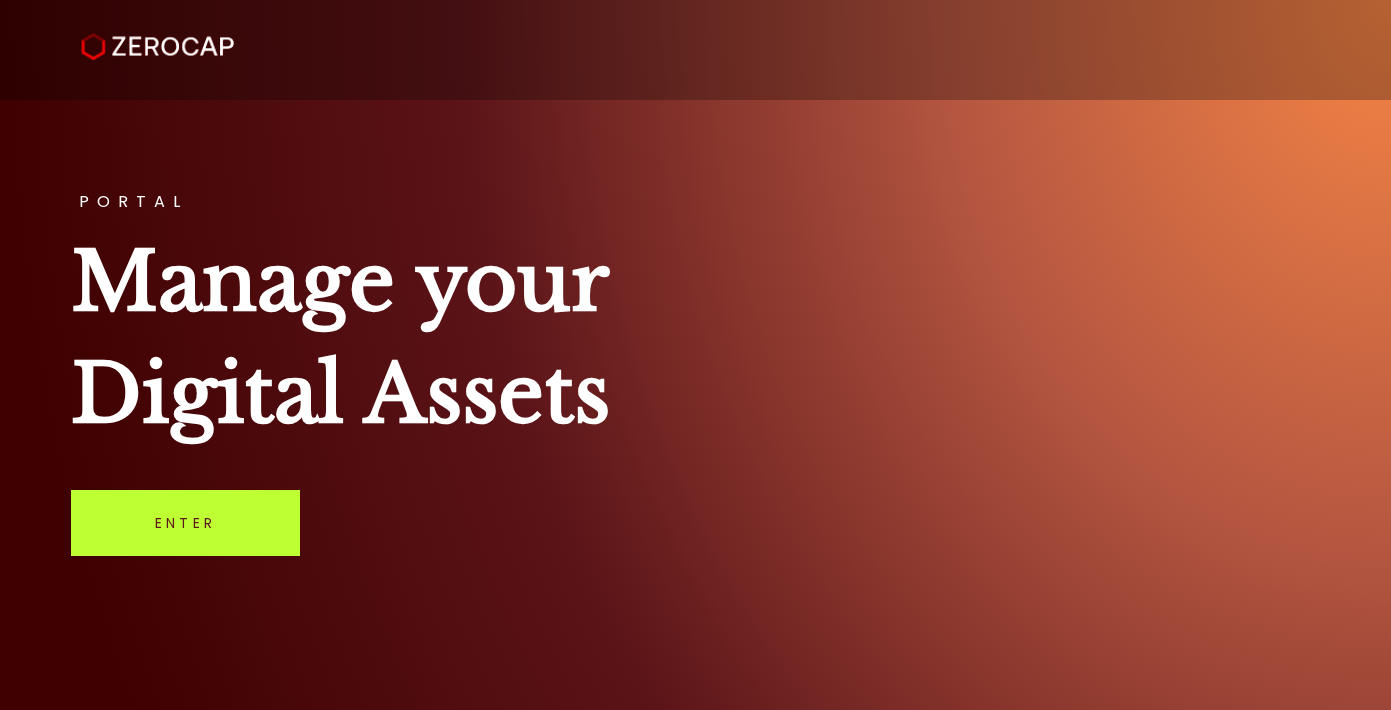 scroll, scrollTop: 0, scrollLeft: 0, axis: both 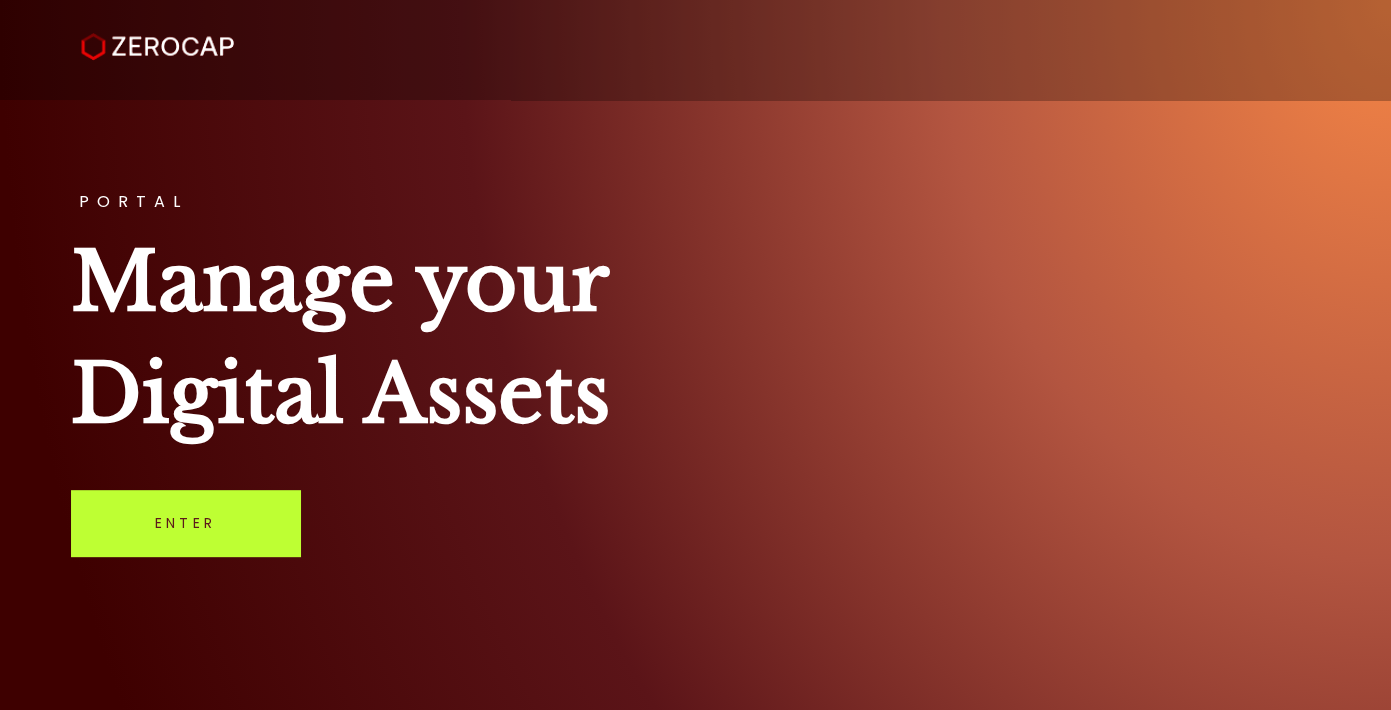 click on "Enter" at bounding box center (185, 523) 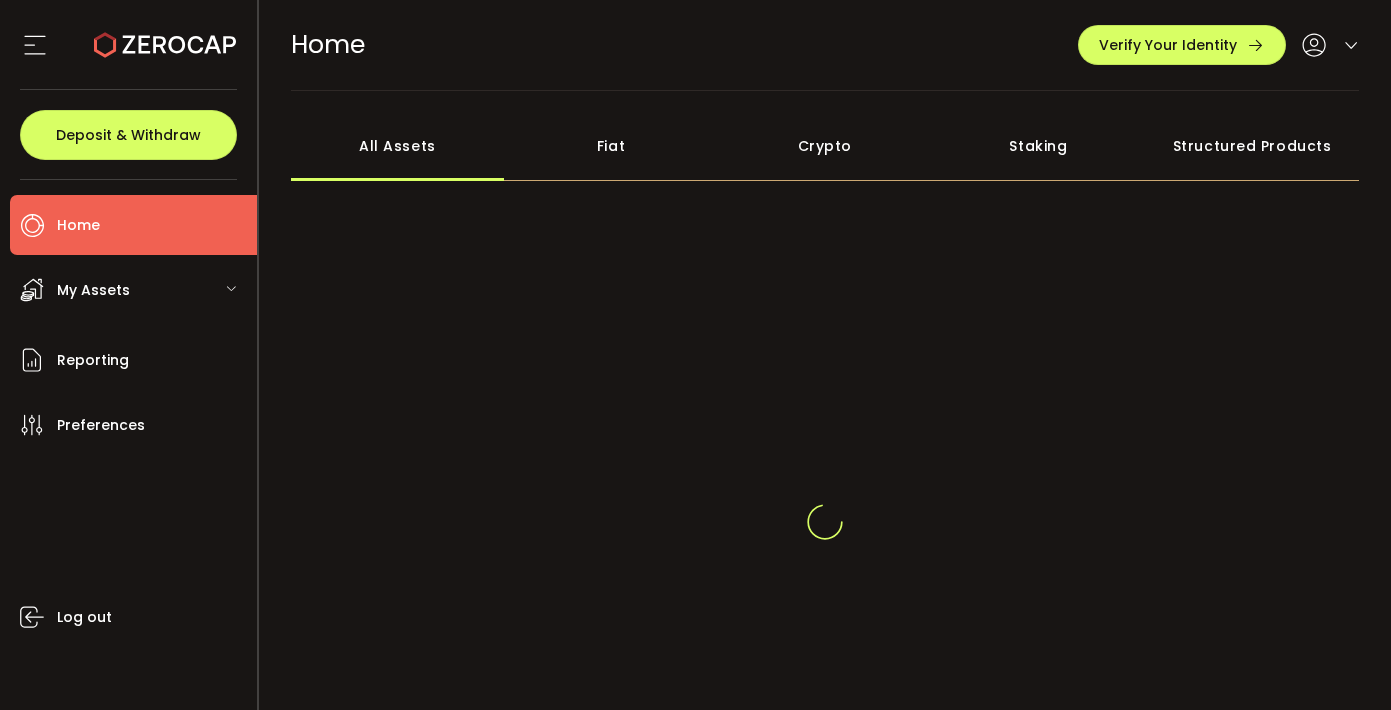 scroll, scrollTop: 0, scrollLeft: 0, axis: both 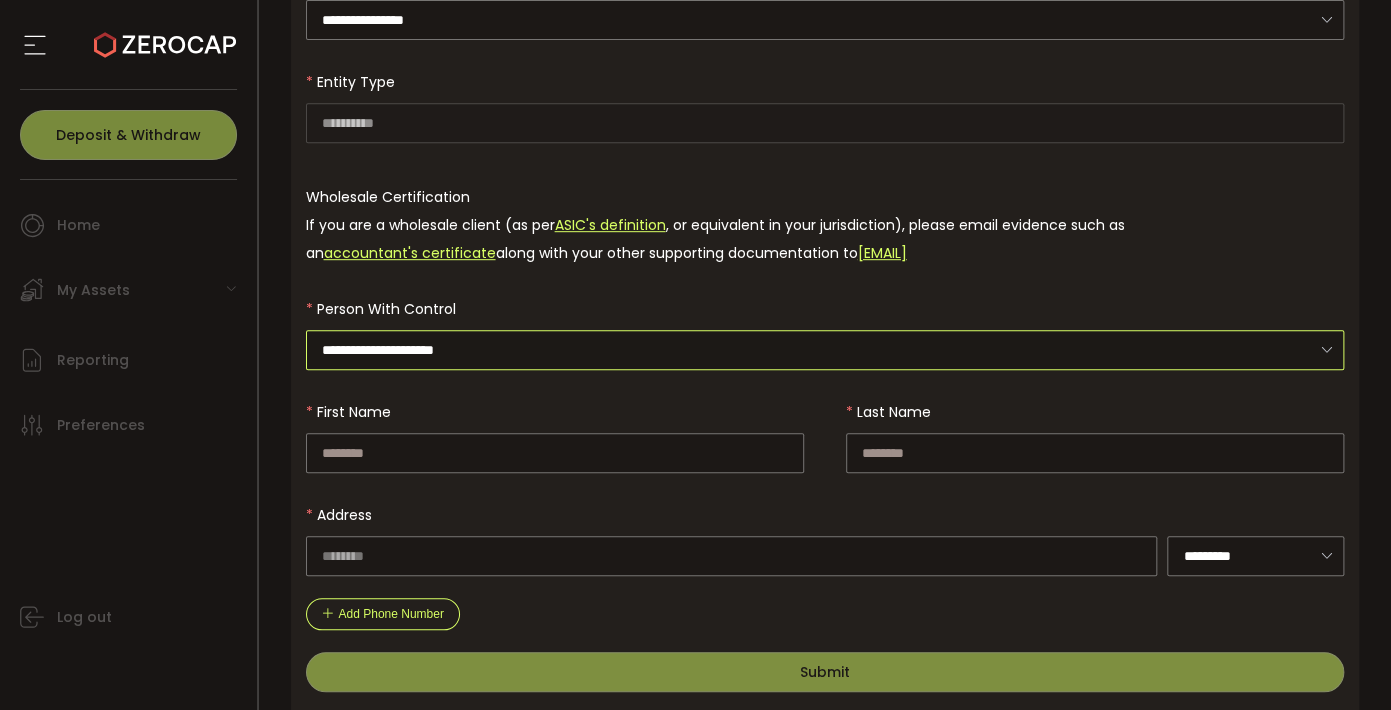 click on "**********" at bounding box center [825, 350] 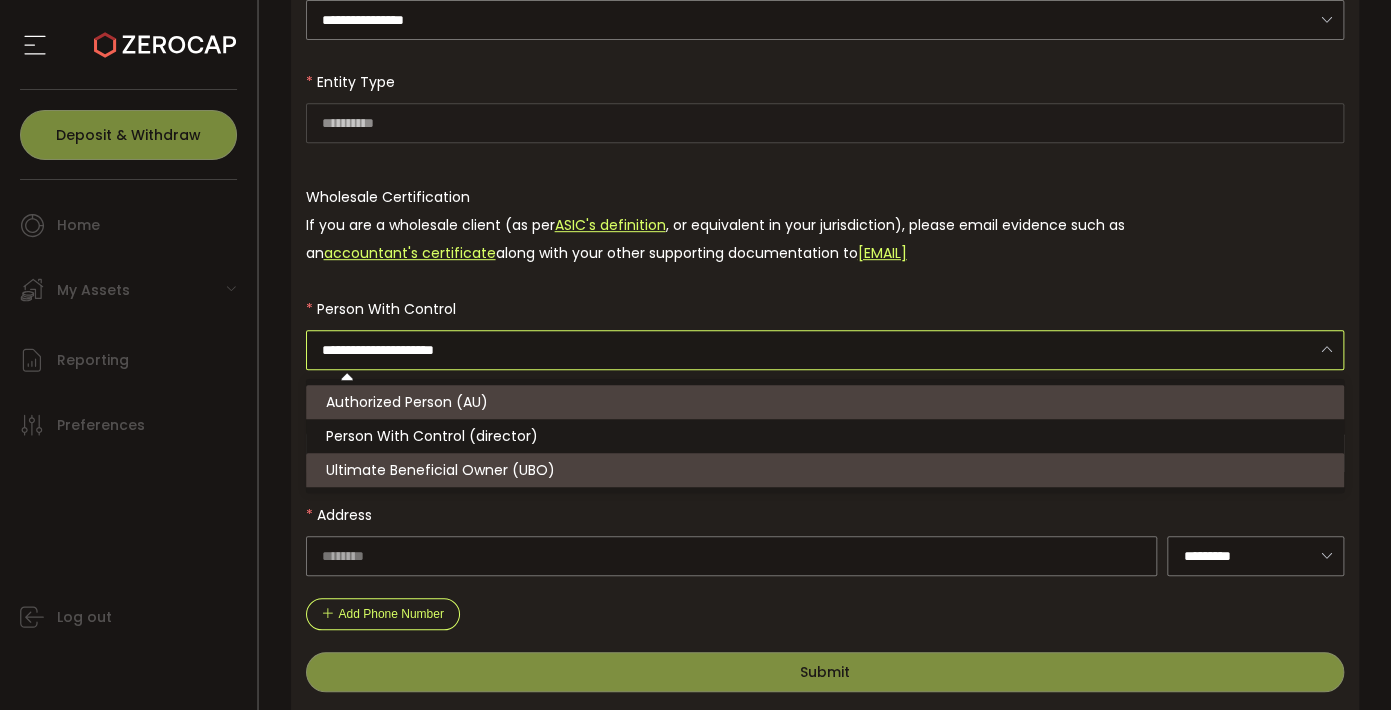 click on "**********" at bounding box center [825, 293] 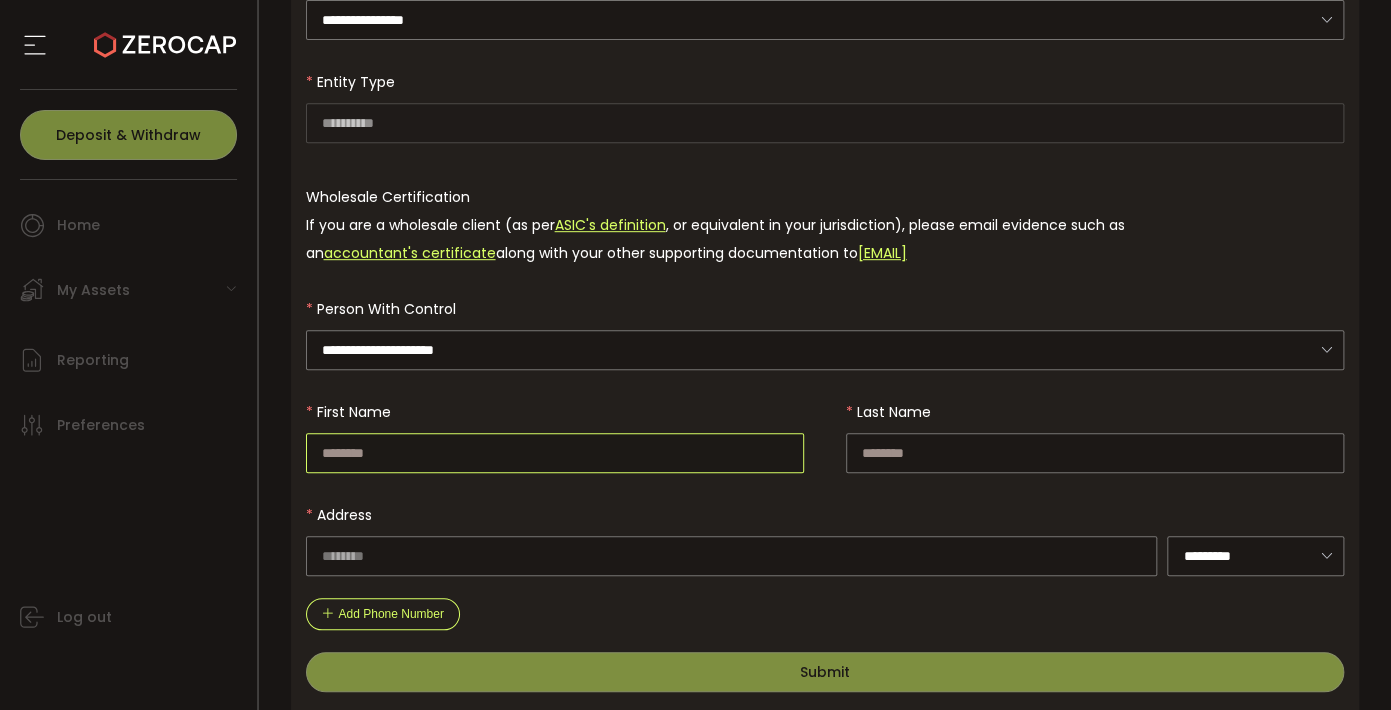 click at bounding box center [555, 453] 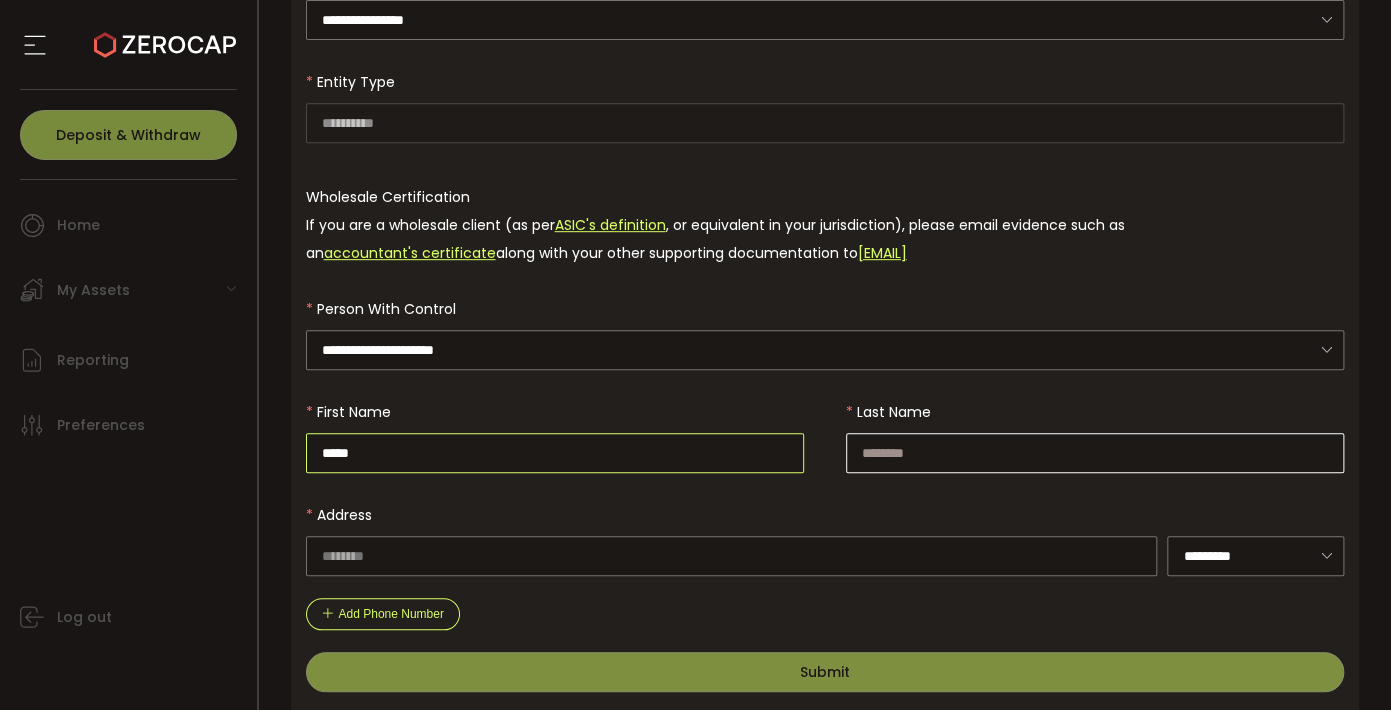 type on "*****" 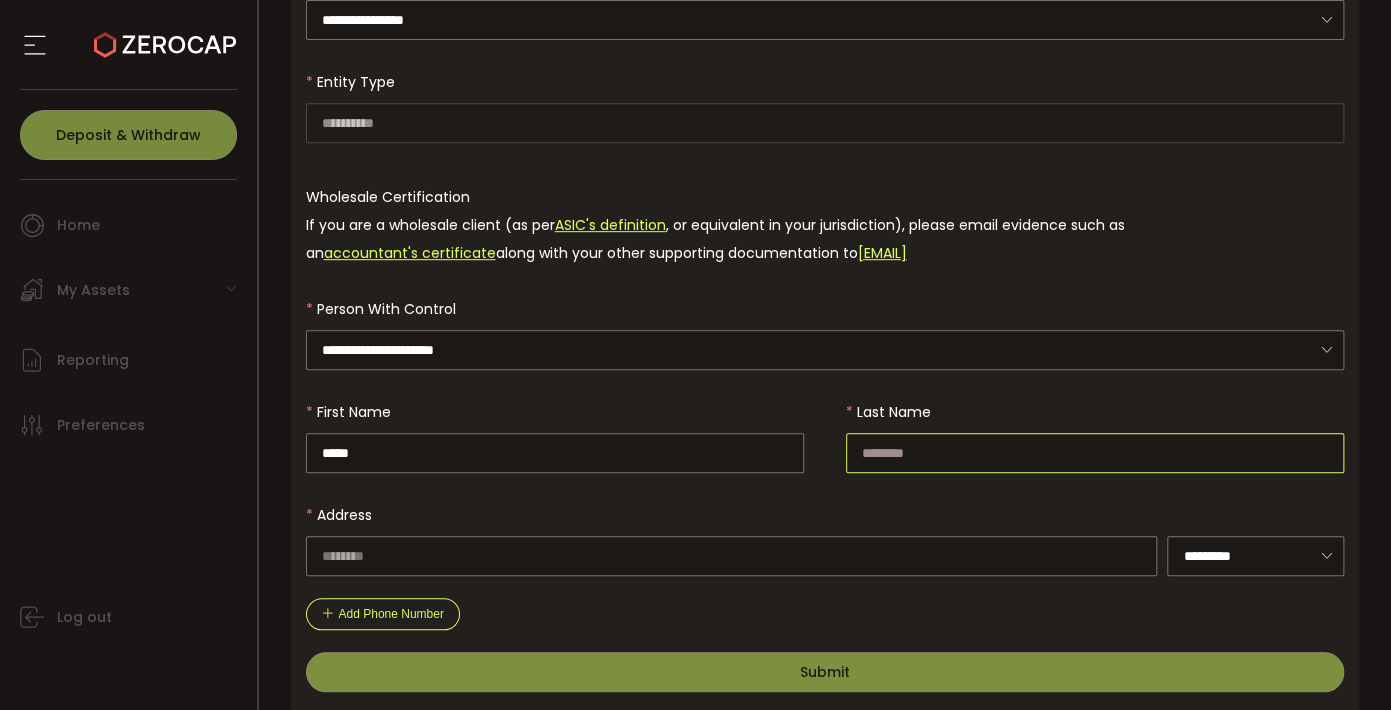 click at bounding box center (1095, 453) 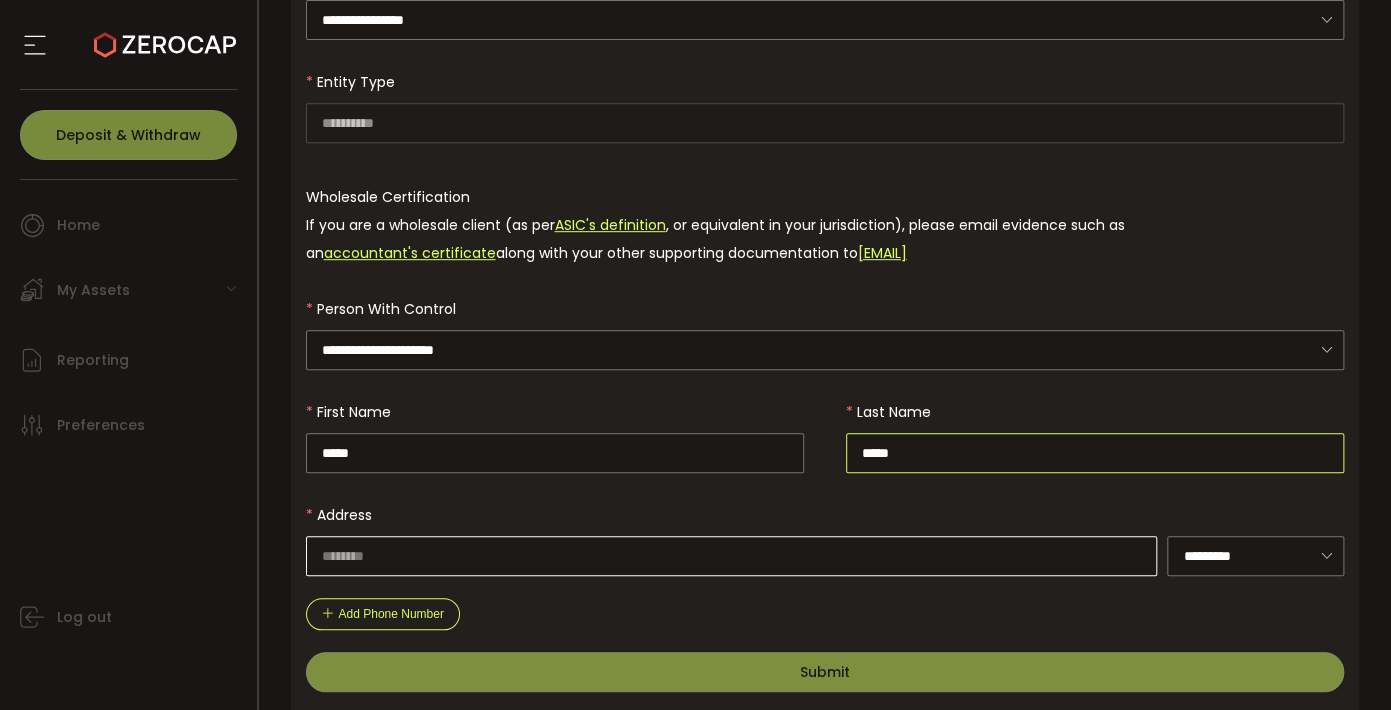 type on "*****" 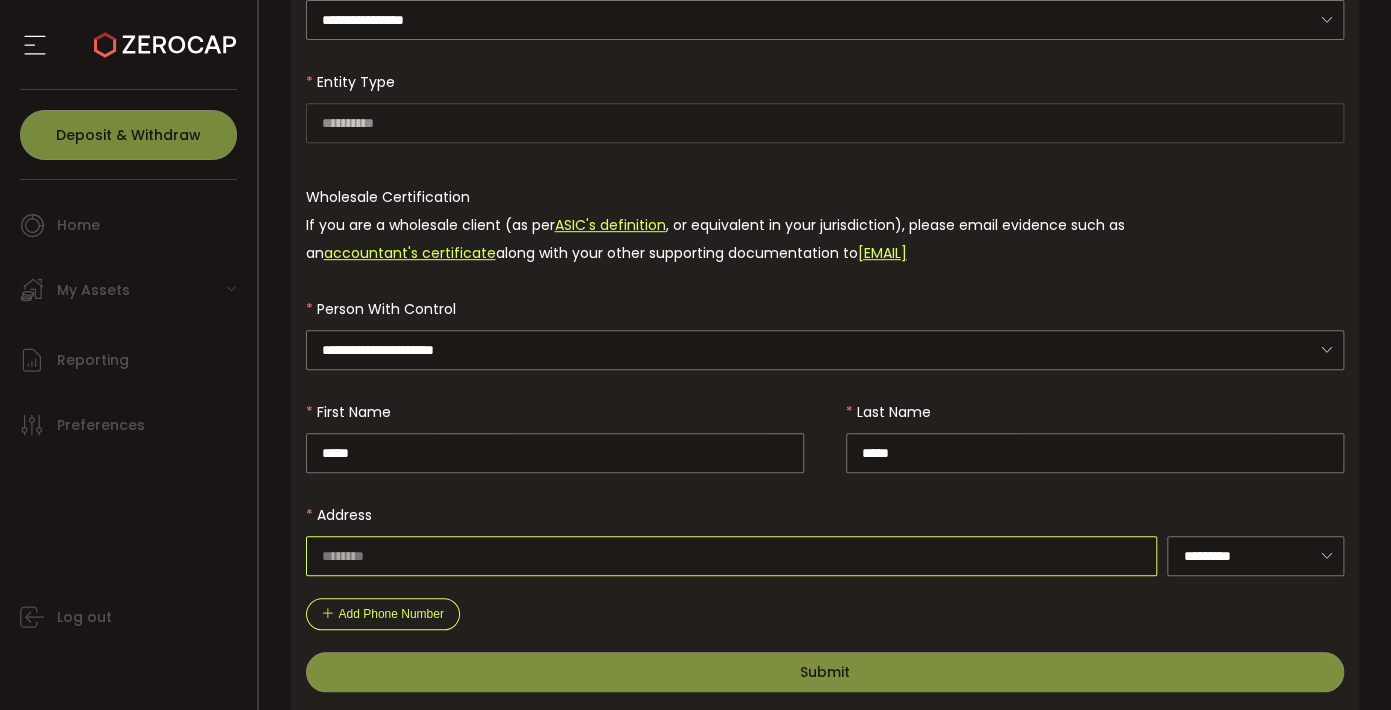 click at bounding box center [732, 556] 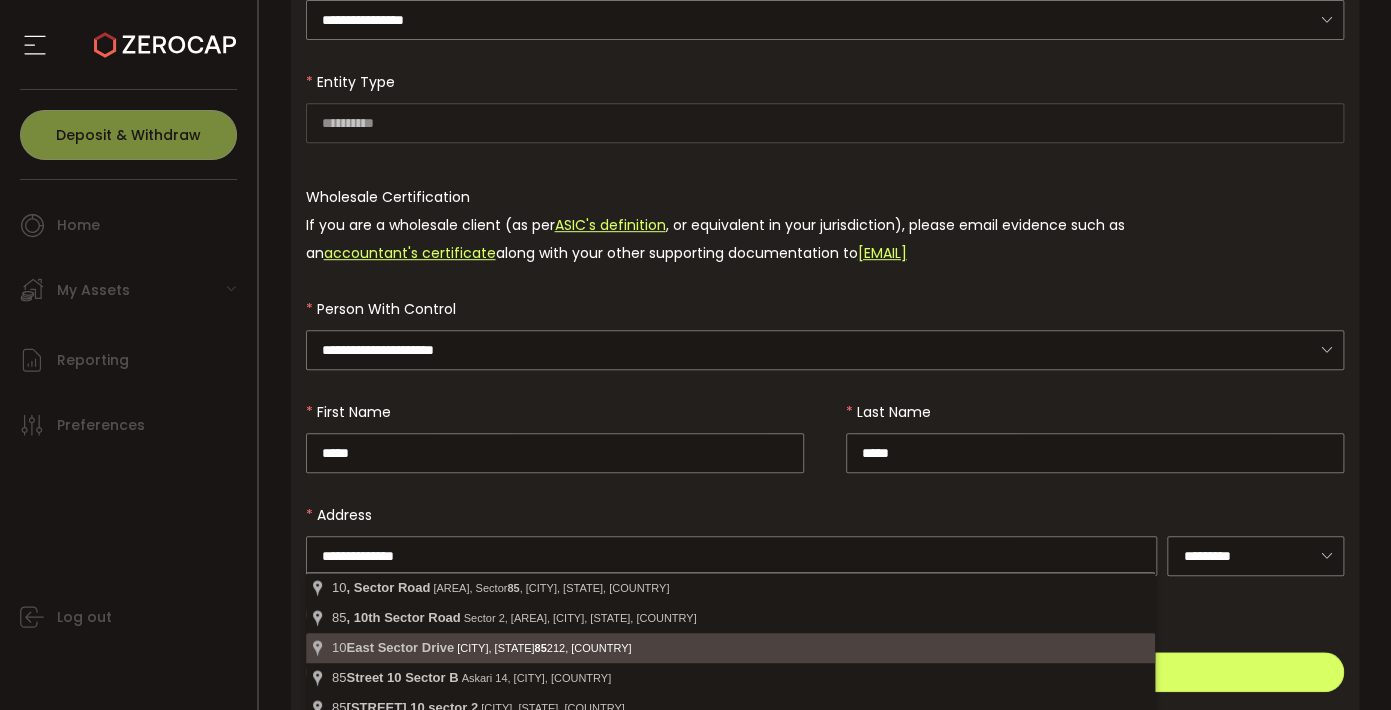 type on "**********" 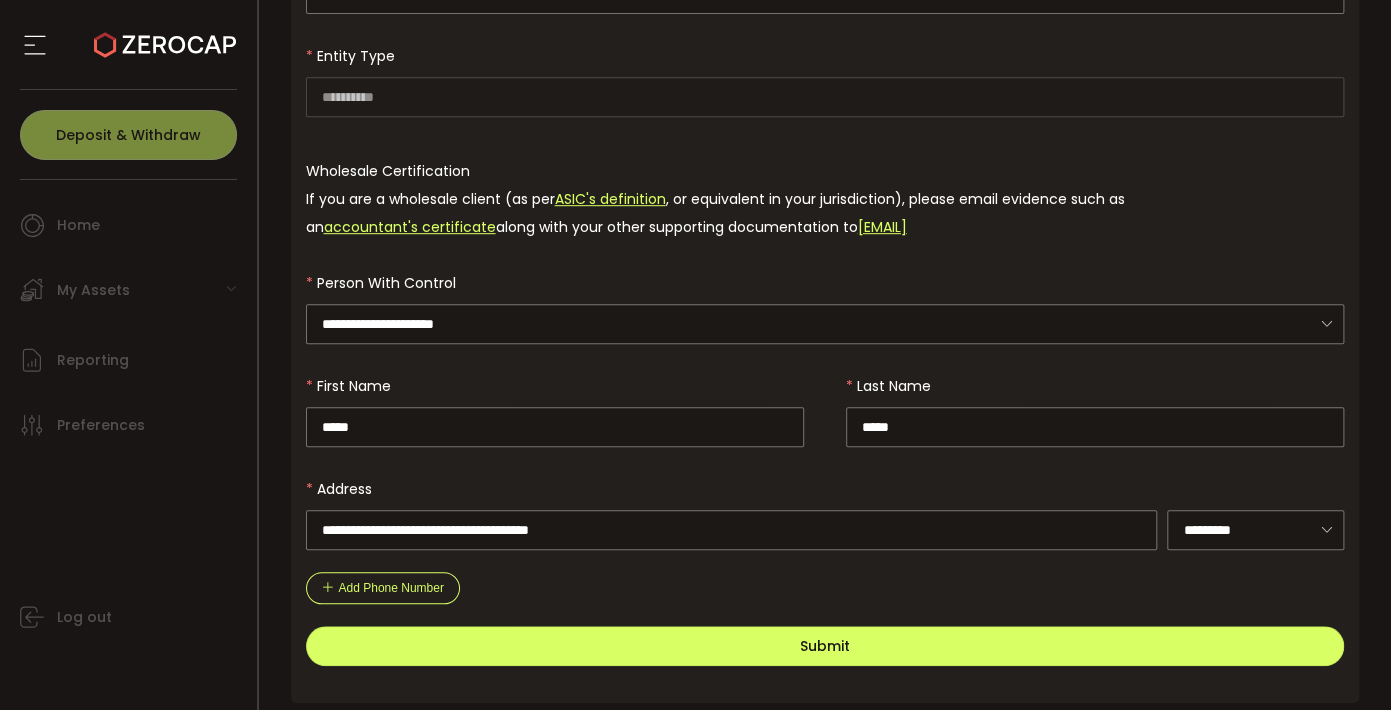 scroll, scrollTop: 313, scrollLeft: 0, axis: vertical 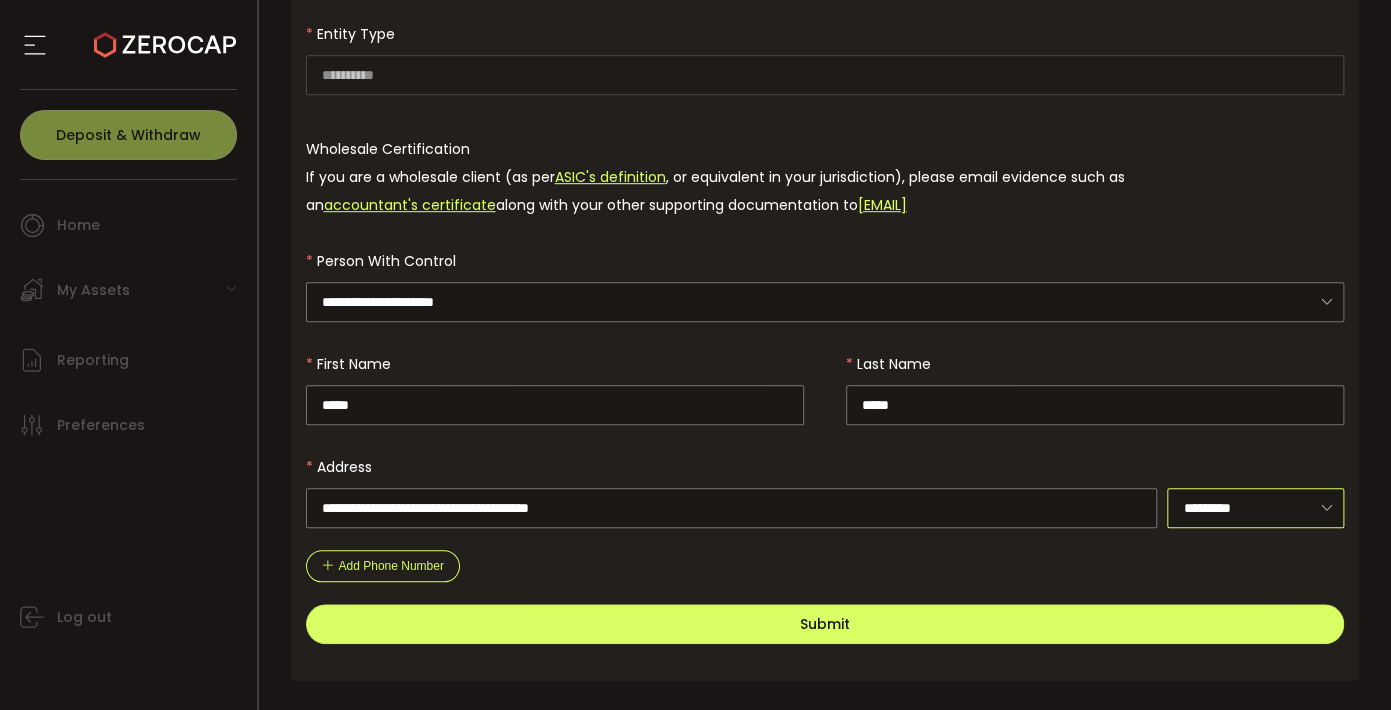 click on "*********" at bounding box center [1255, 508] 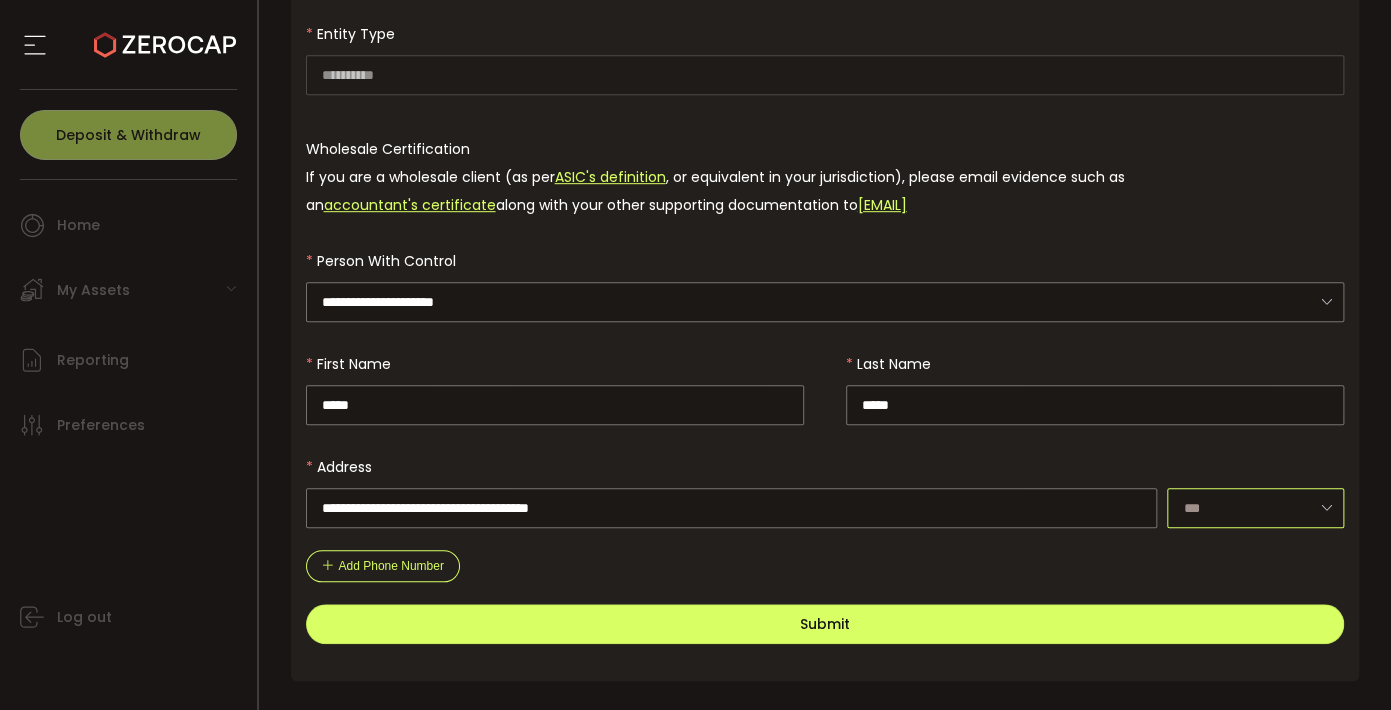 scroll, scrollTop: 140, scrollLeft: 0, axis: vertical 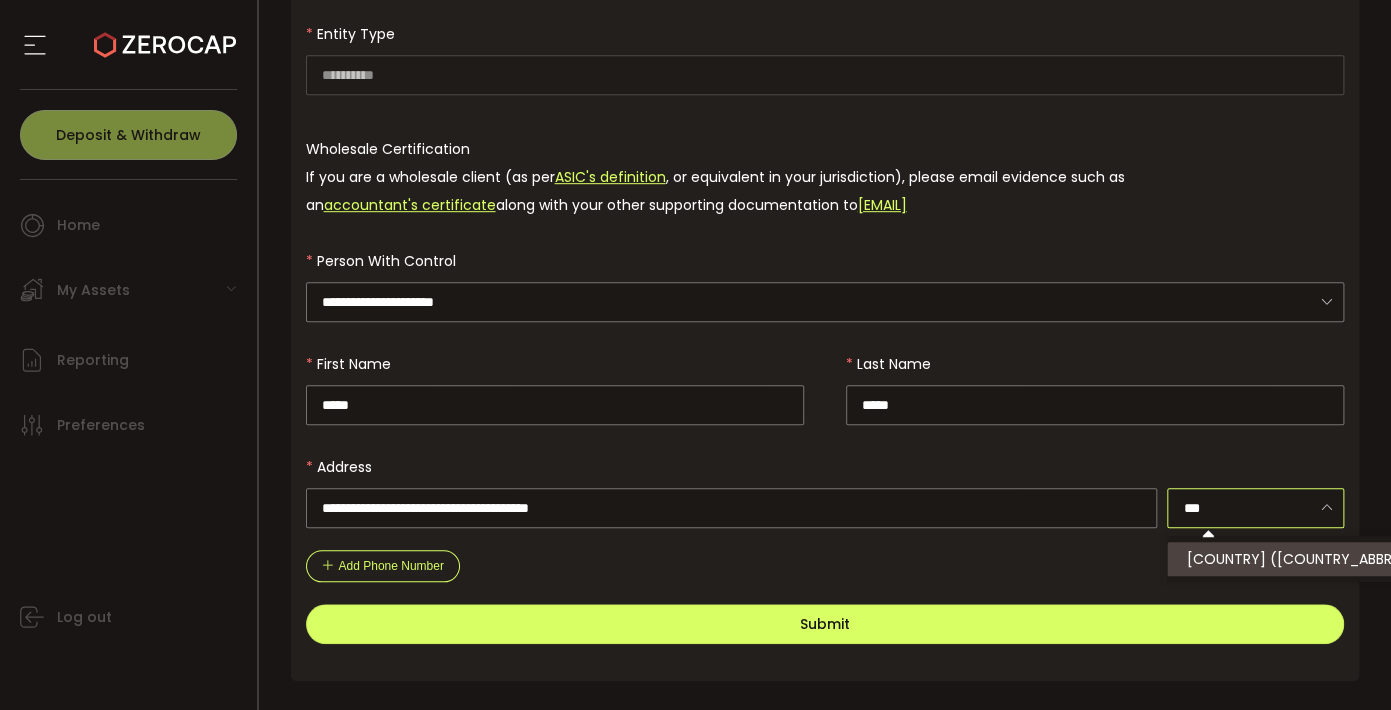 click on "[COUNTRY] ([COUNTRY_ABBR])" at bounding box center (1296, 559) 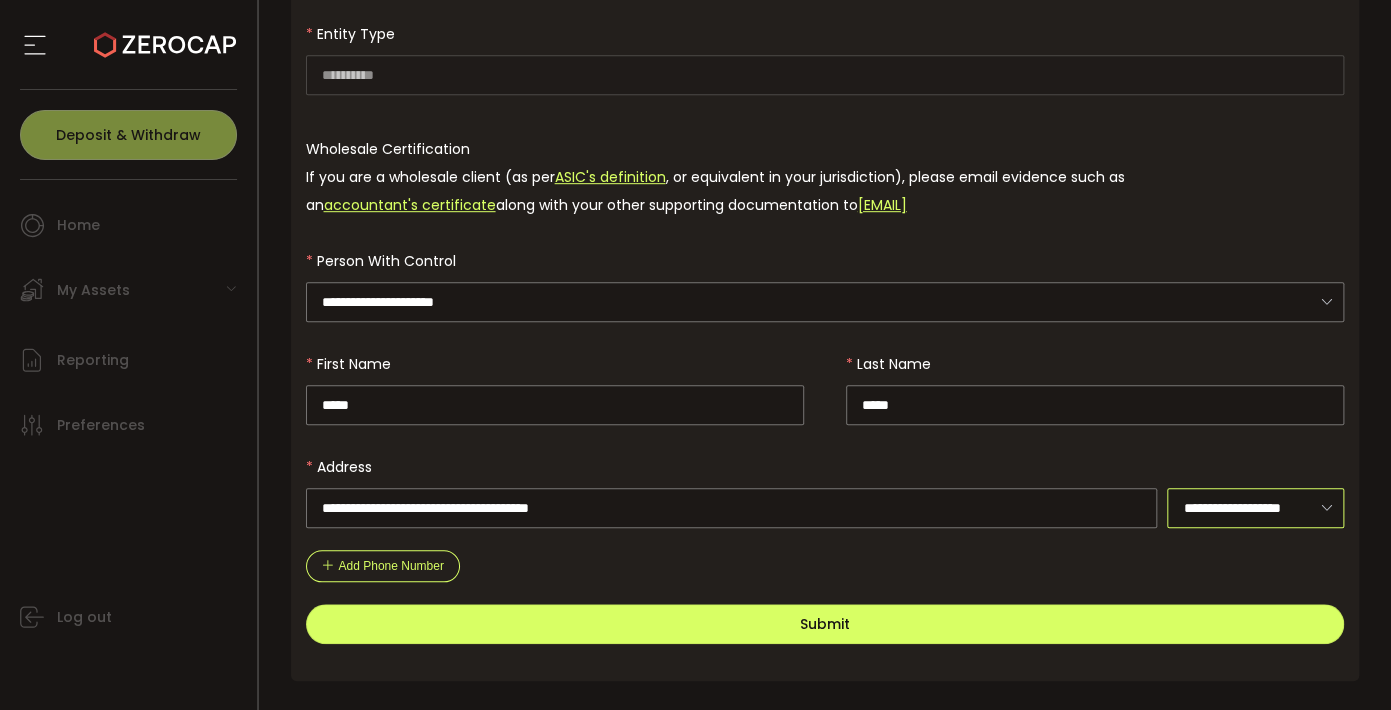 scroll, scrollTop: 0, scrollLeft: 1, axis: horizontal 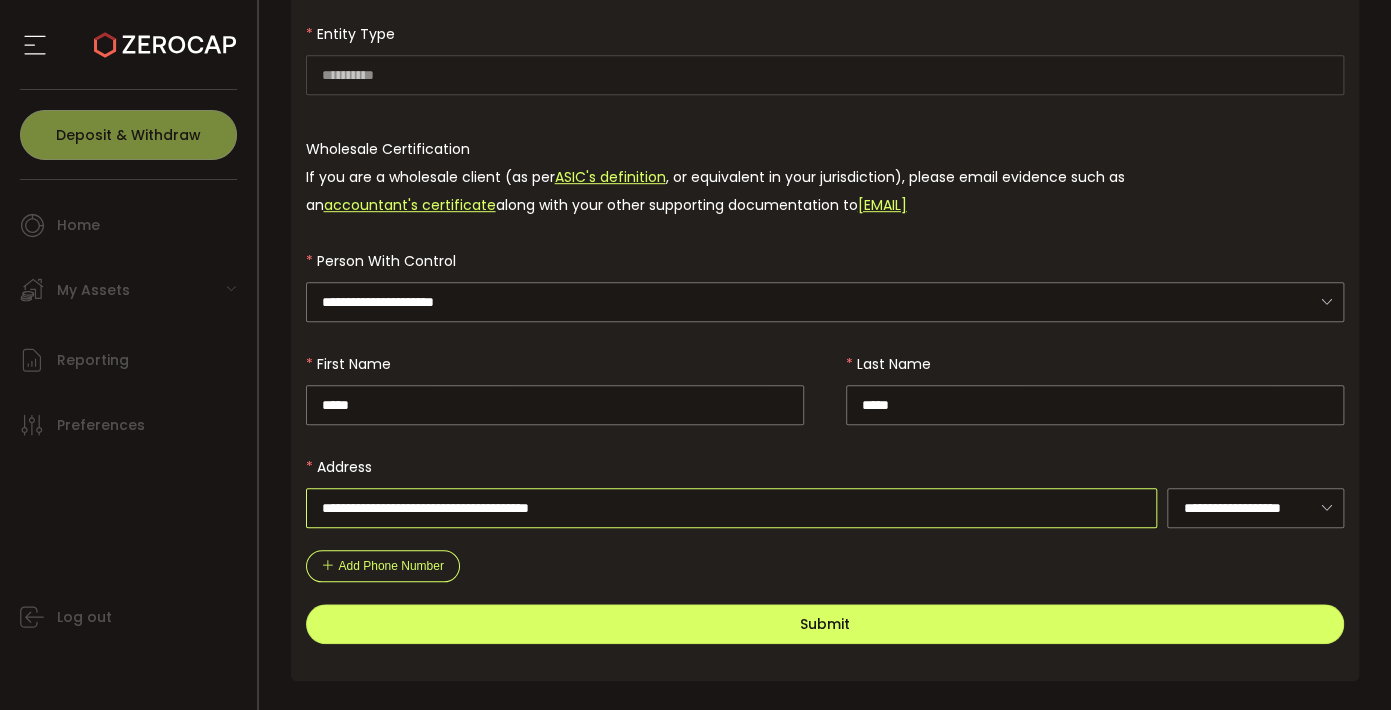 click on "**********" at bounding box center (732, 508) 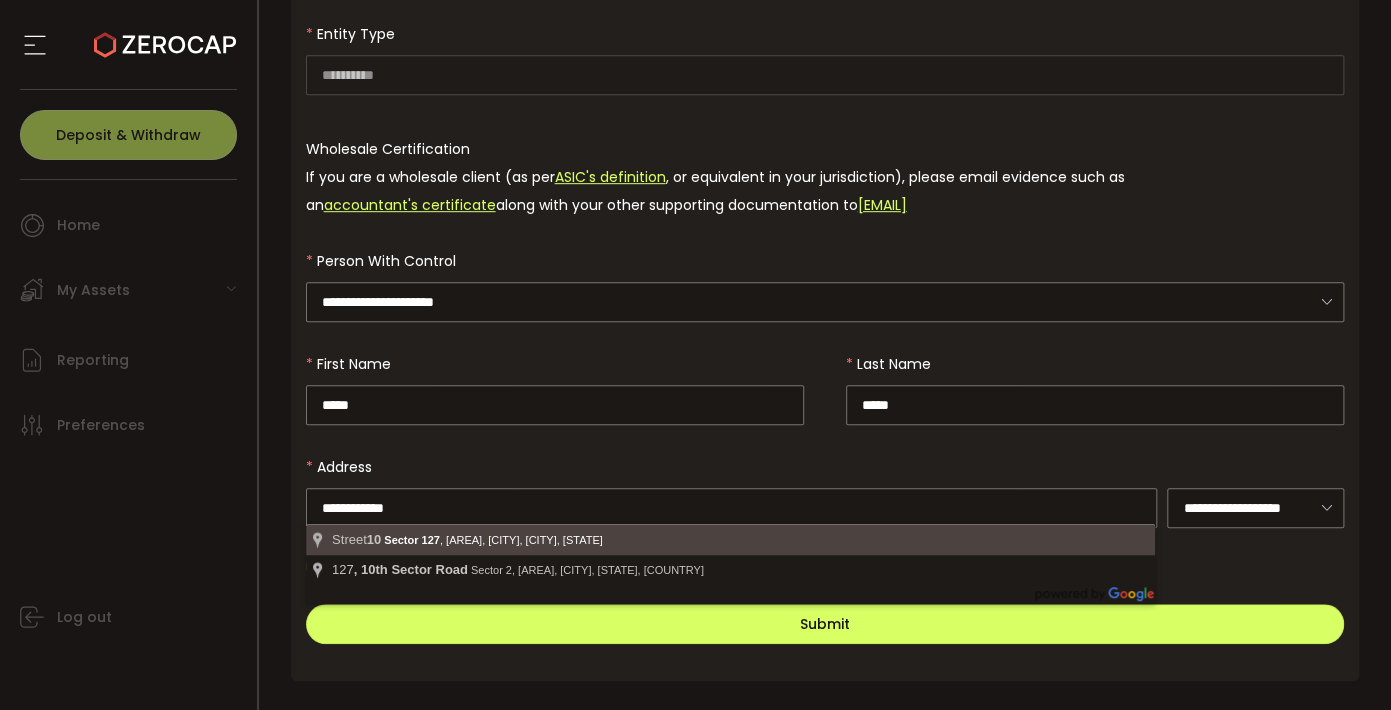 type on "**********" 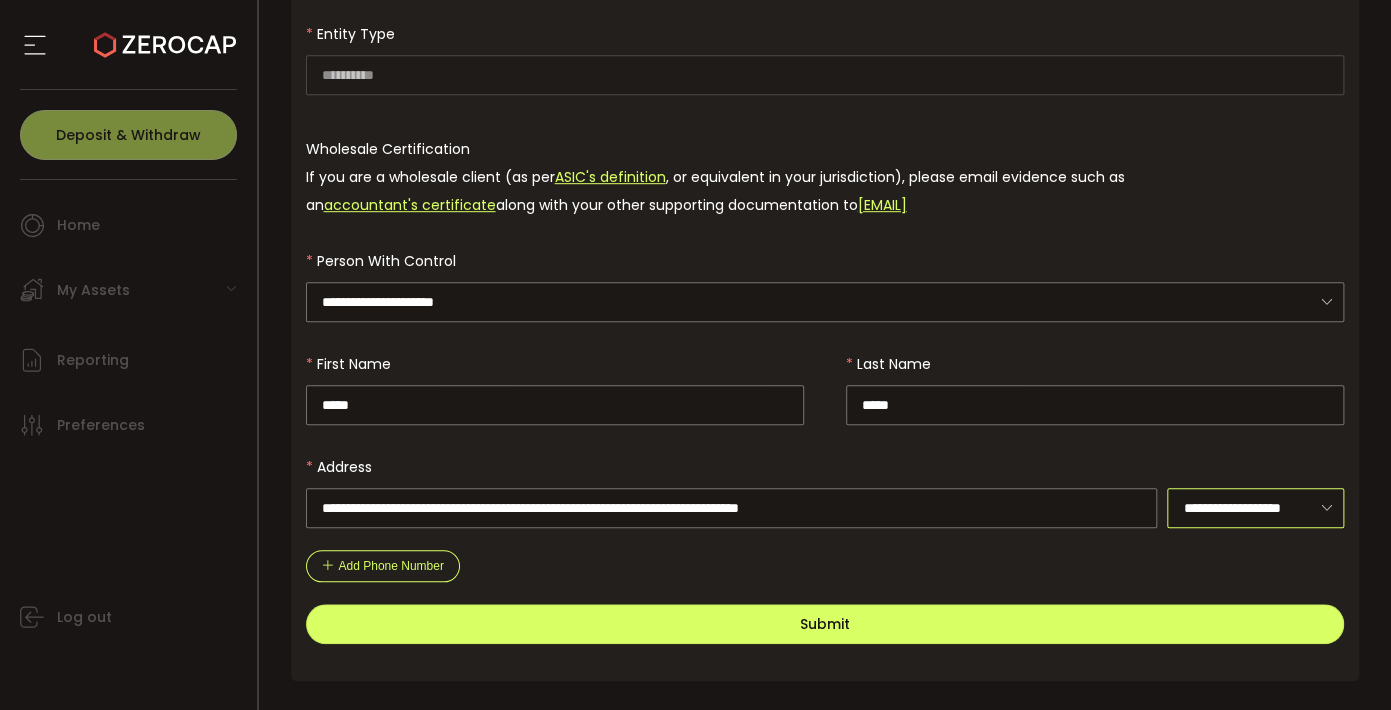 click on "**********" at bounding box center [1255, 508] 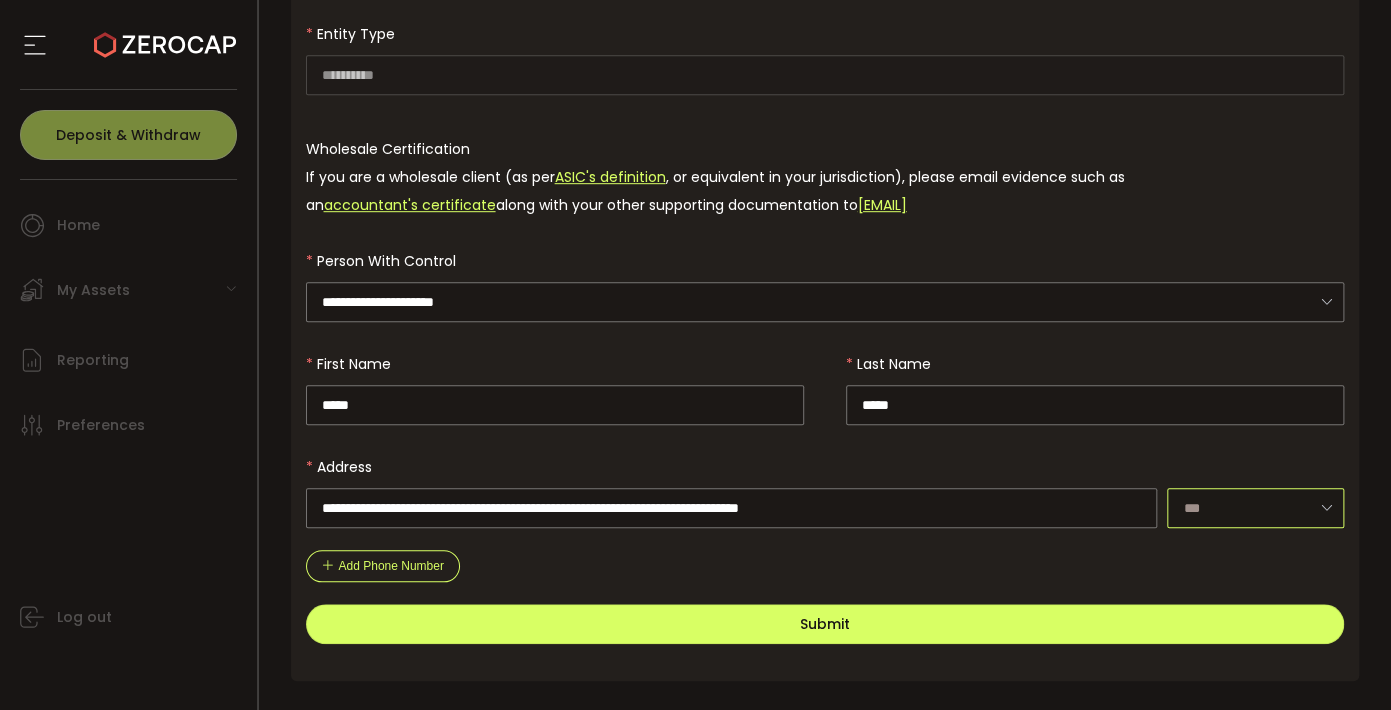 scroll, scrollTop: 7722, scrollLeft: 0, axis: vertical 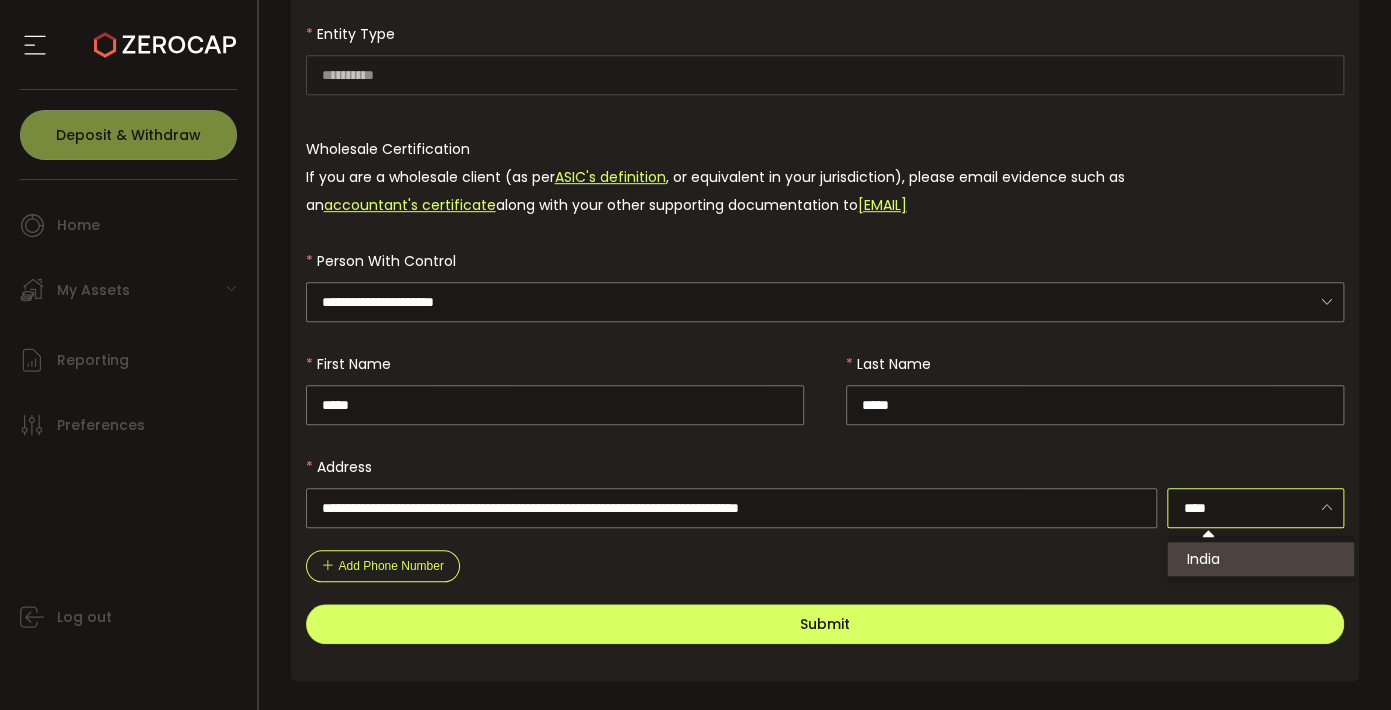 click on "India" at bounding box center [1260, 559] 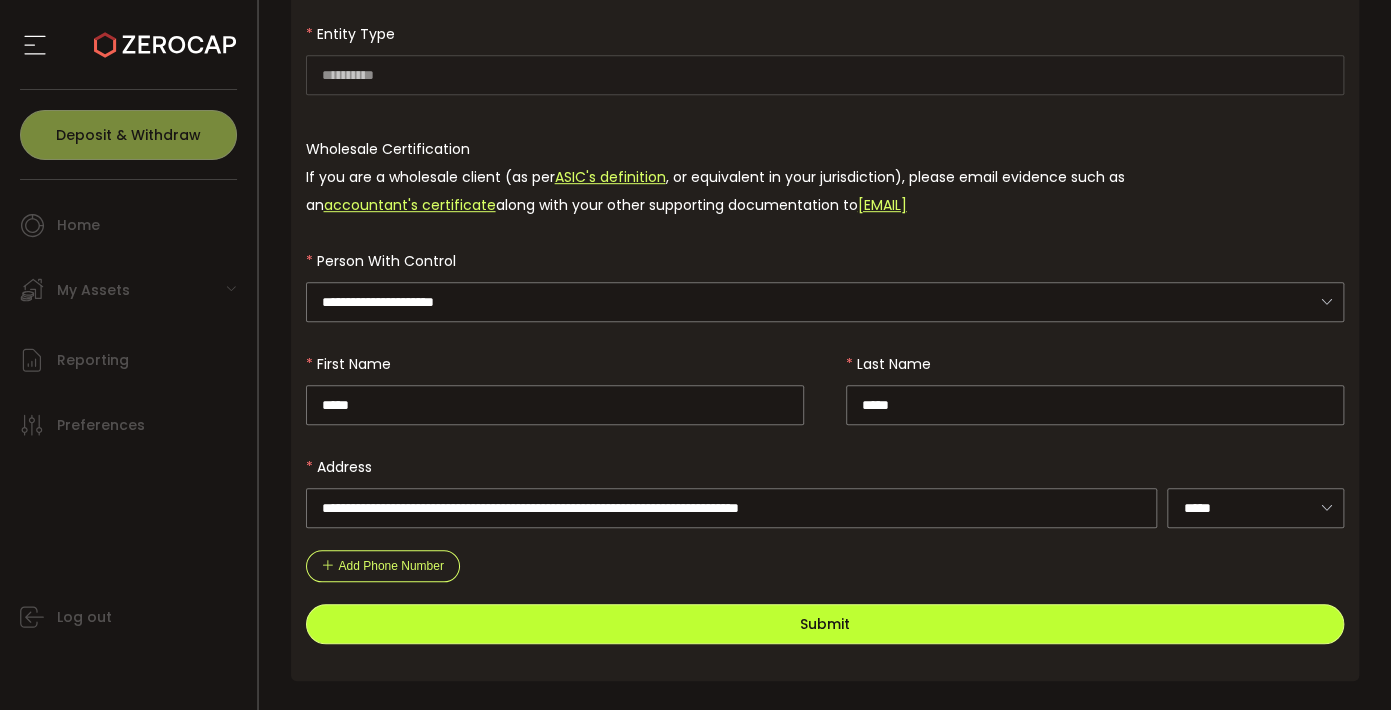 click on "Submit" at bounding box center [825, 624] 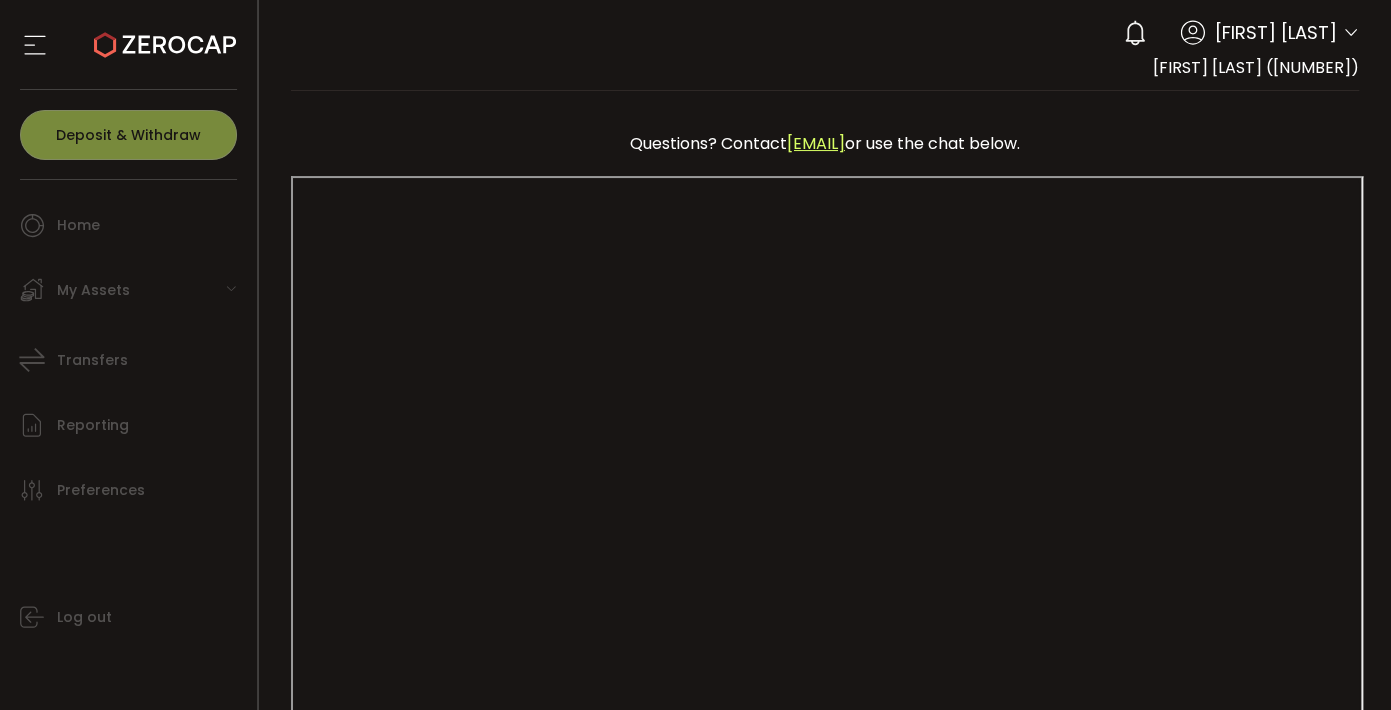scroll, scrollTop: 374, scrollLeft: 0, axis: vertical 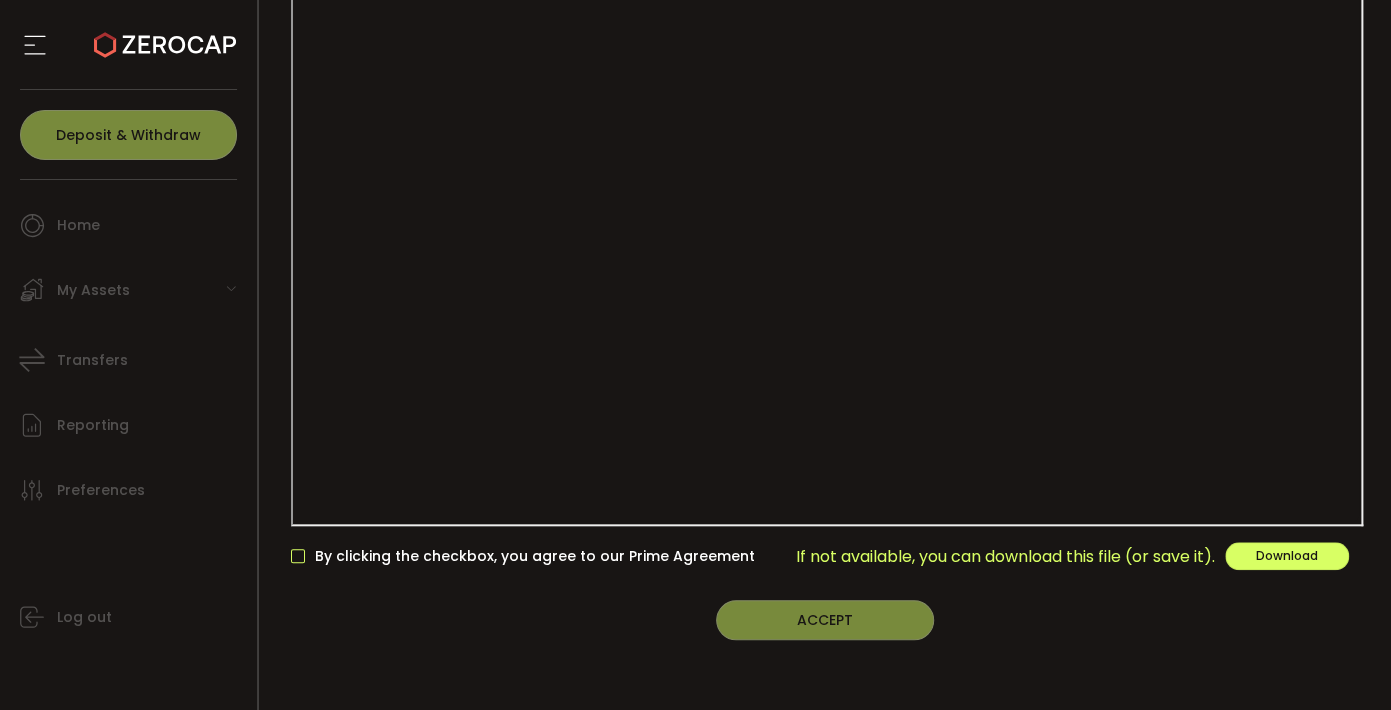 click at bounding box center [298, 556] 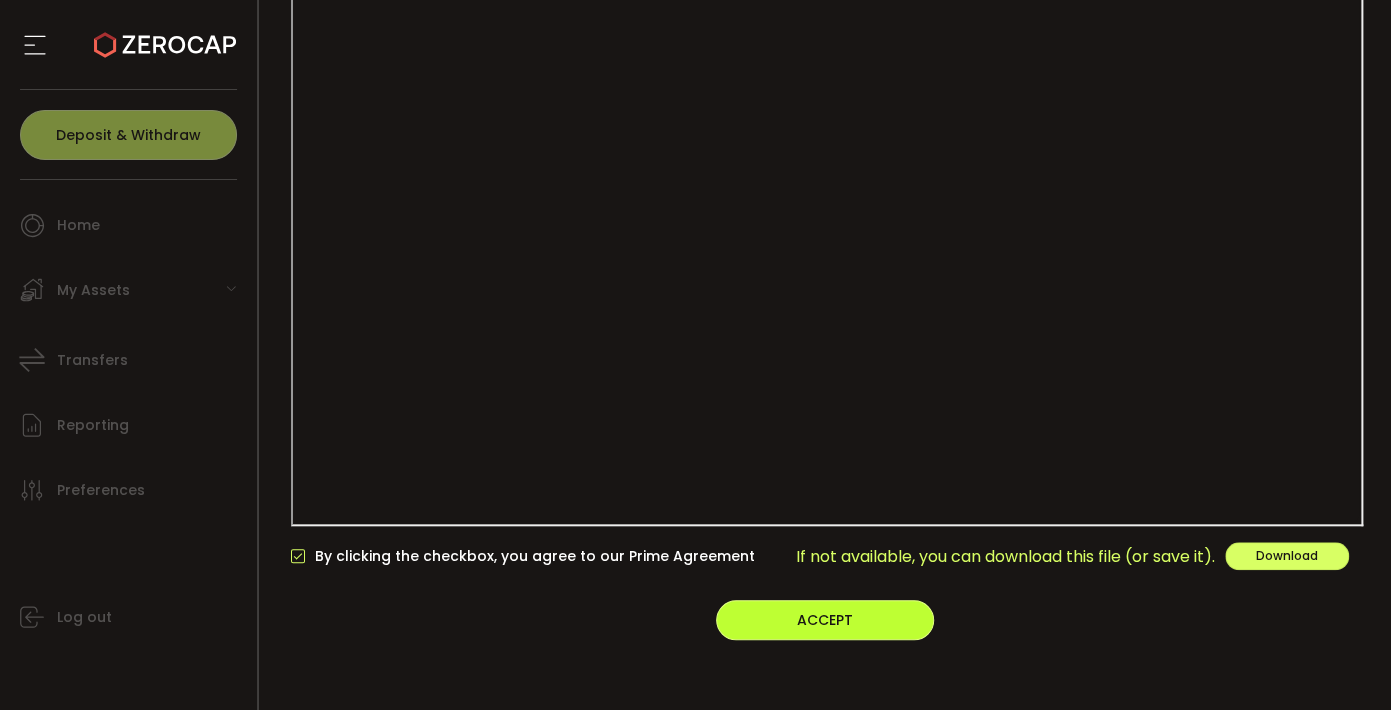 click on "ACCEPT" at bounding box center [825, 620] 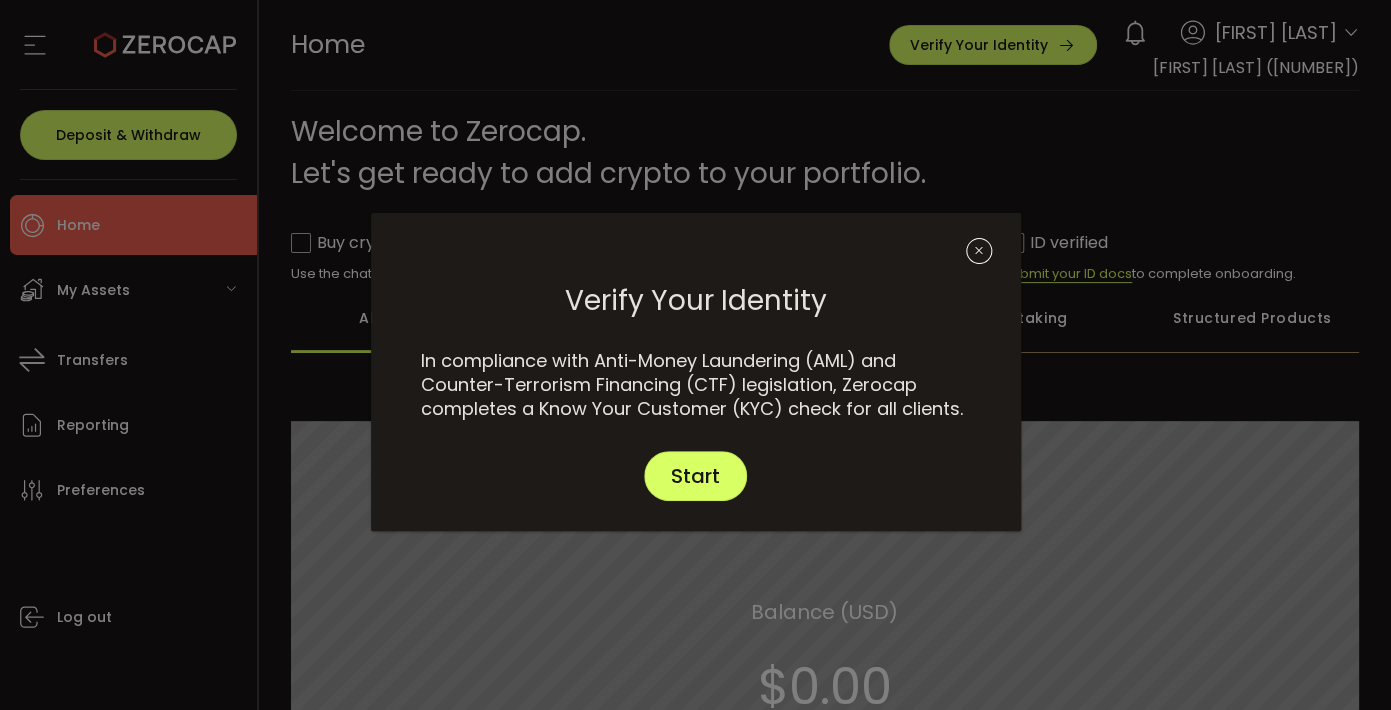 click at bounding box center (979, 251) 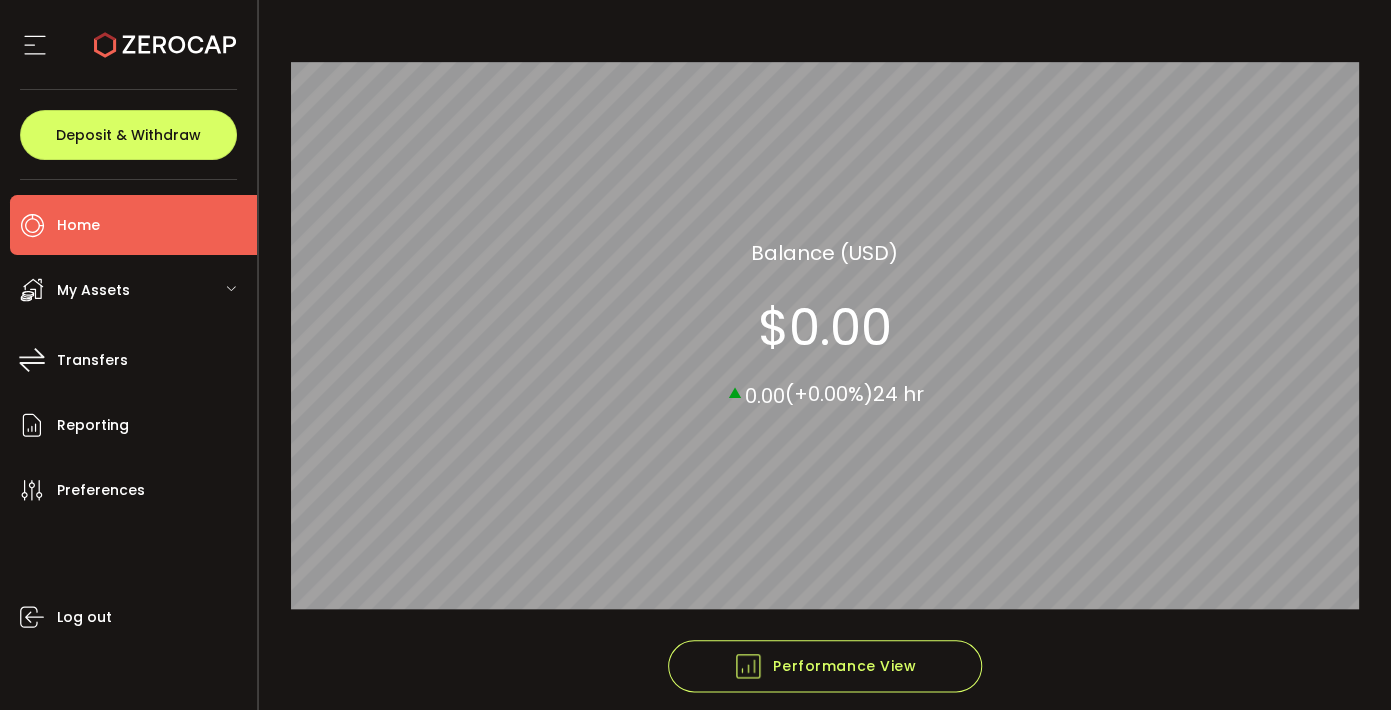 scroll, scrollTop: 429, scrollLeft: 0, axis: vertical 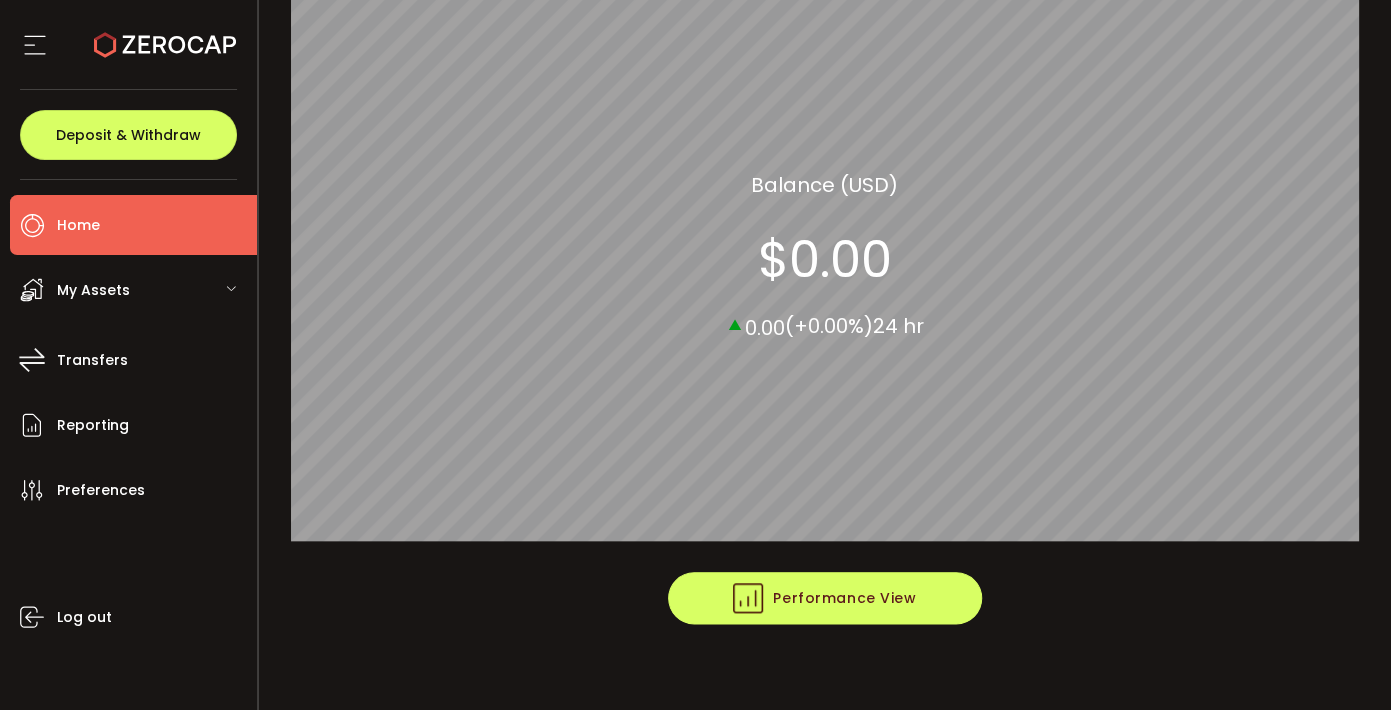 click on "Performance View" at bounding box center [824, 598] 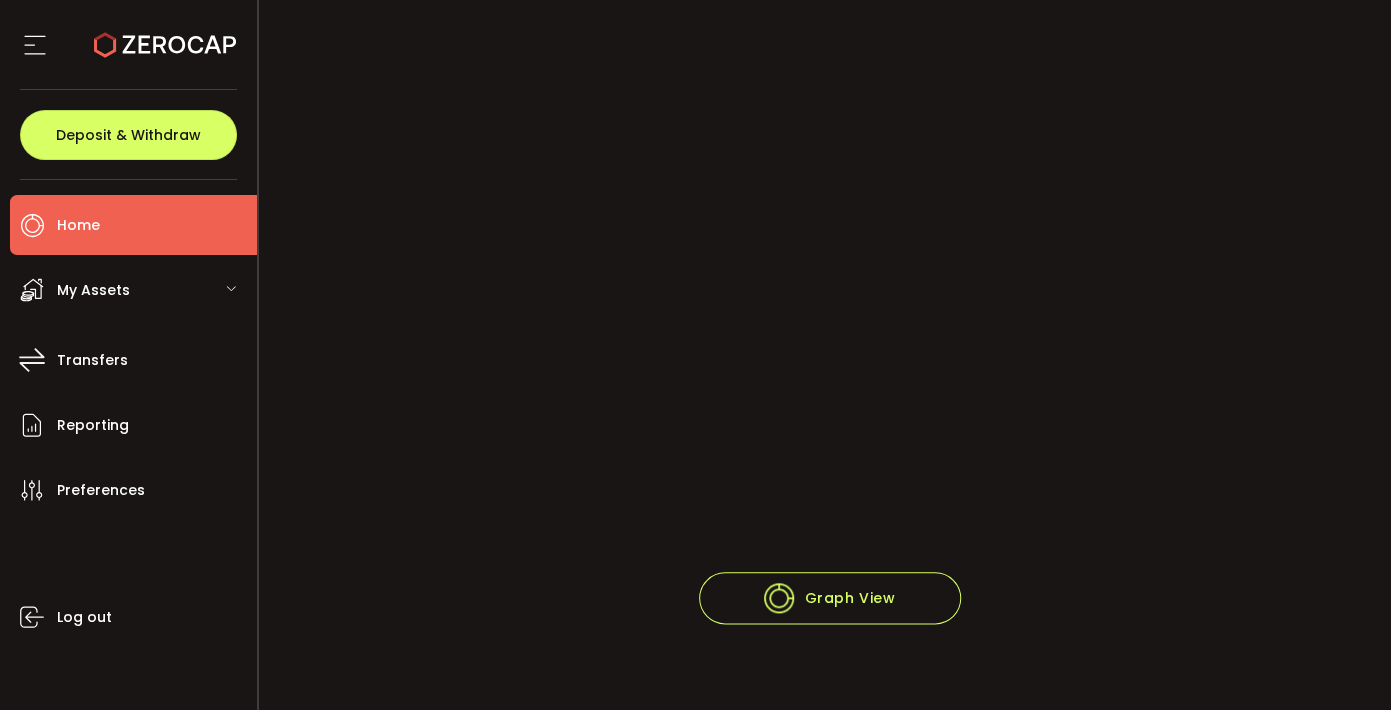 click on "My Assets" at bounding box center (93, 290) 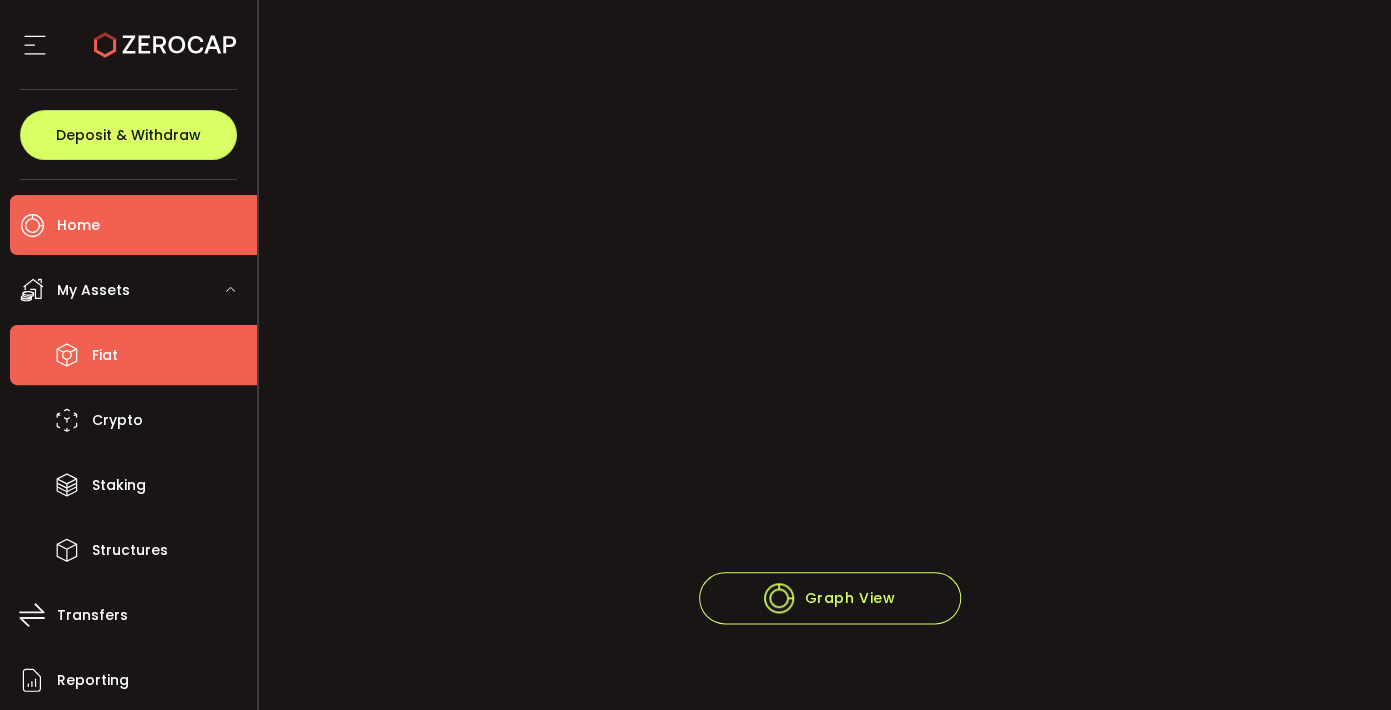 click on "Fiat" at bounding box center (105, 355) 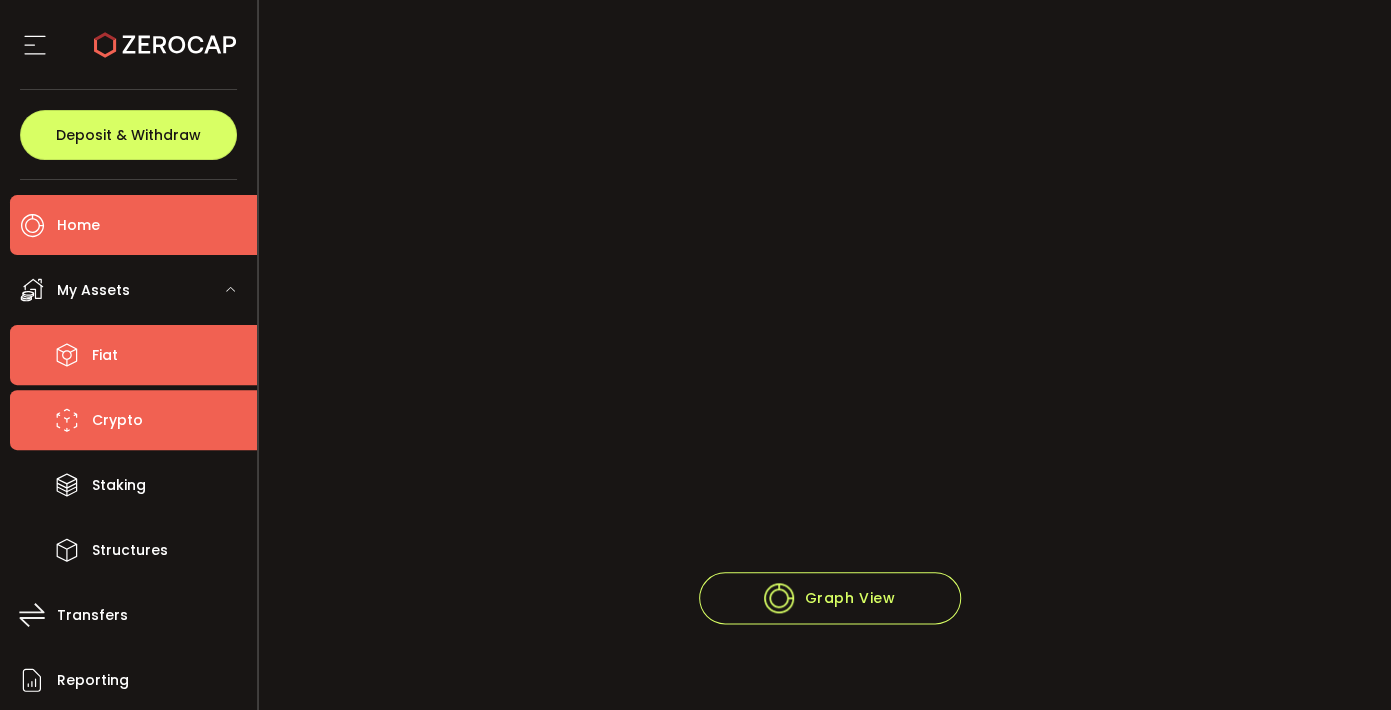 click on "Crypto" at bounding box center [117, 420] 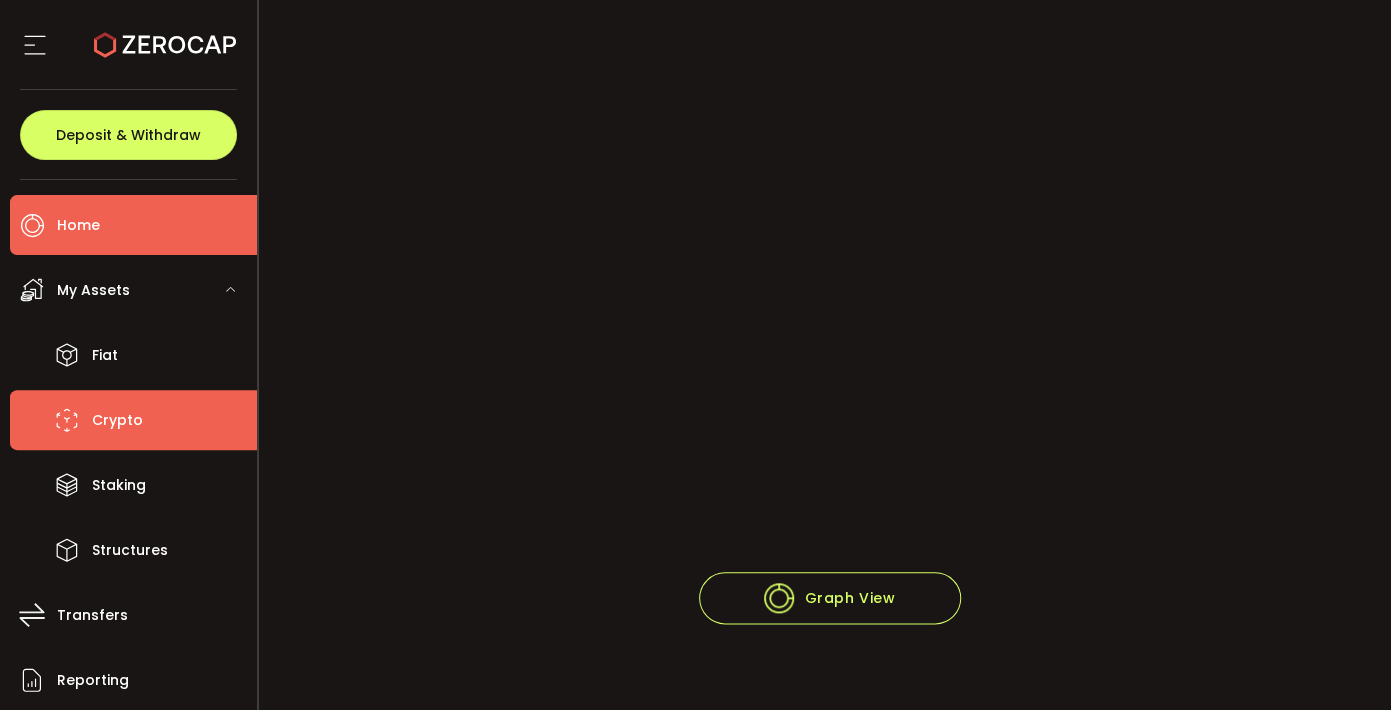 scroll, scrollTop: 0, scrollLeft: 0, axis: both 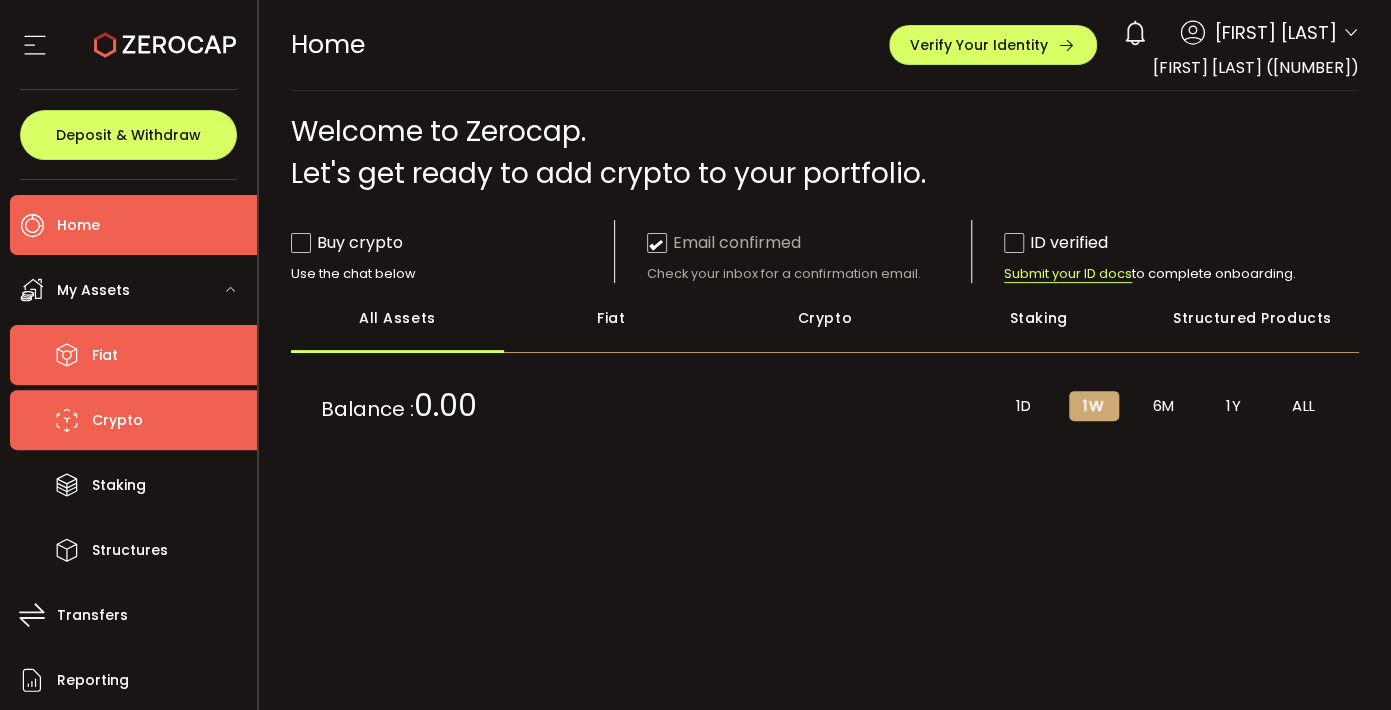 click on "Fiat" at bounding box center (133, 355) 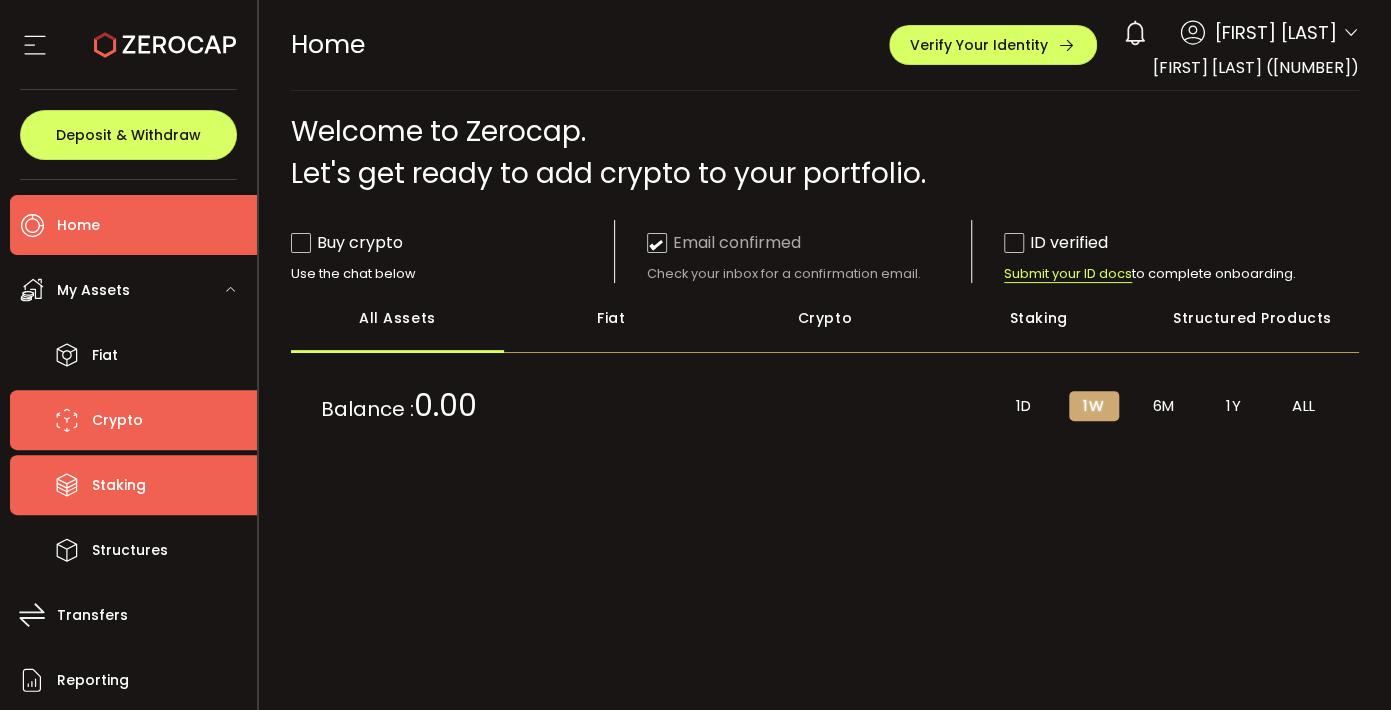 click on "Staking" at bounding box center [119, 485] 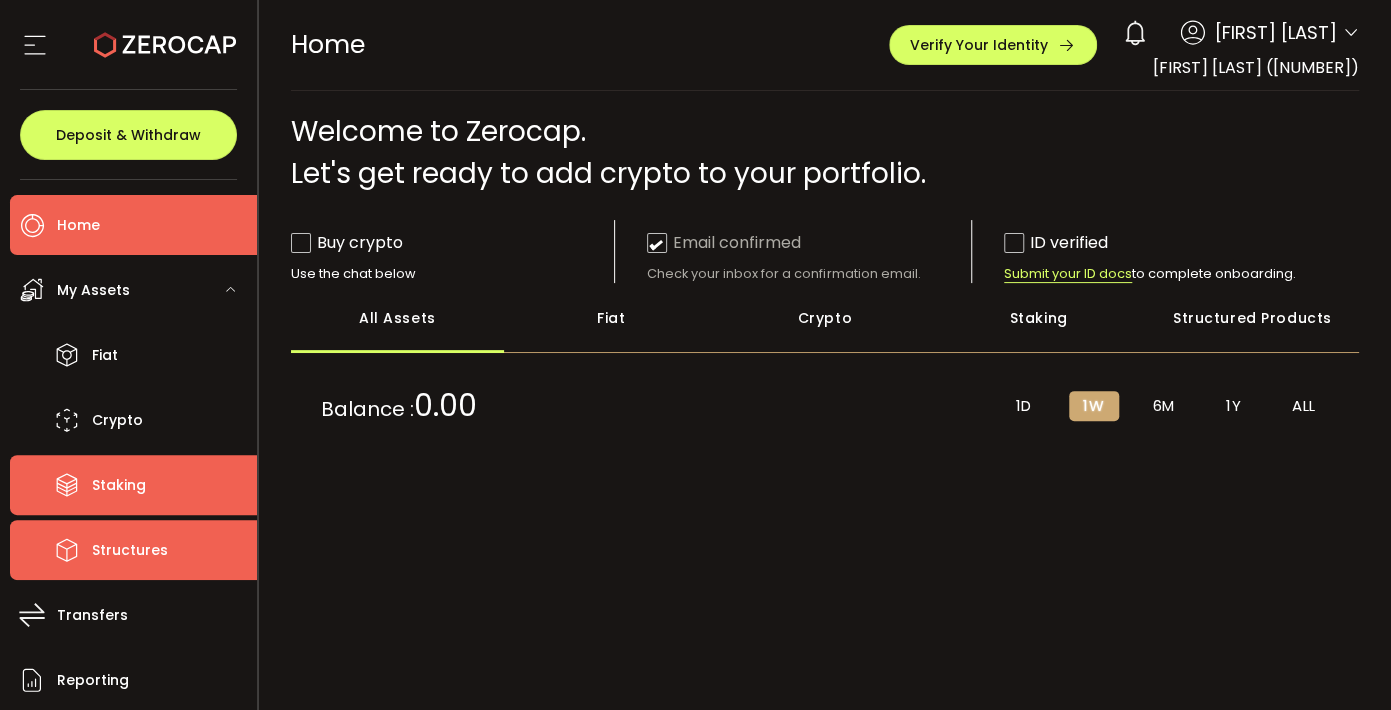 click on "Structures" at bounding box center (130, 550) 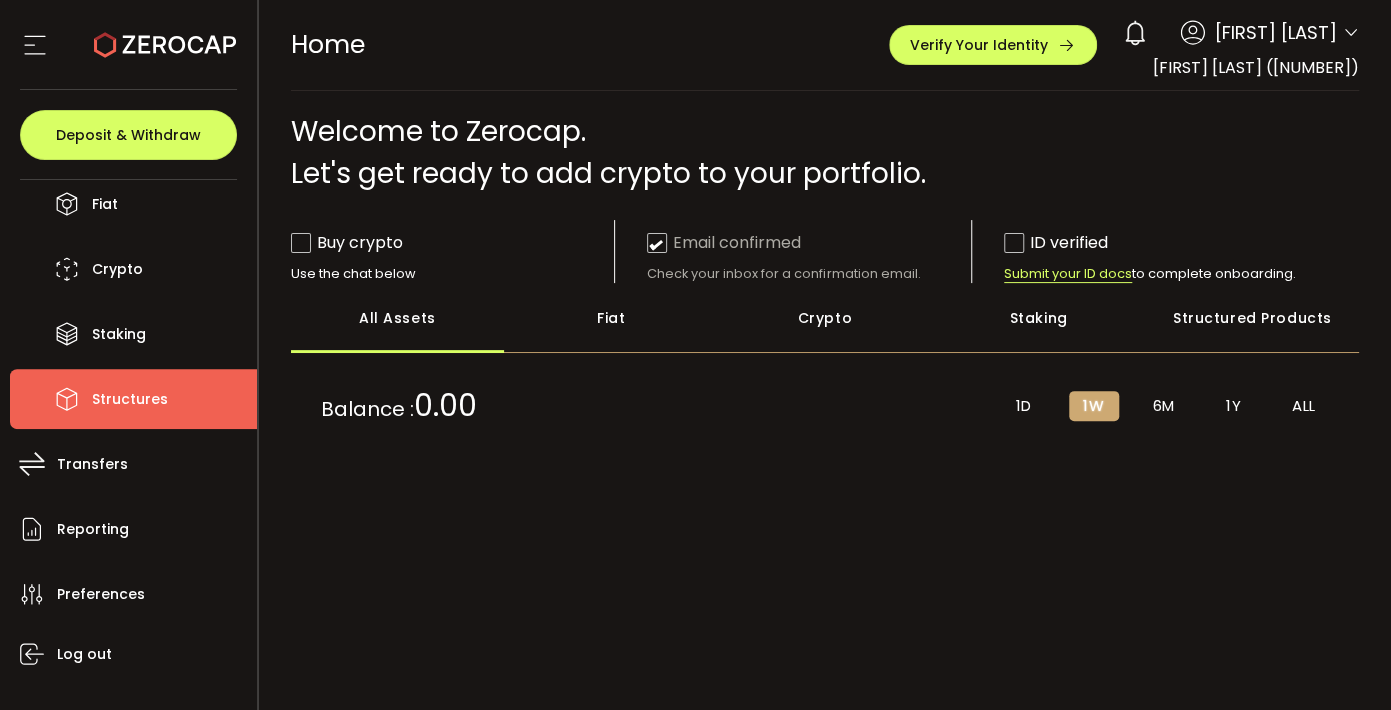 scroll, scrollTop: 188, scrollLeft: 0, axis: vertical 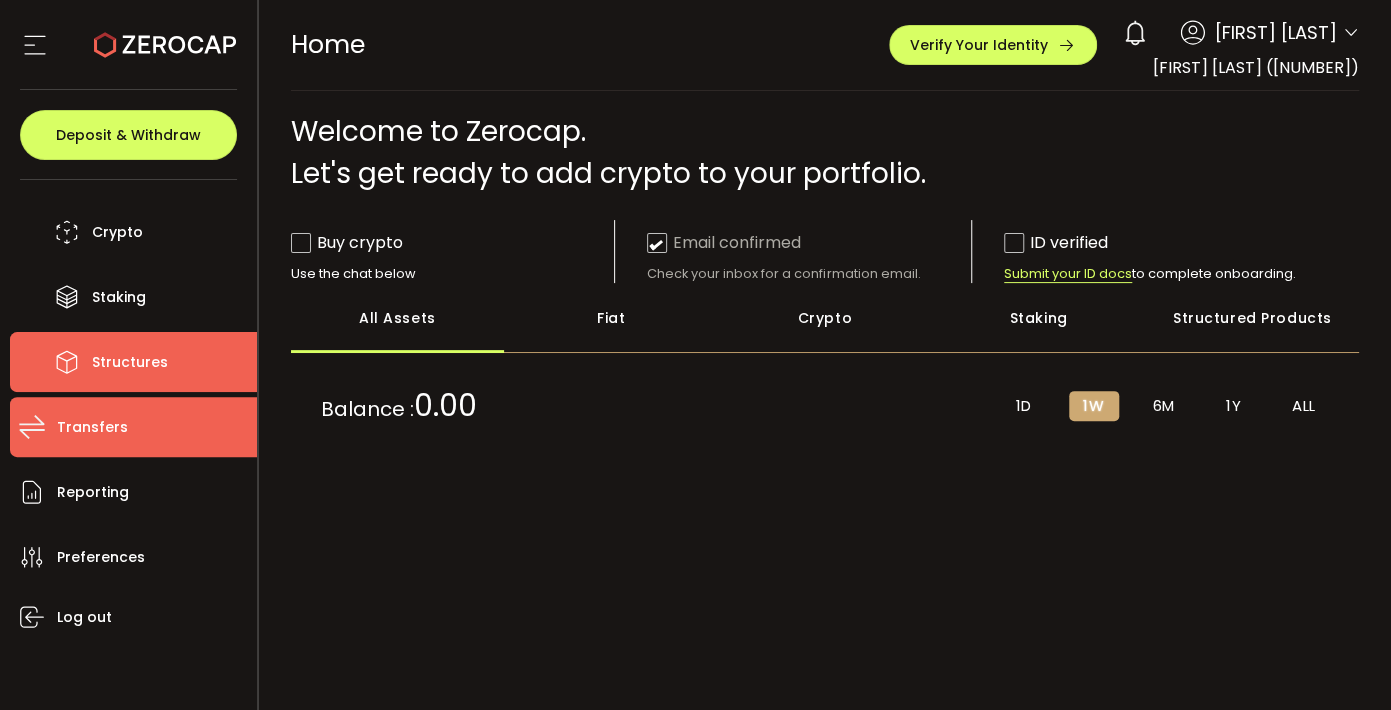click on "Transfers" at bounding box center (133, 427) 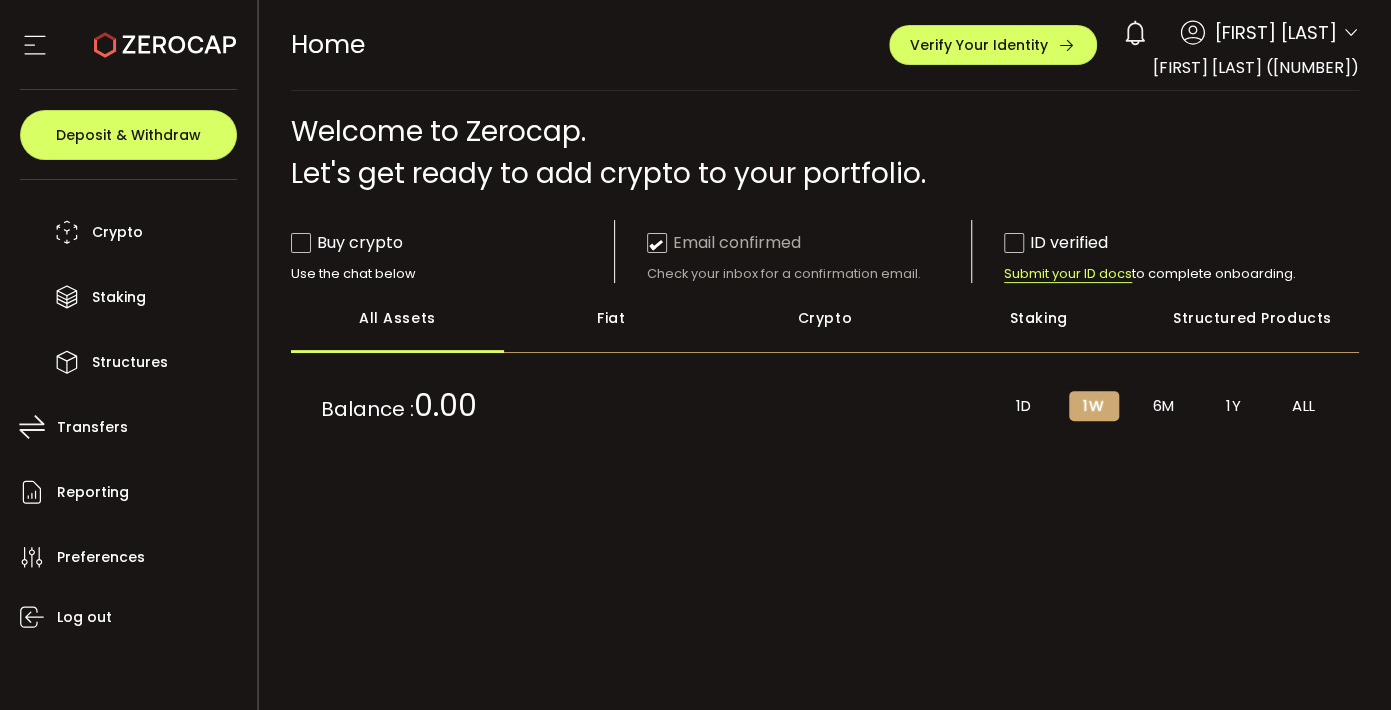 click at bounding box center (301, 243) 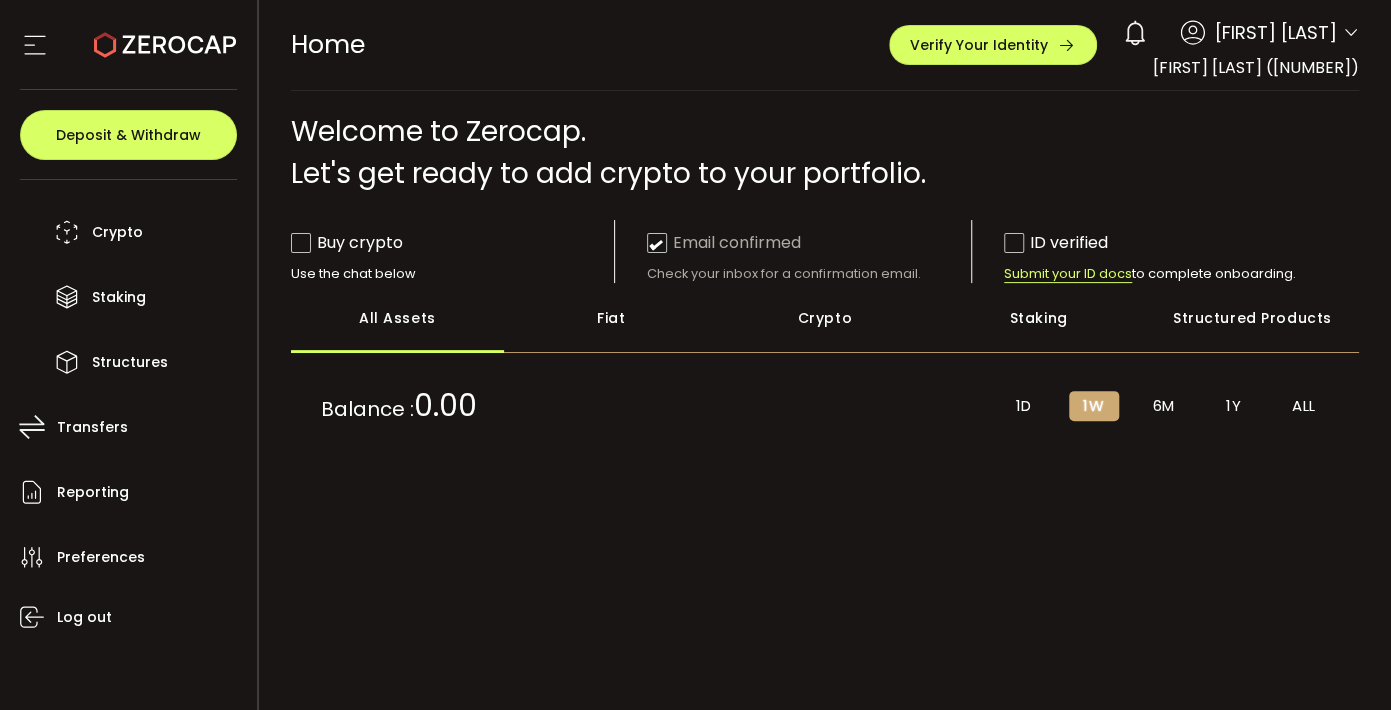 click at bounding box center [657, 243] 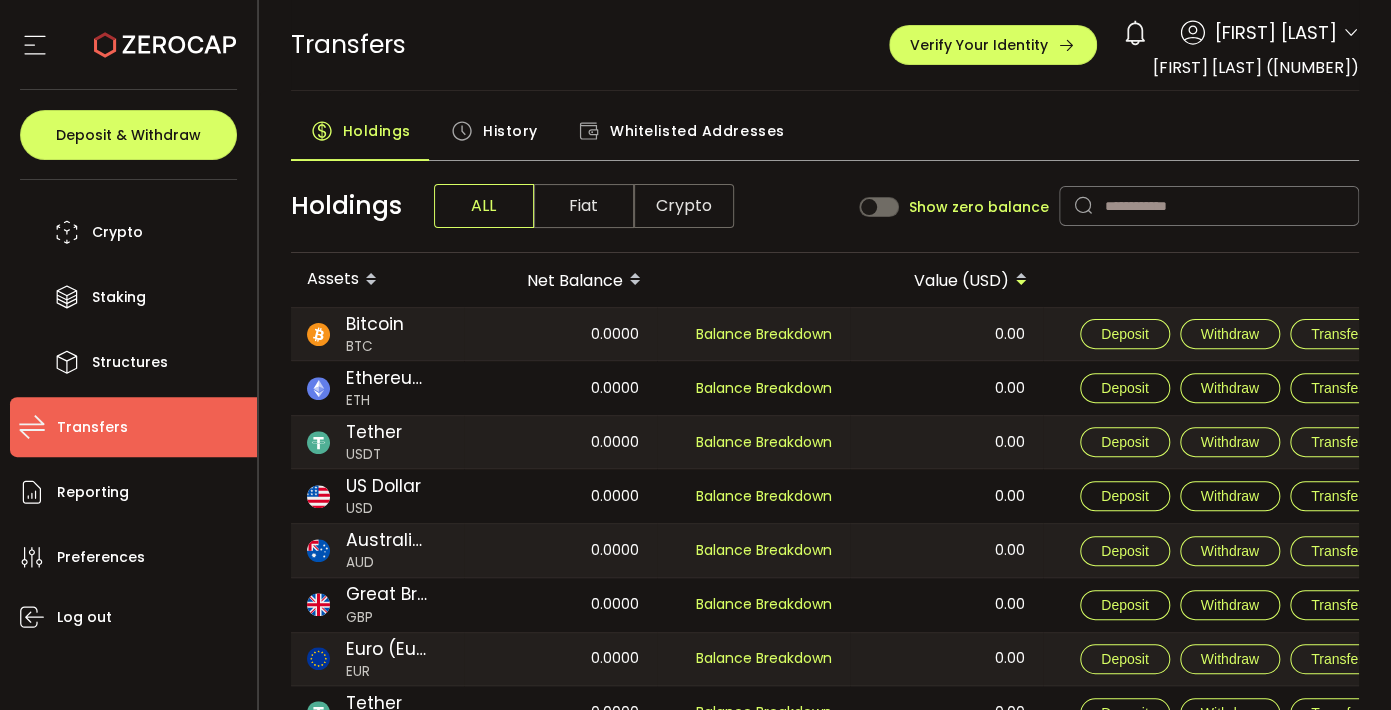 scroll, scrollTop: 0, scrollLeft: 7, axis: horizontal 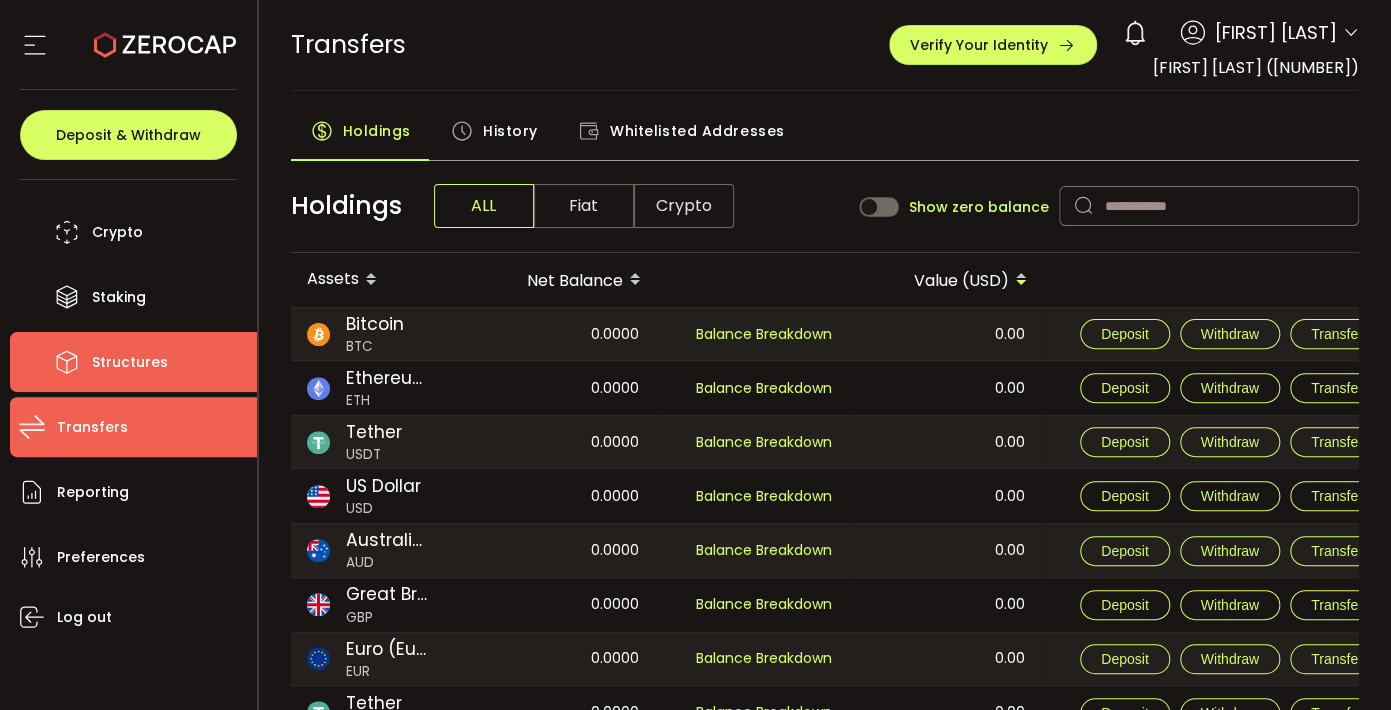 click on "Structures" at bounding box center (130, 362) 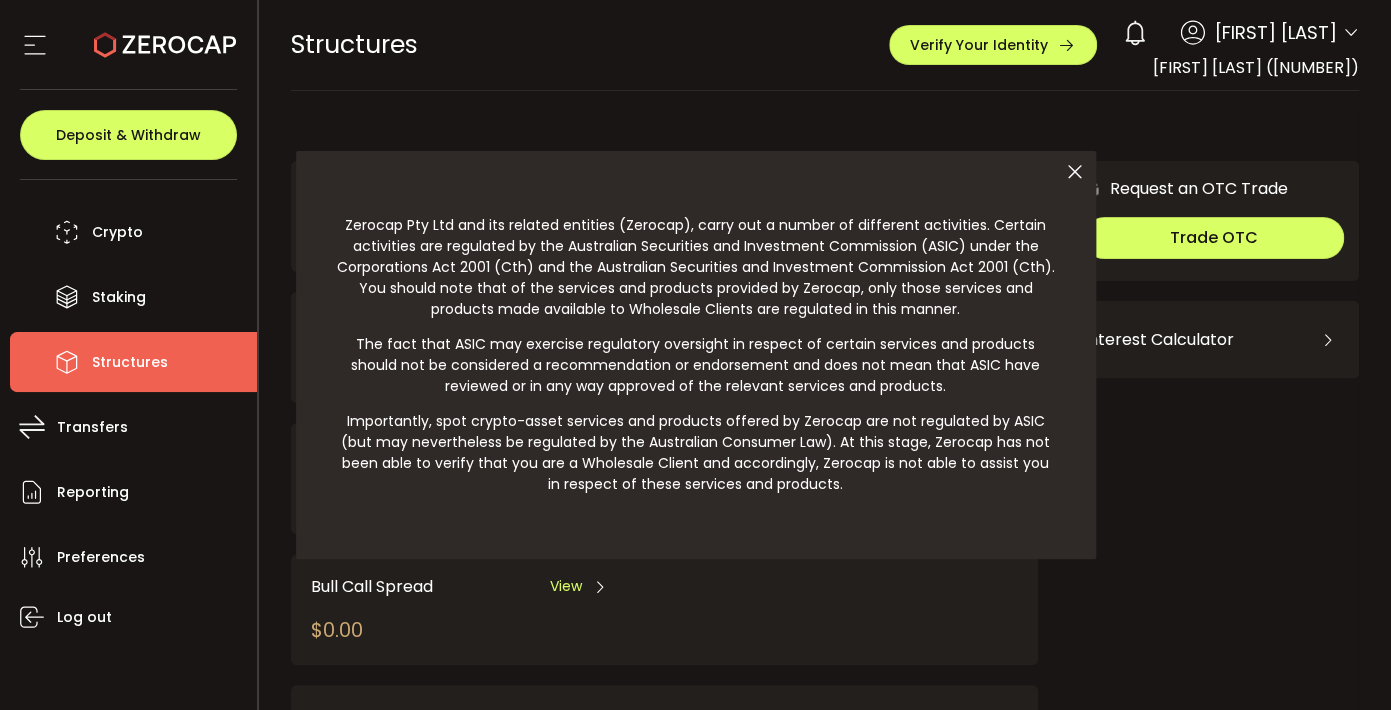 click at bounding box center [1075, 172] 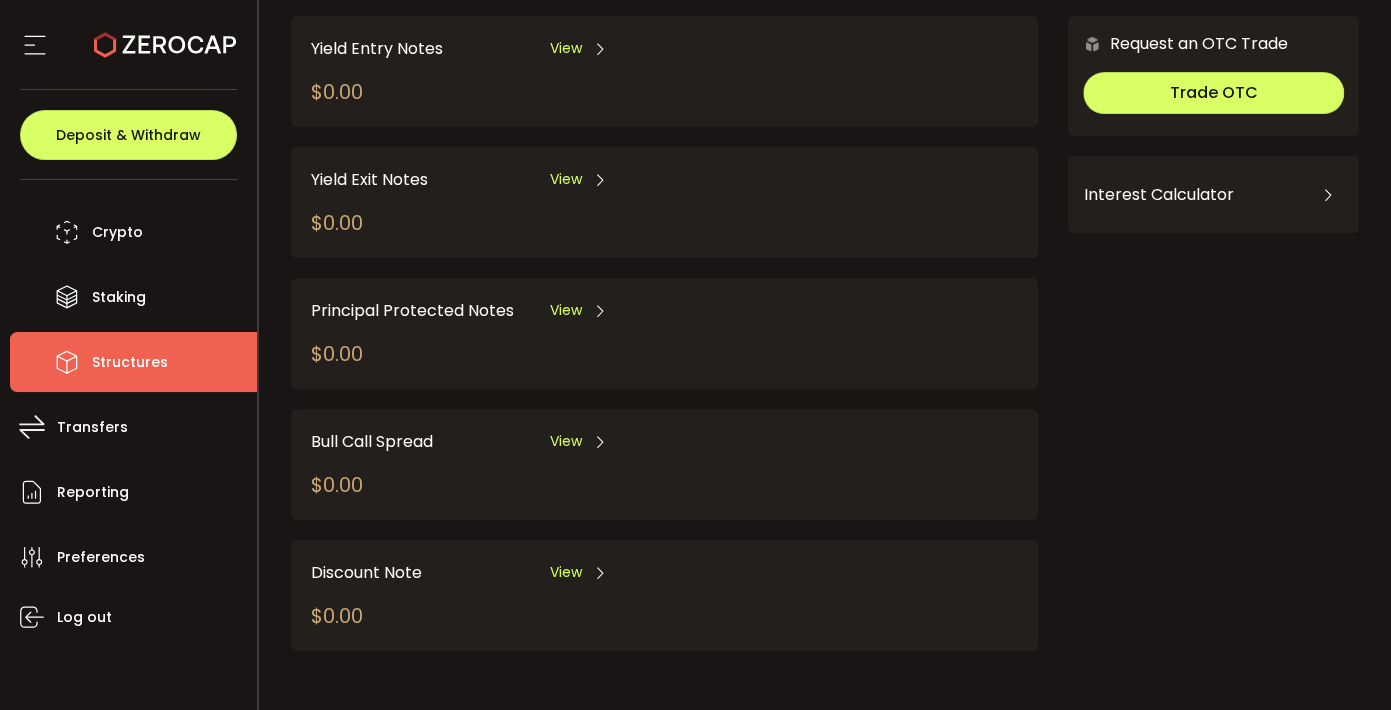 scroll, scrollTop: 0, scrollLeft: 0, axis: both 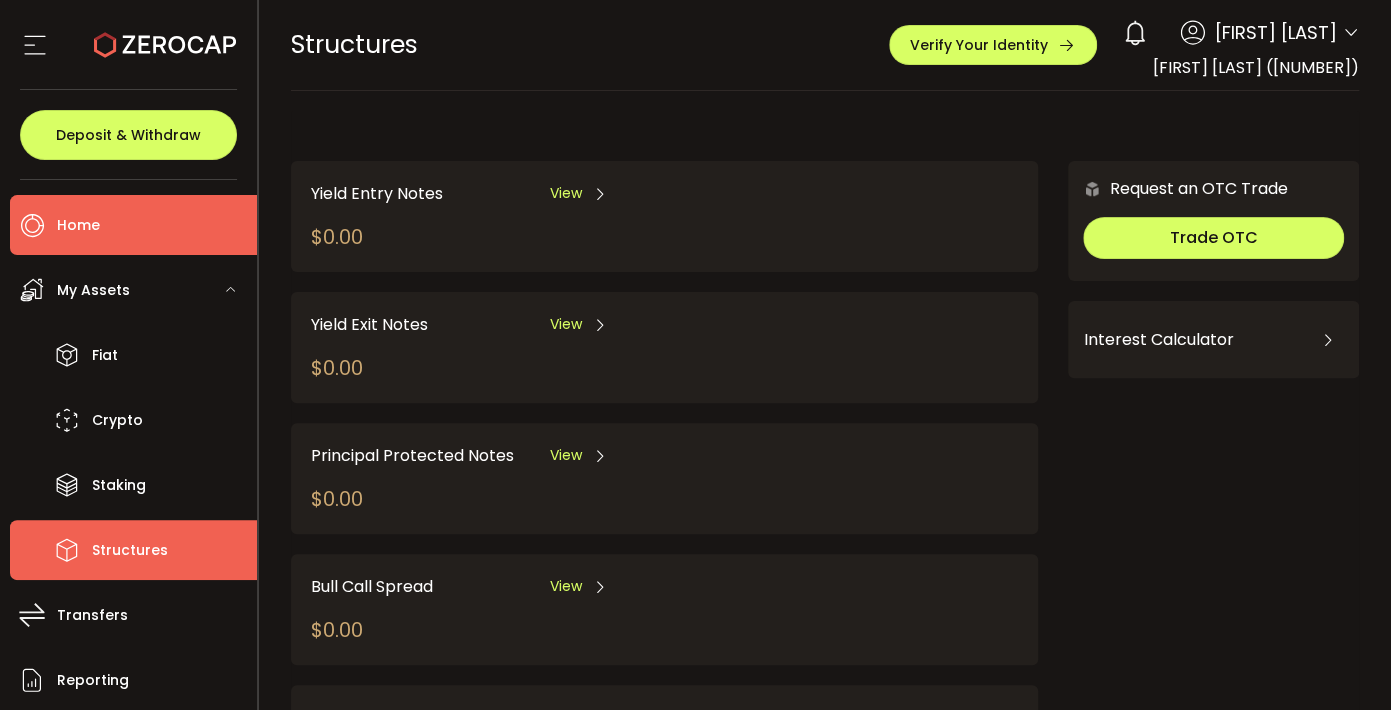 click on "Home" at bounding box center [78, 225] 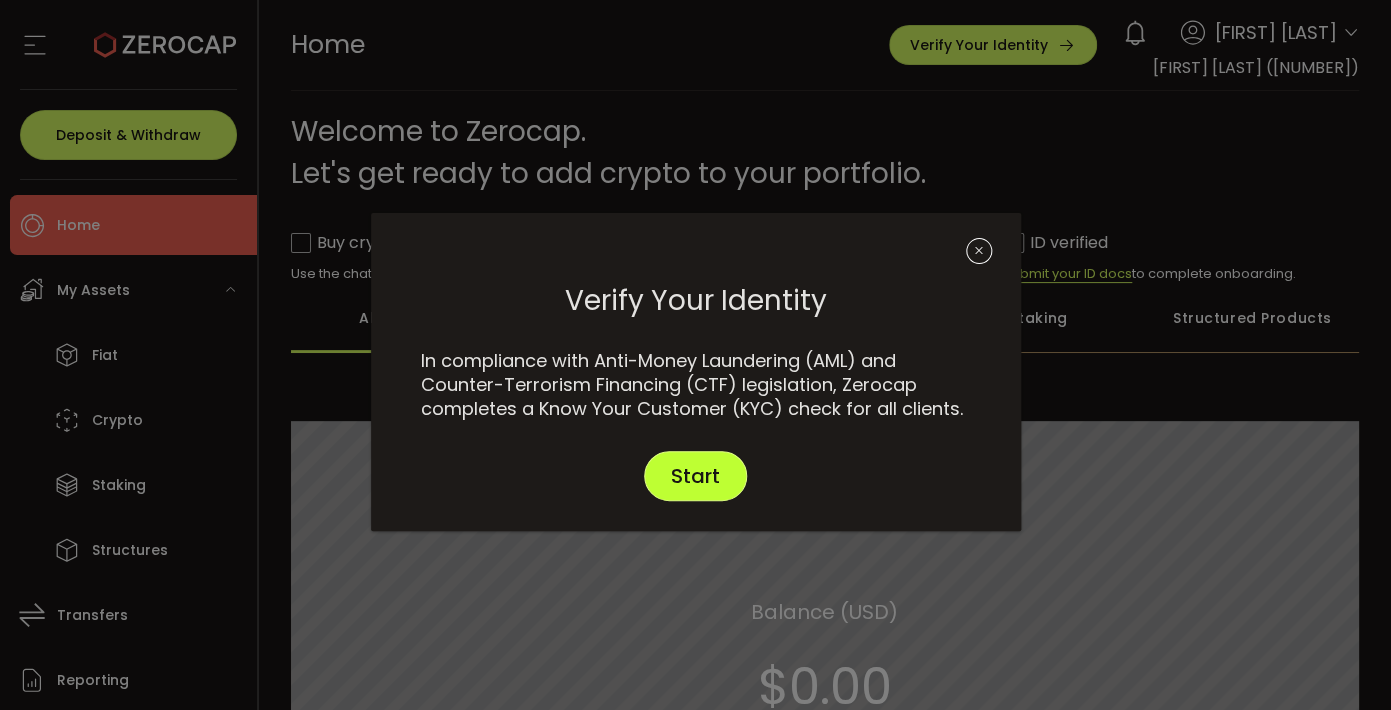 click on "Start" at bounding box center (695, 476) 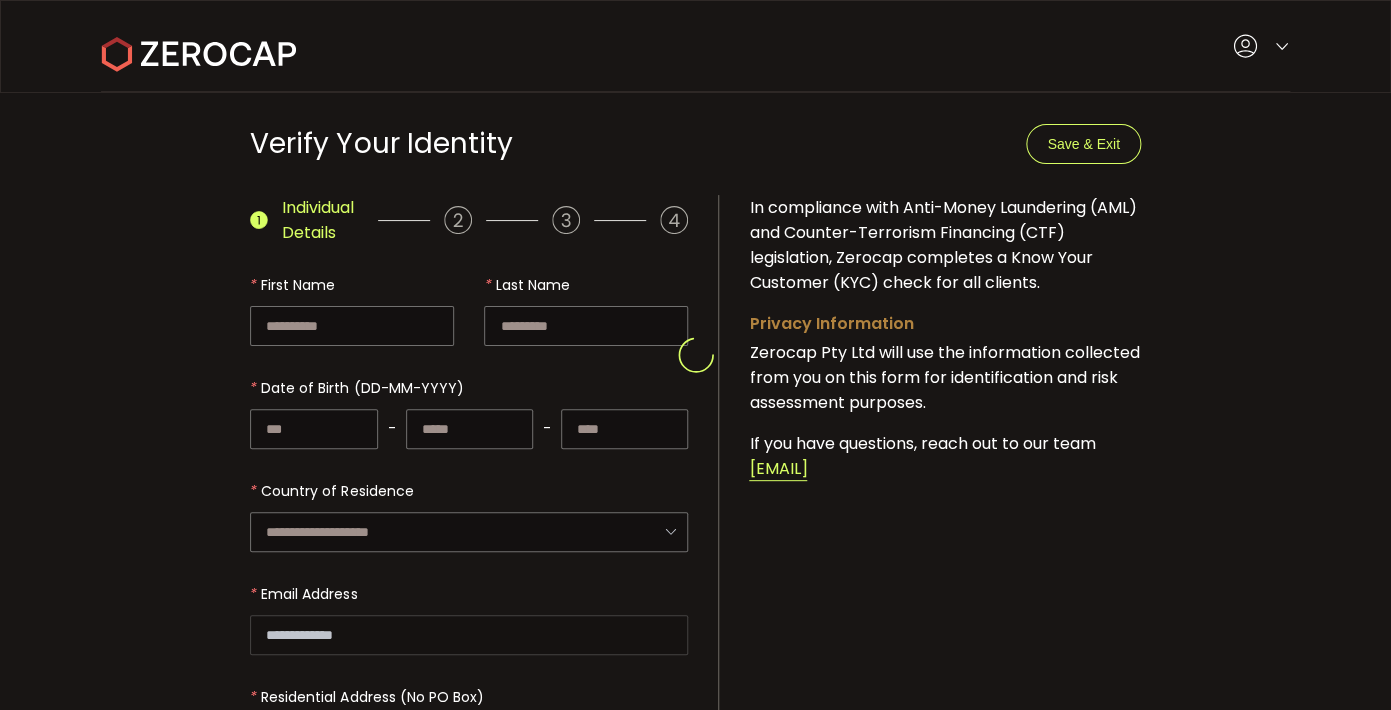 type on "*****" 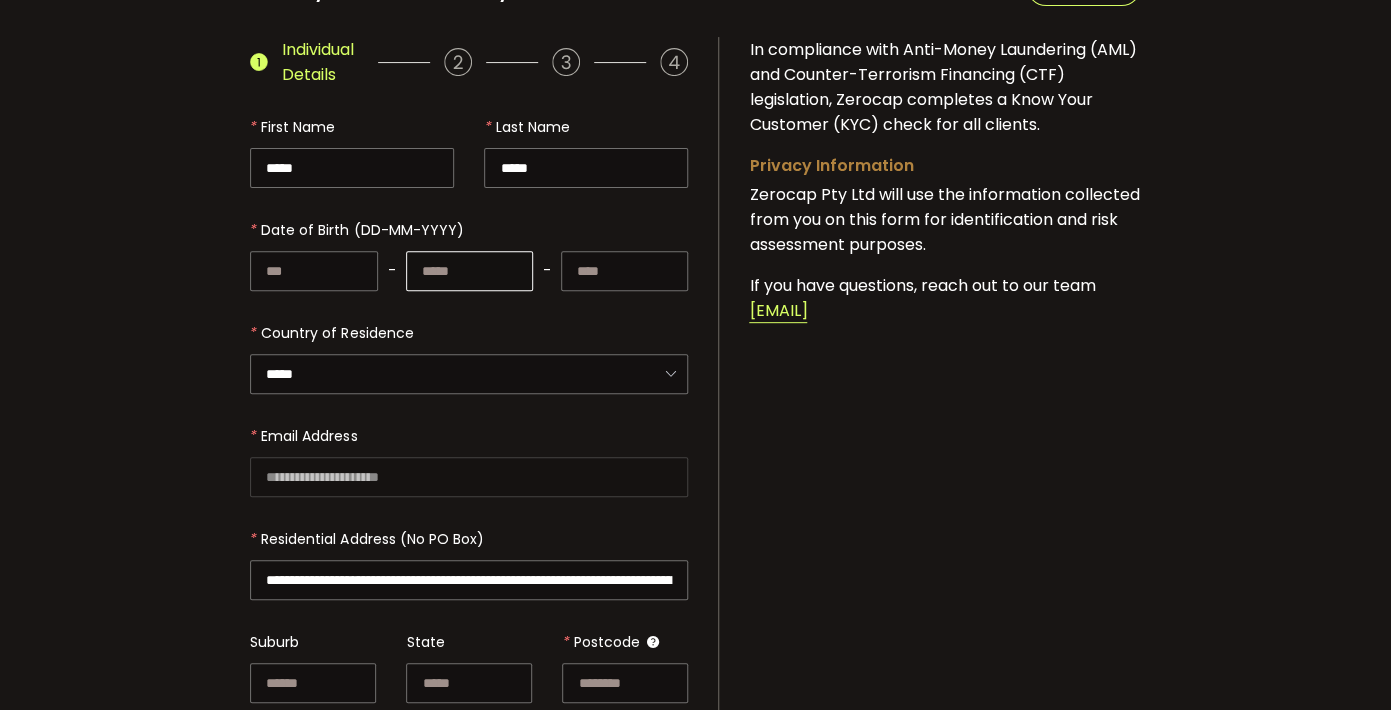 scroll, scrollTop: 166, scrollLeft: 0, axis: vertical 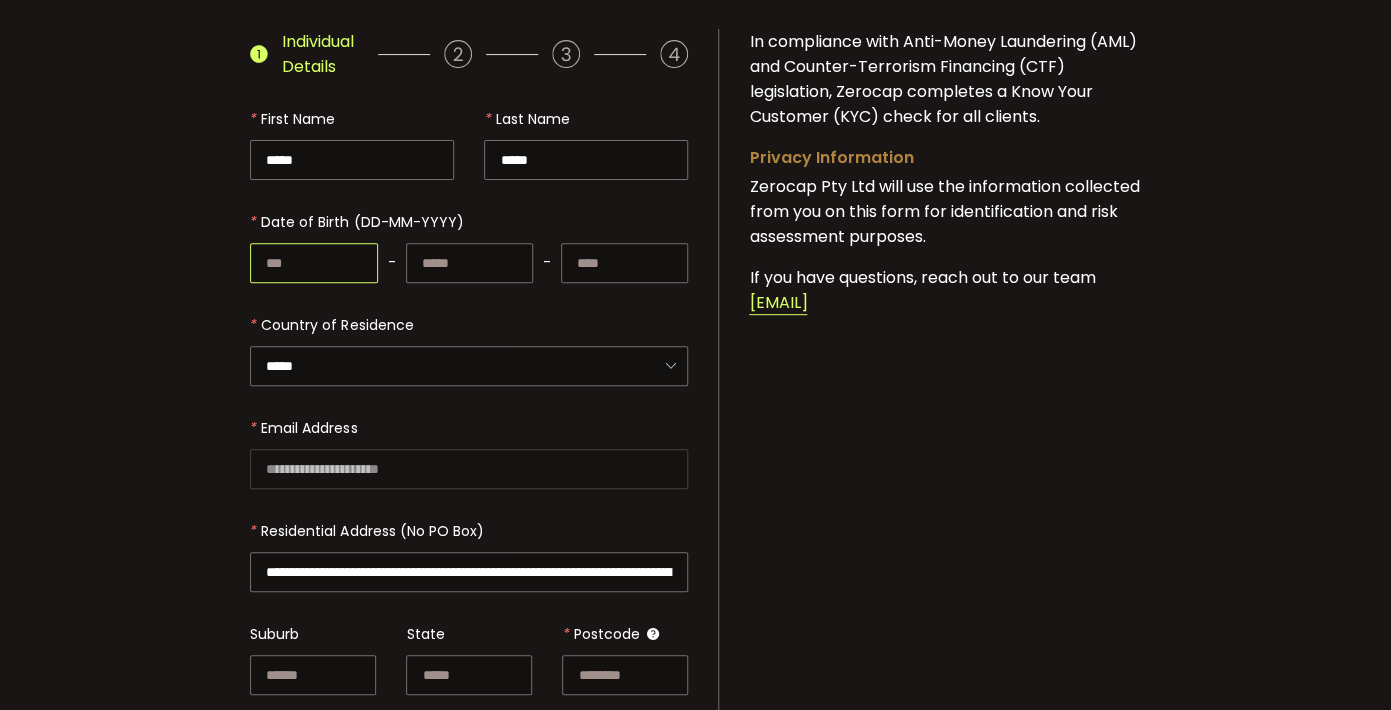 click at bounding box center (313, 263) 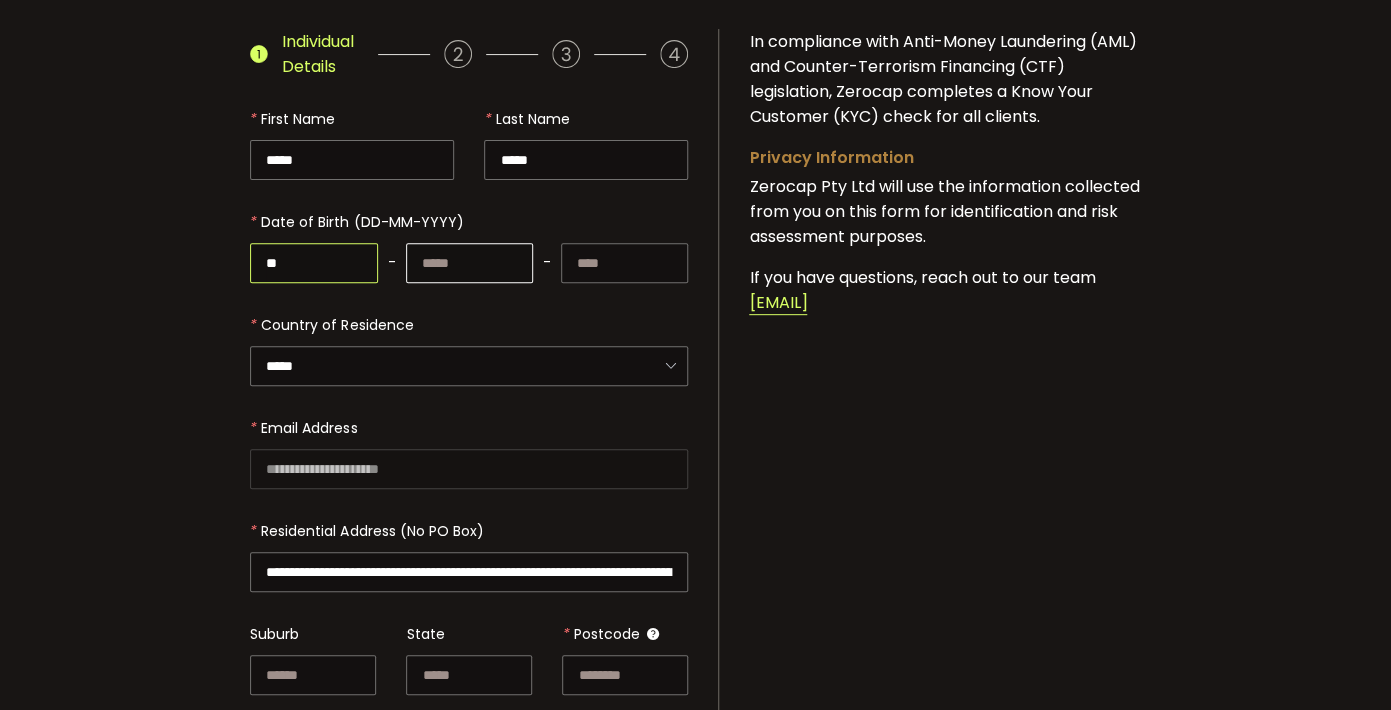 type on "**" 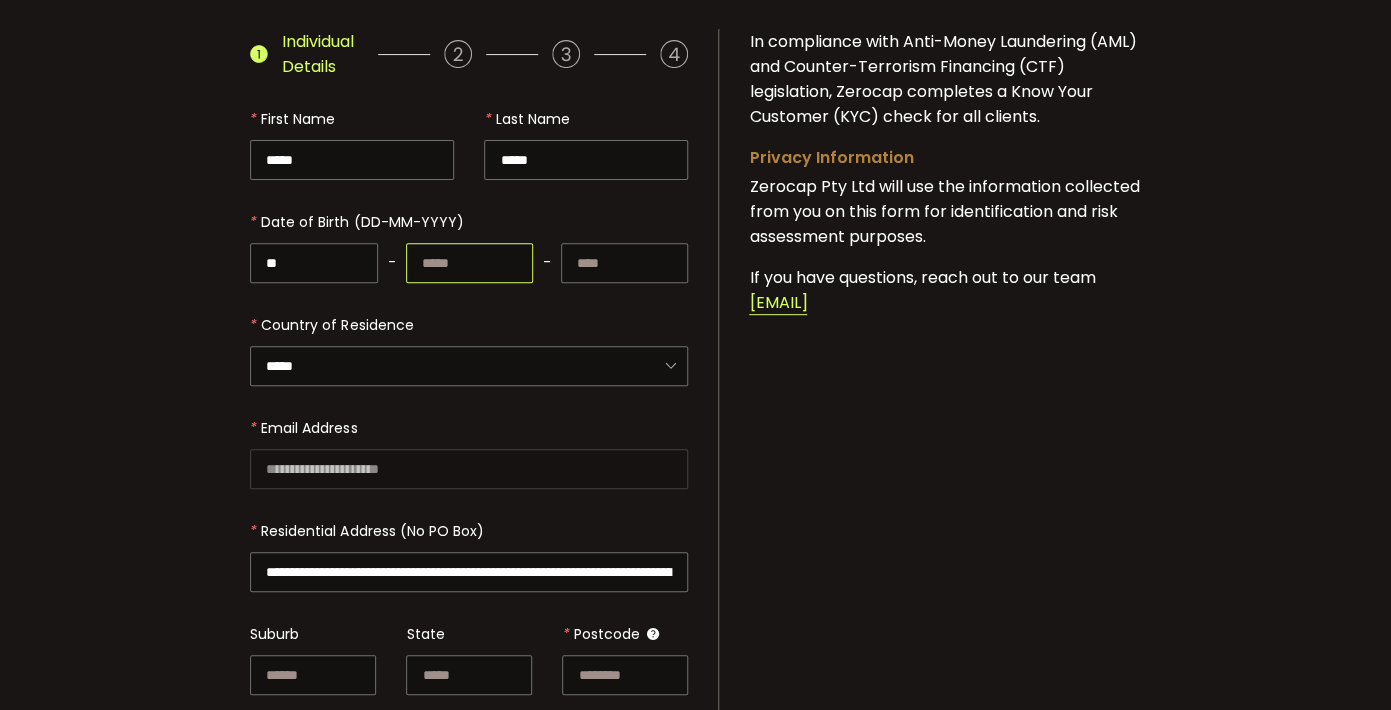 click at bounding box center [469, 263] 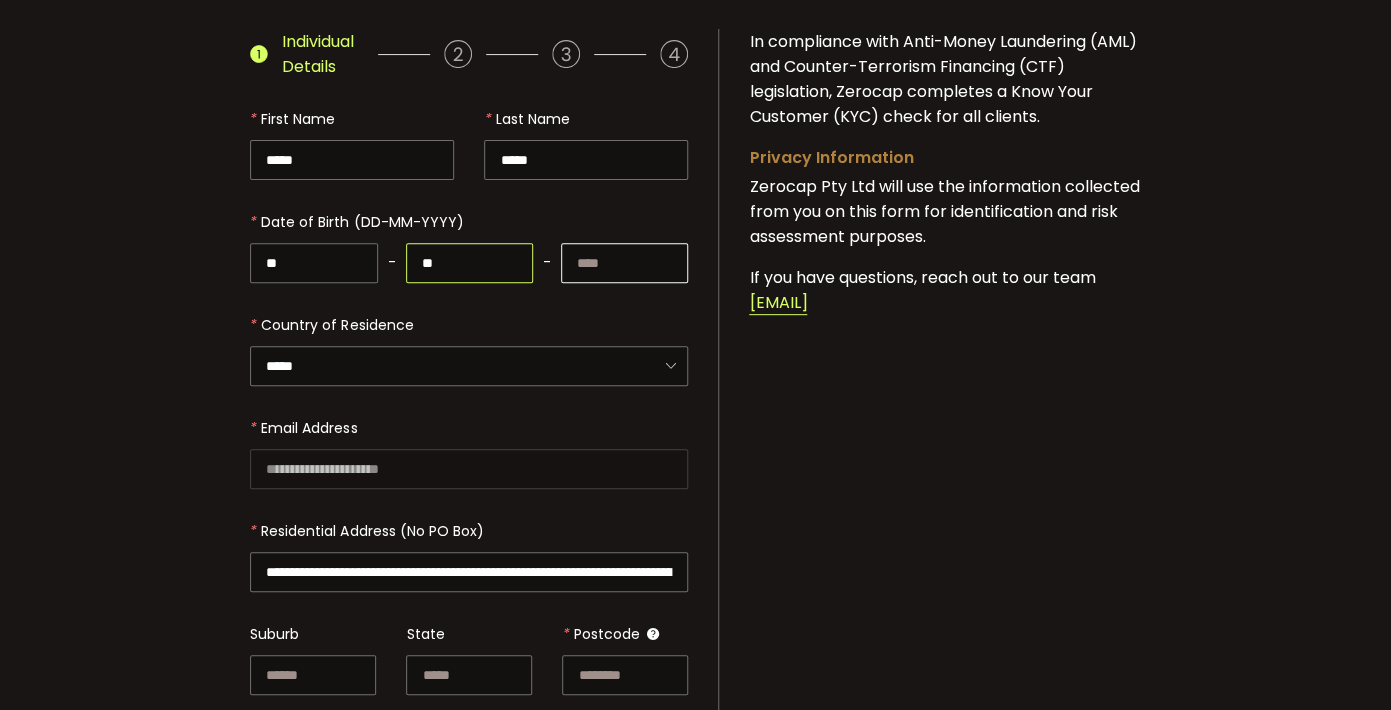 type on "**" 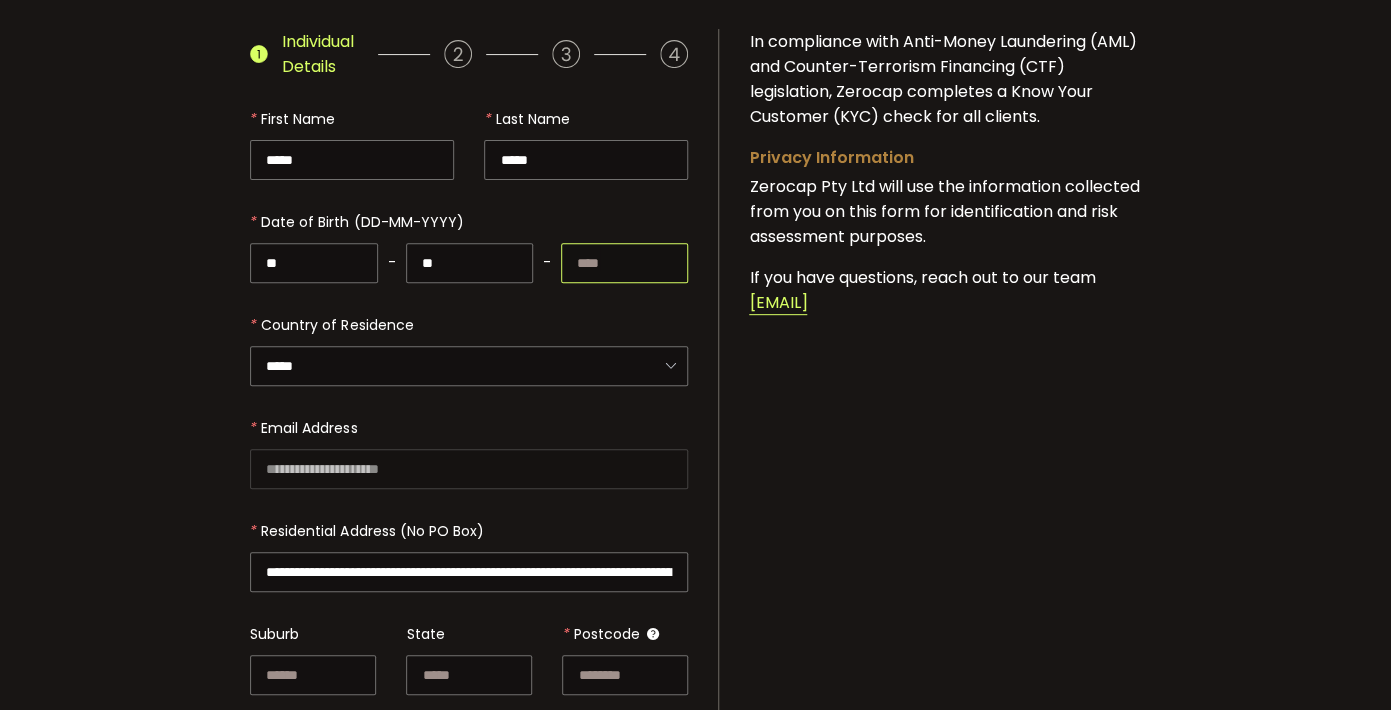 click at bounding box center [624, 263] 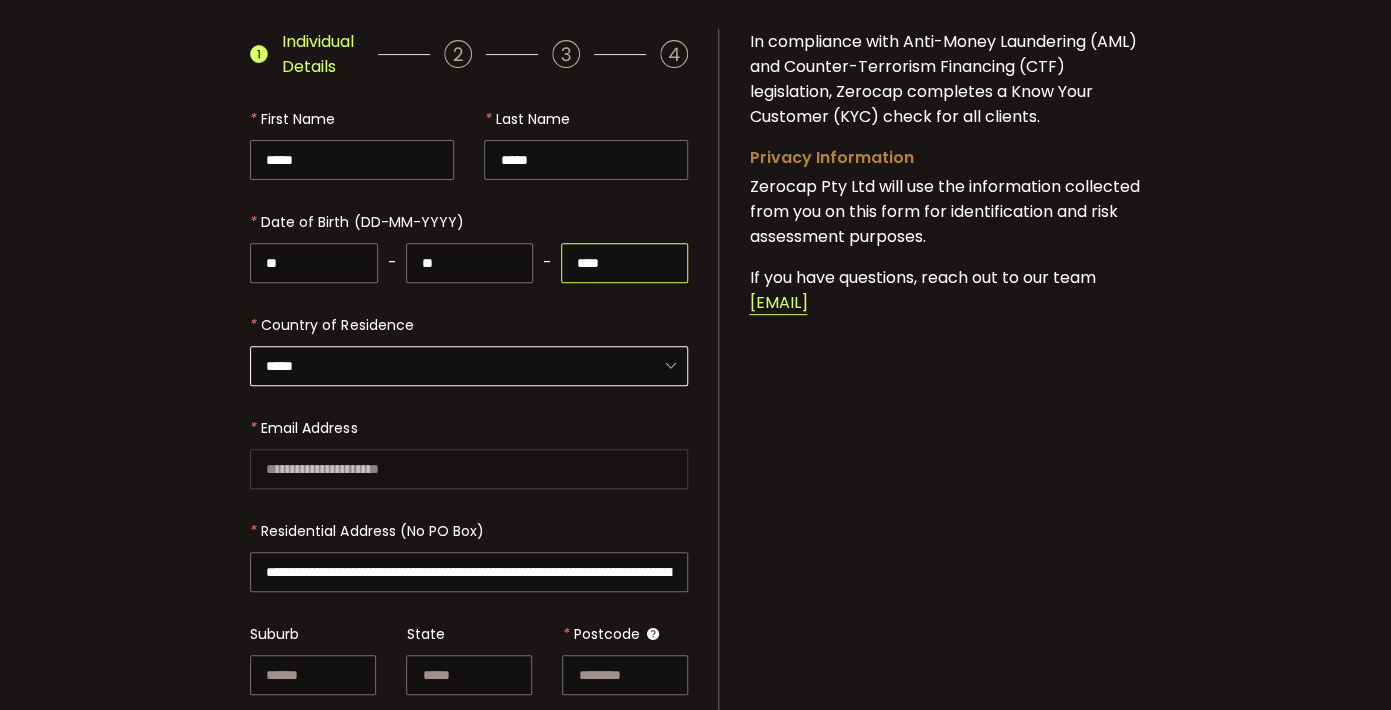 type on "****" 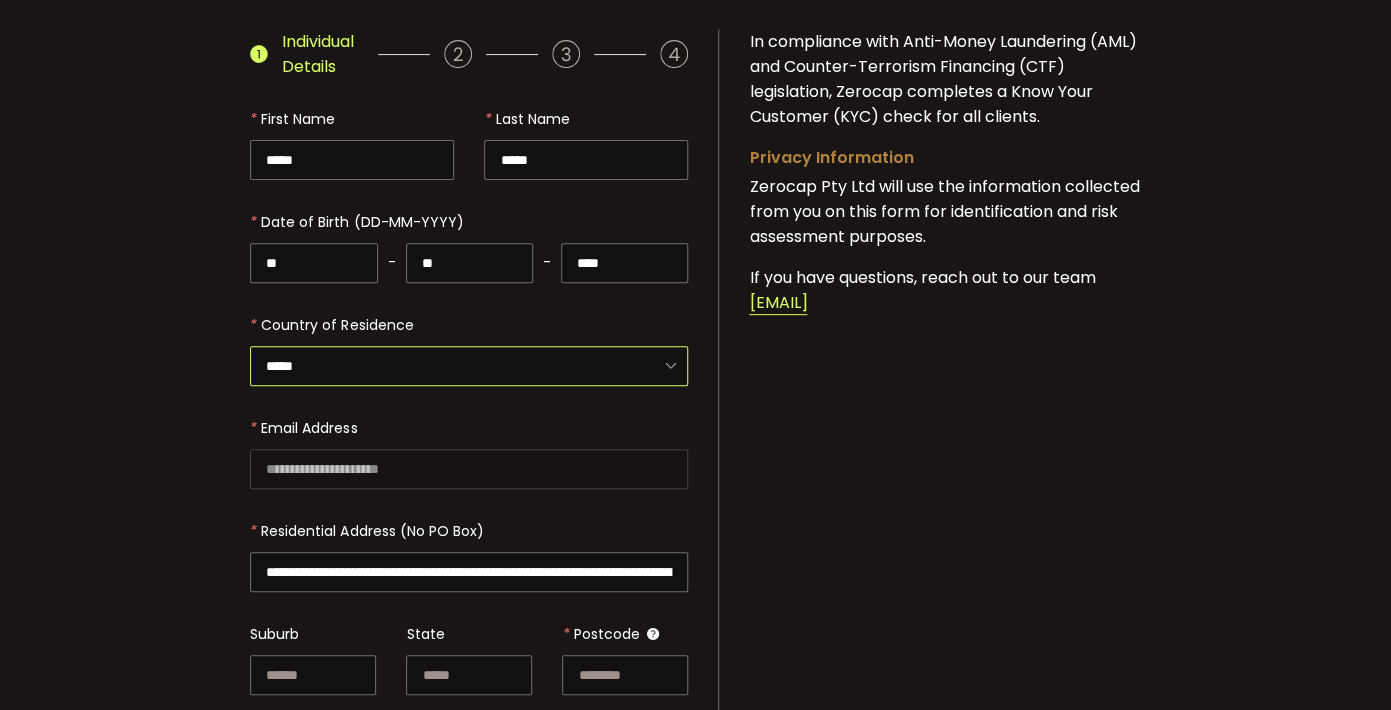 click on "*****" at bounding box center (469, 366) 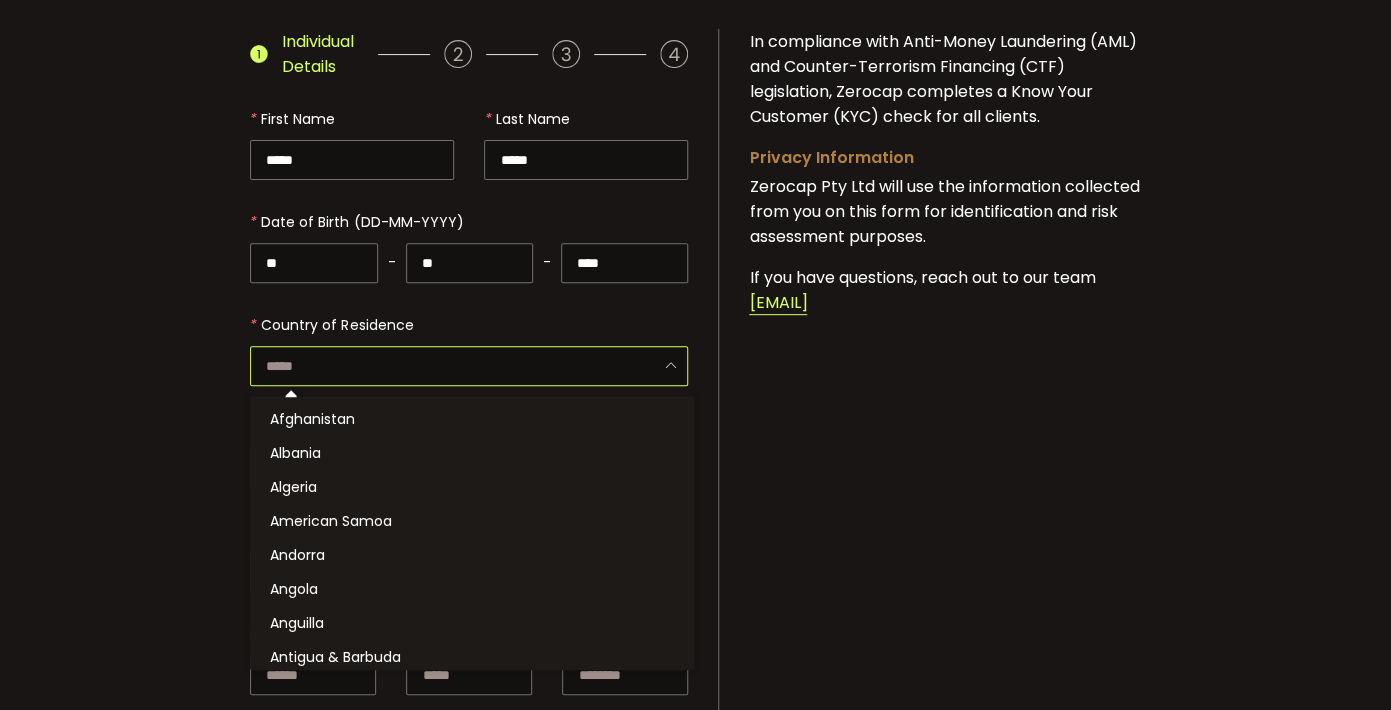 scroll, scrollTop: 3030, scrollLeft: 0, axis: vertical 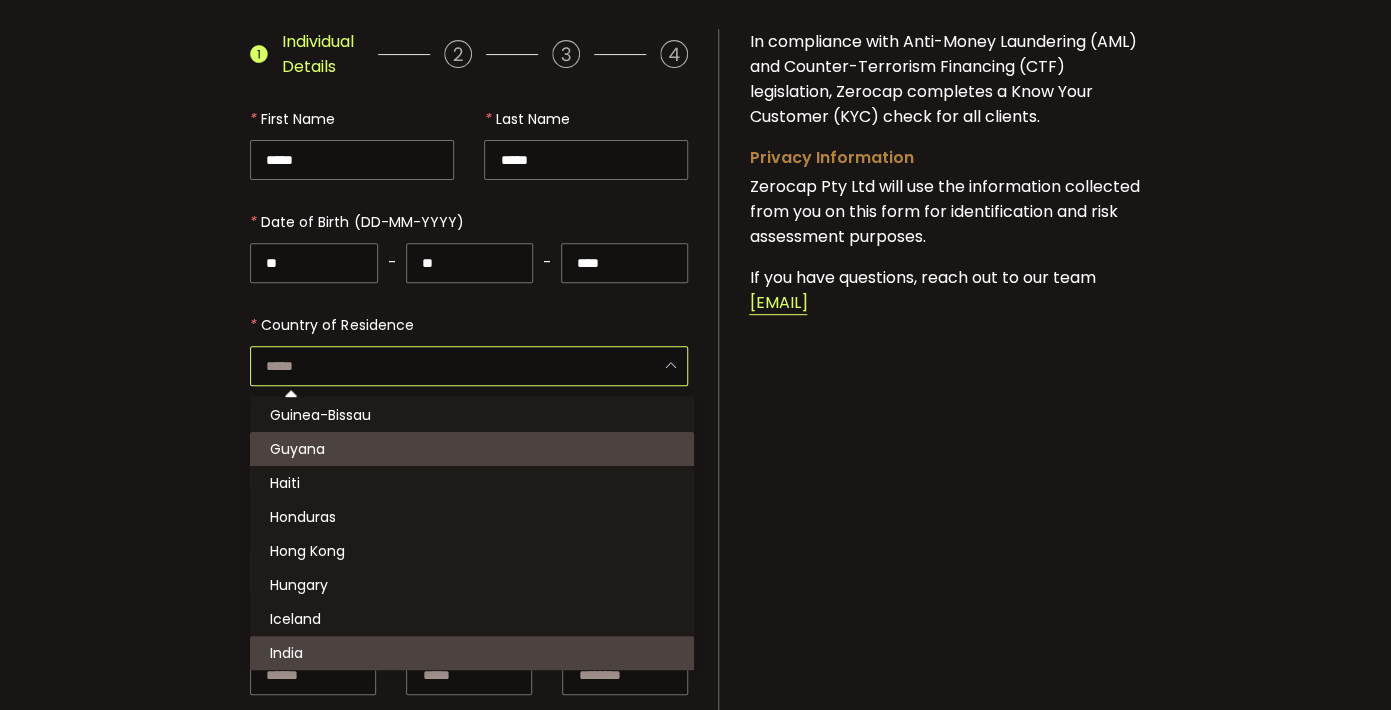 click on "**********" at bounding box center [695, 554] 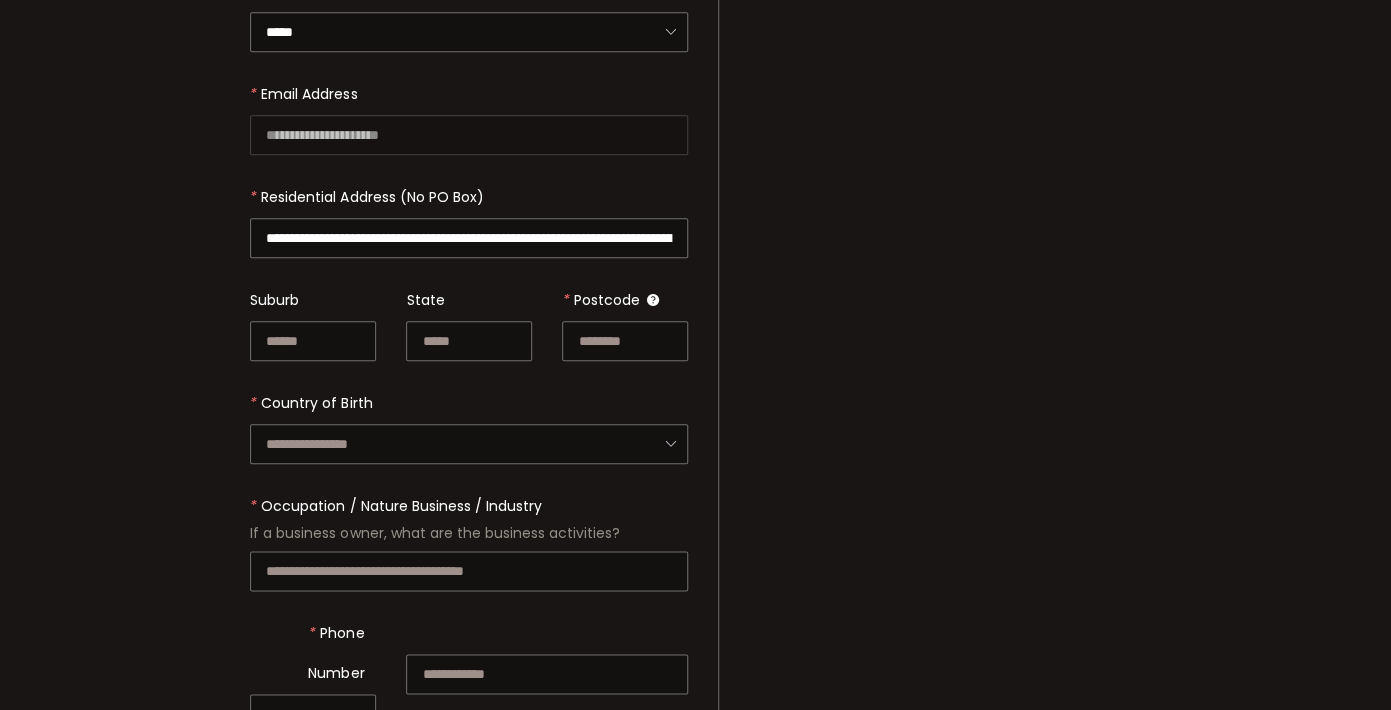 scroll, scrollTop: 545, scrollLeft: 0, axis: vertical 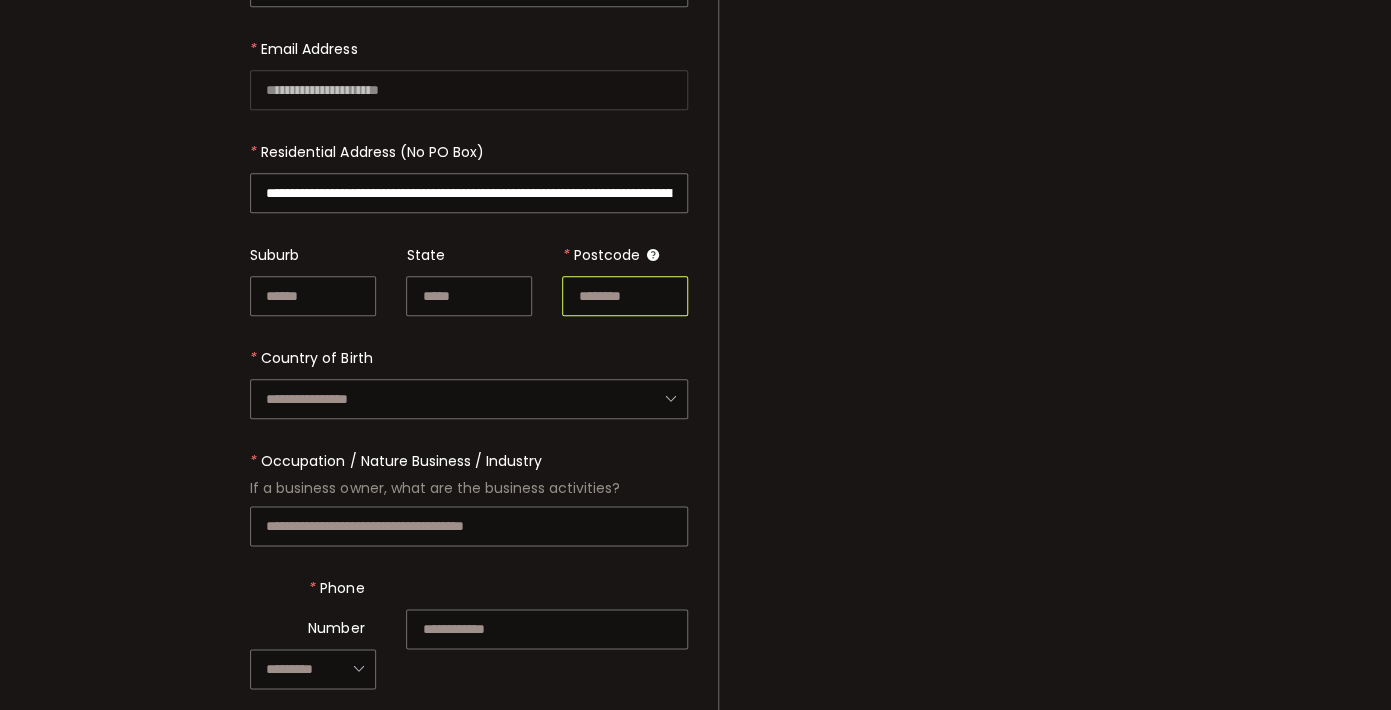 click at bounding box center (625, 296) 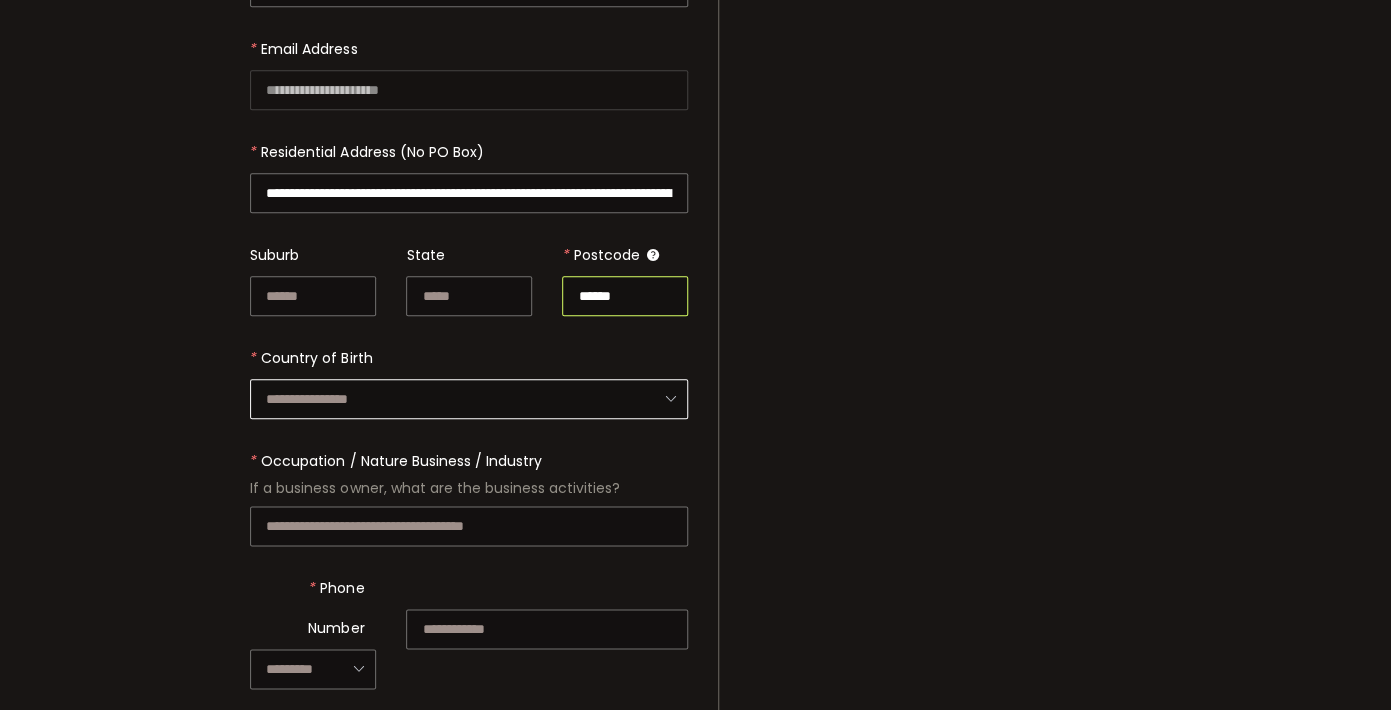 type on "******" 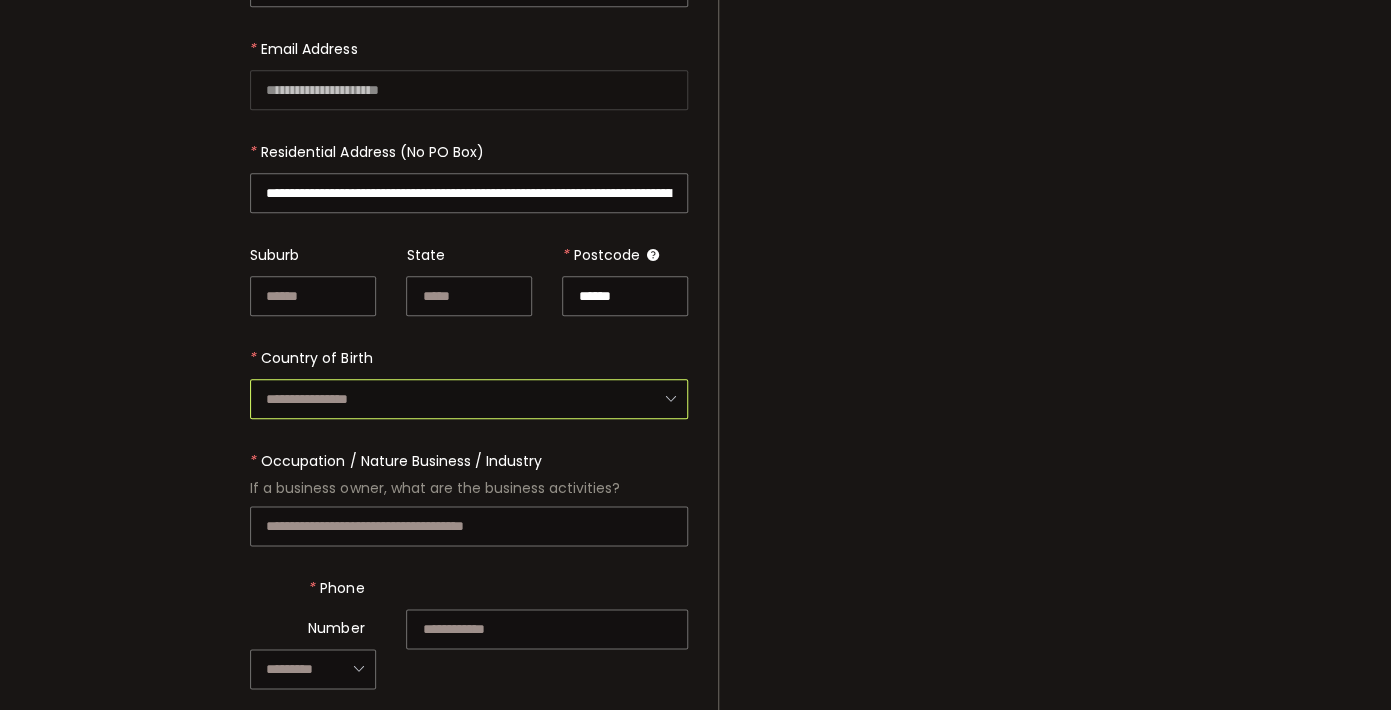 click at bounding box center [469, 399] 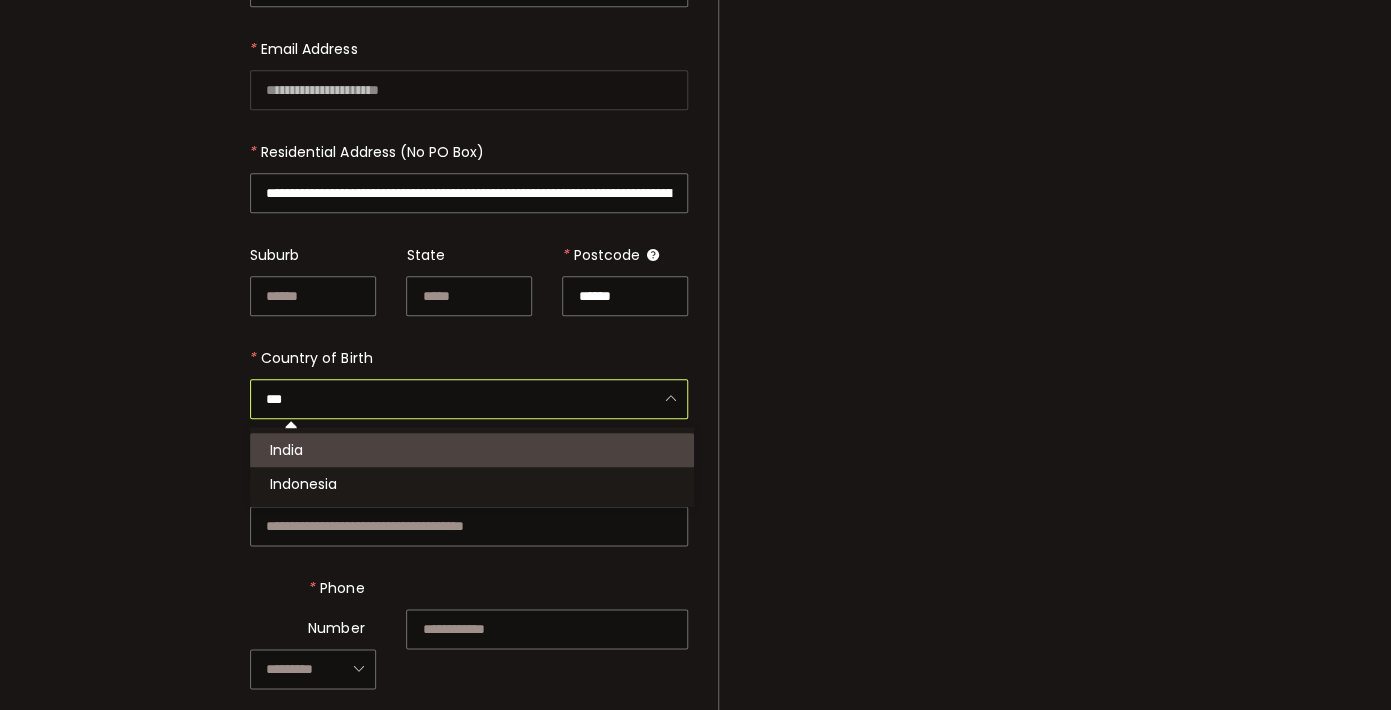 click on "India" at bounding box center (286, 450) 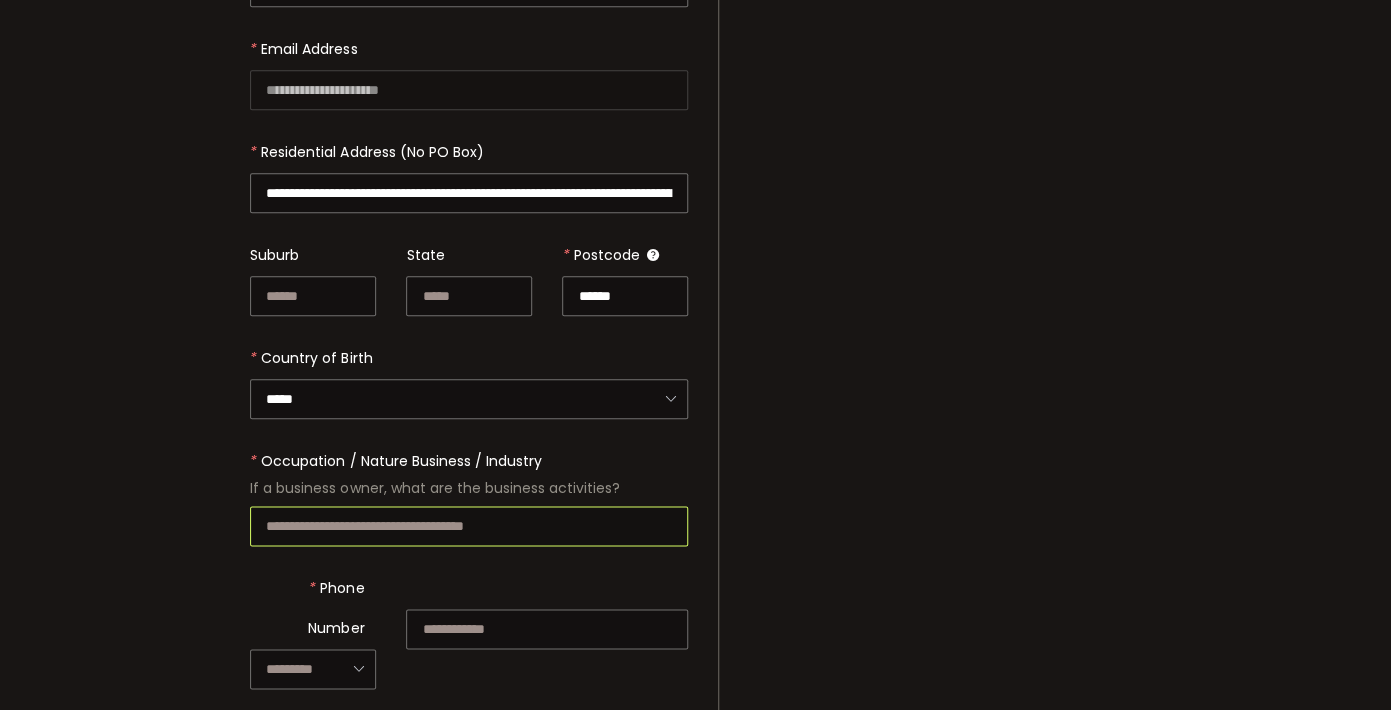 click at bounding box center [469, 526] 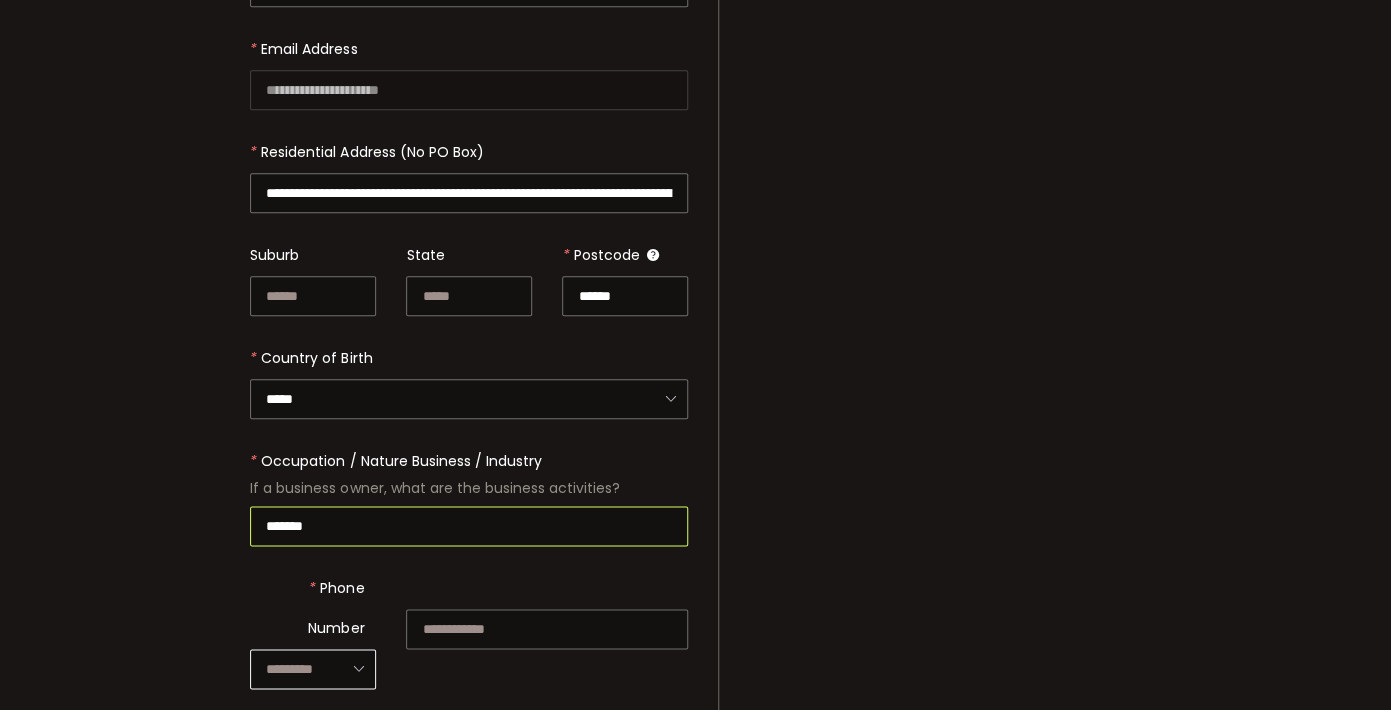 type on "*******" 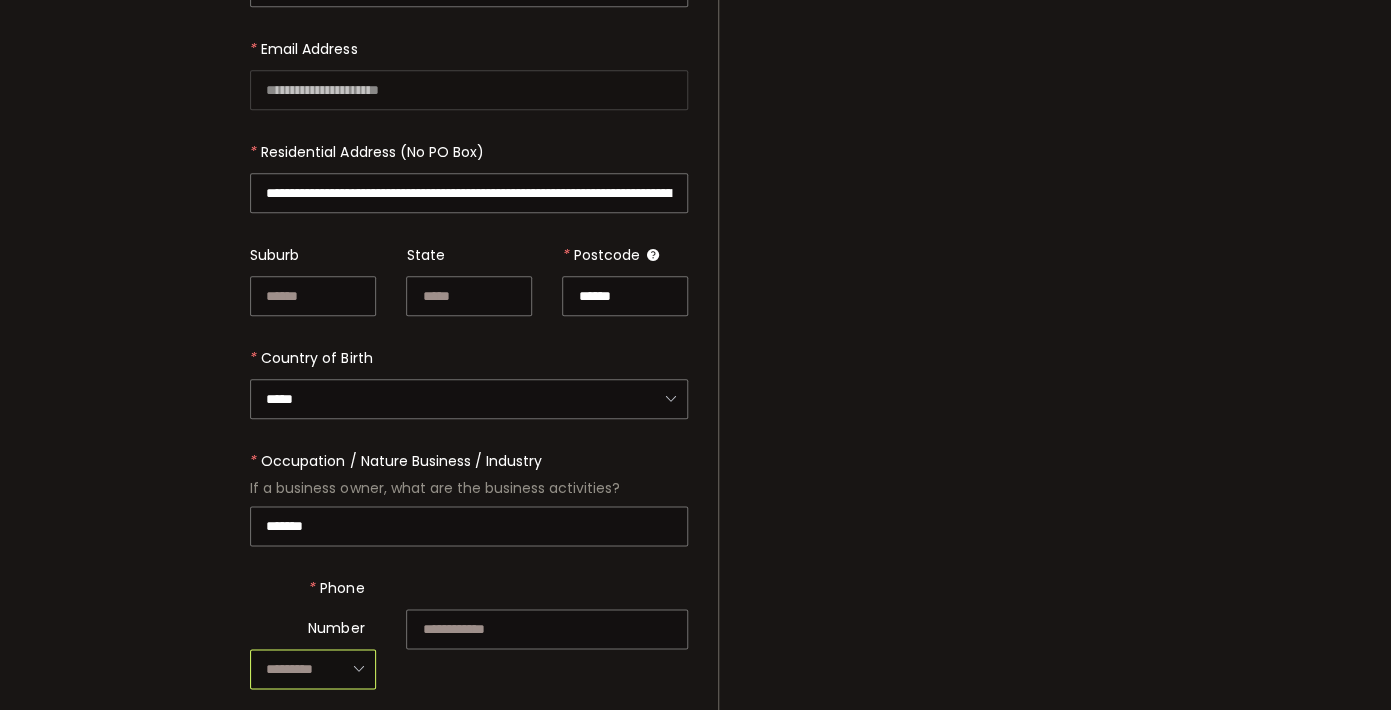 click at bounding box center [313, 669] 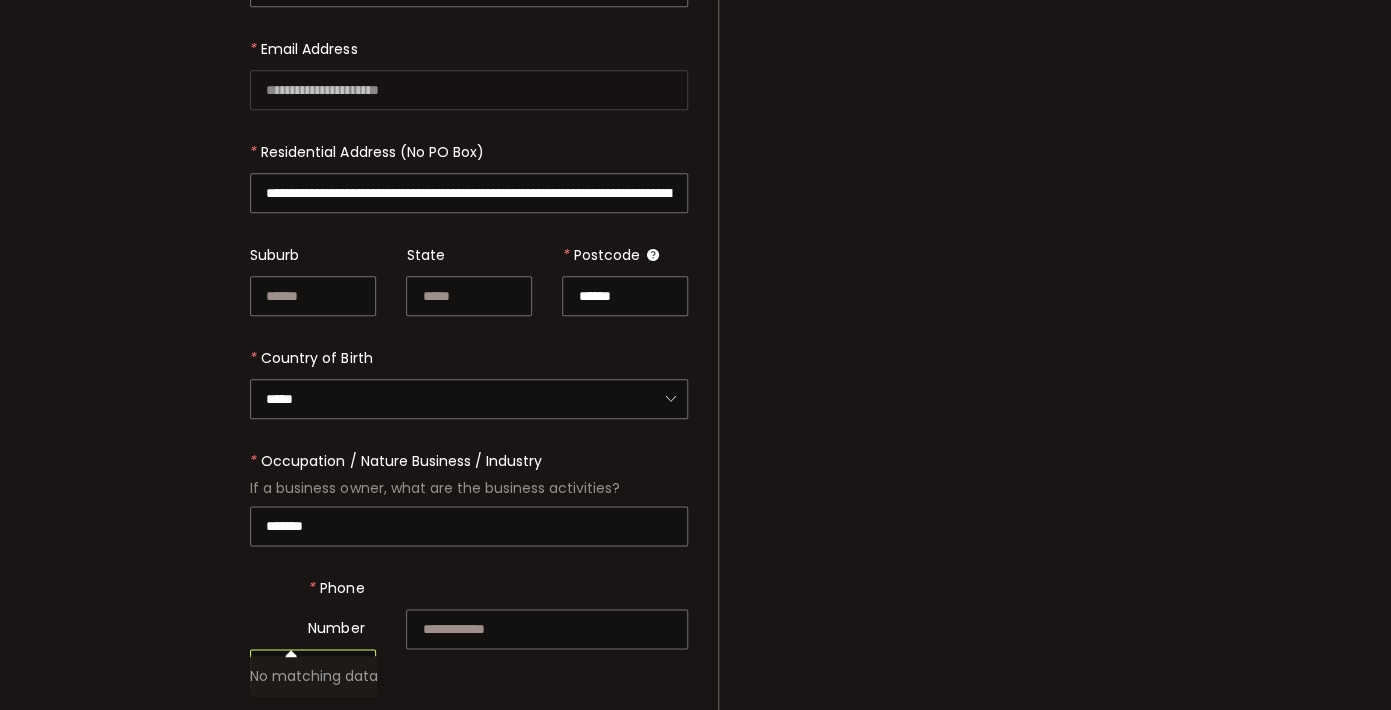 type on "*" 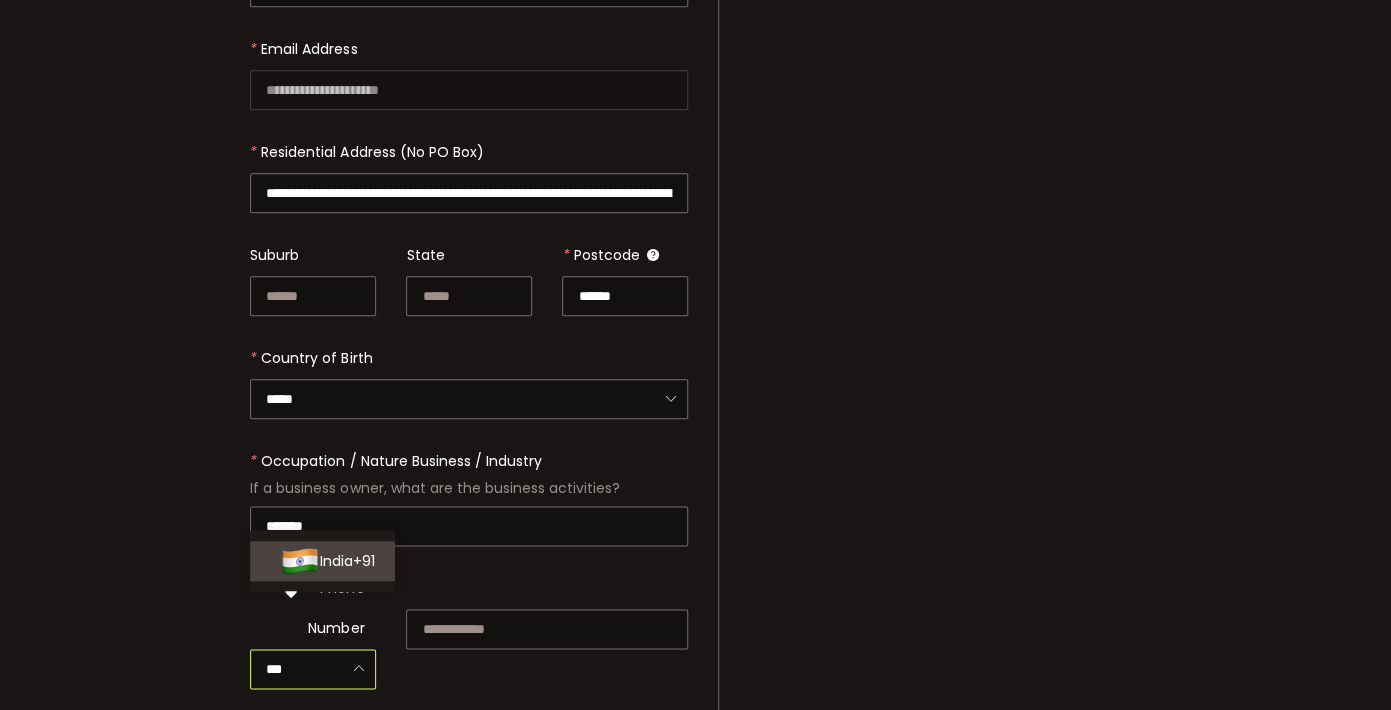 type on "***" 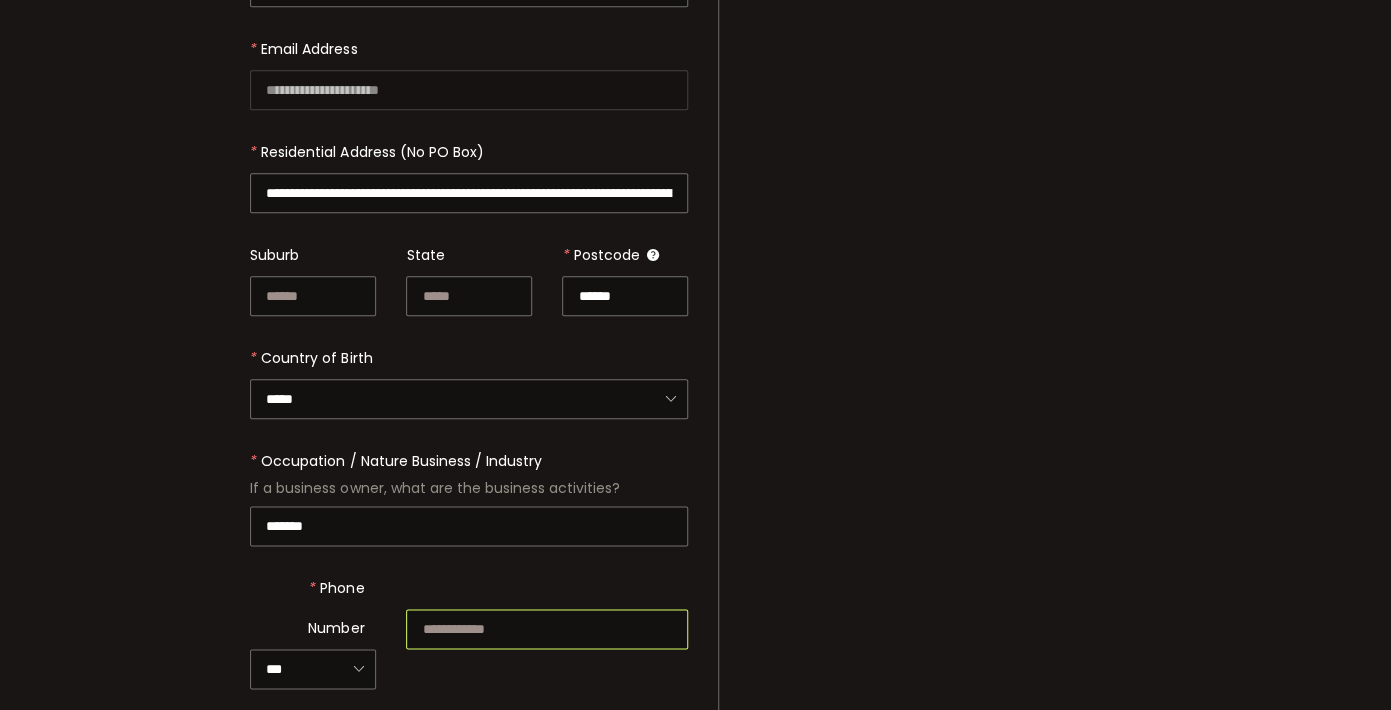 click at bounding box center (547, 629) 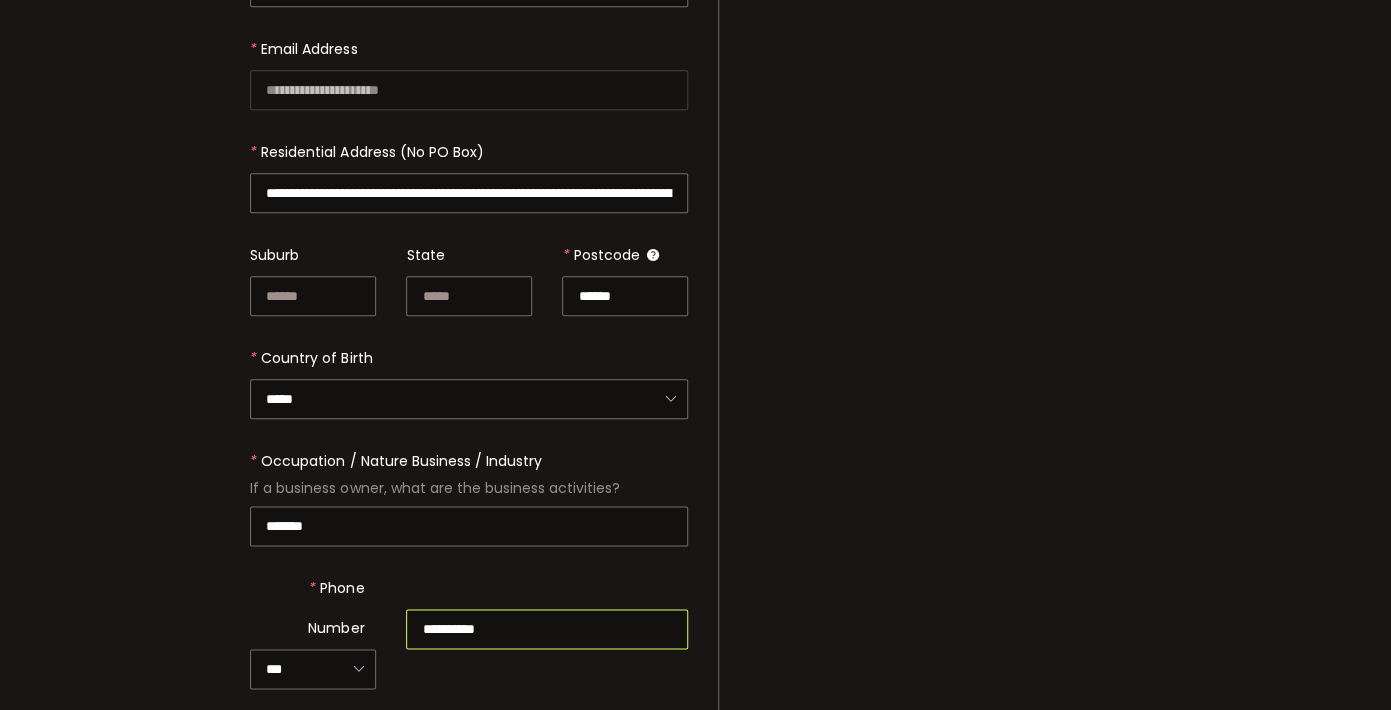 type on "**********" 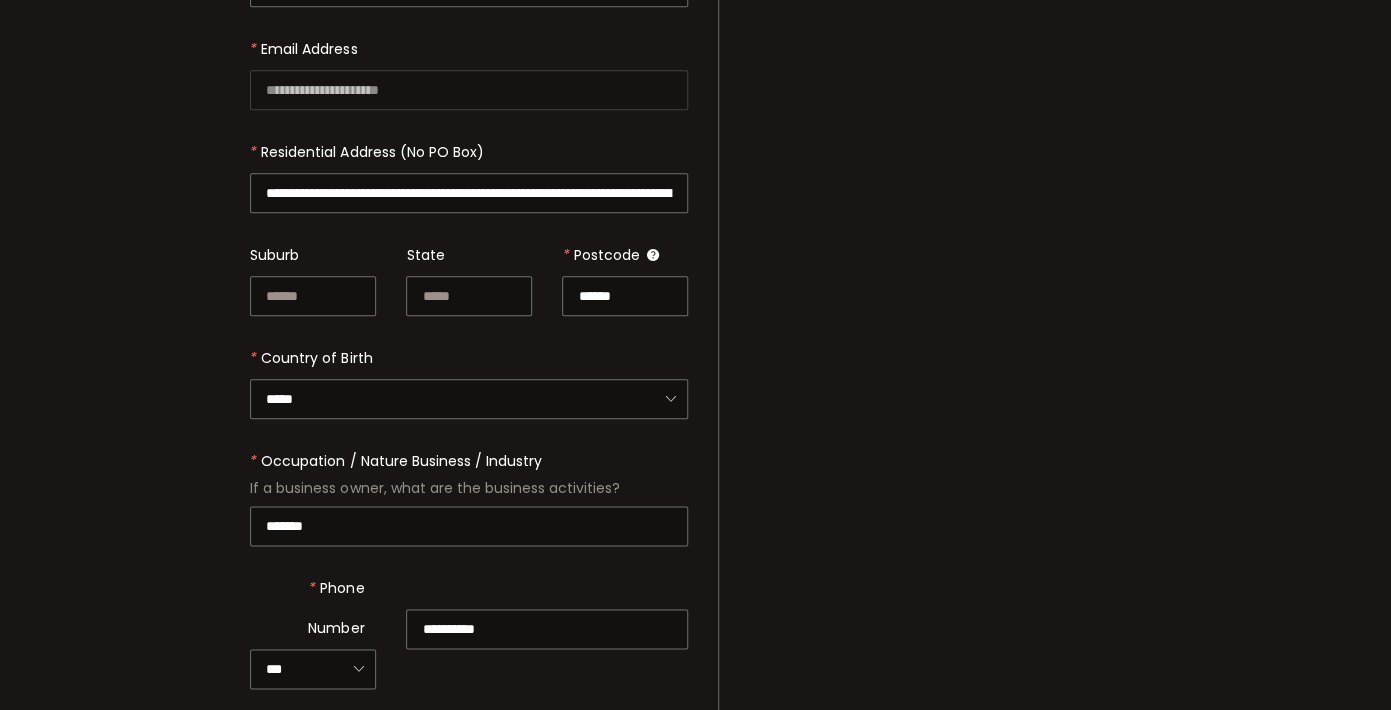 click on "Save & Next" at bounding box center (624, 731) 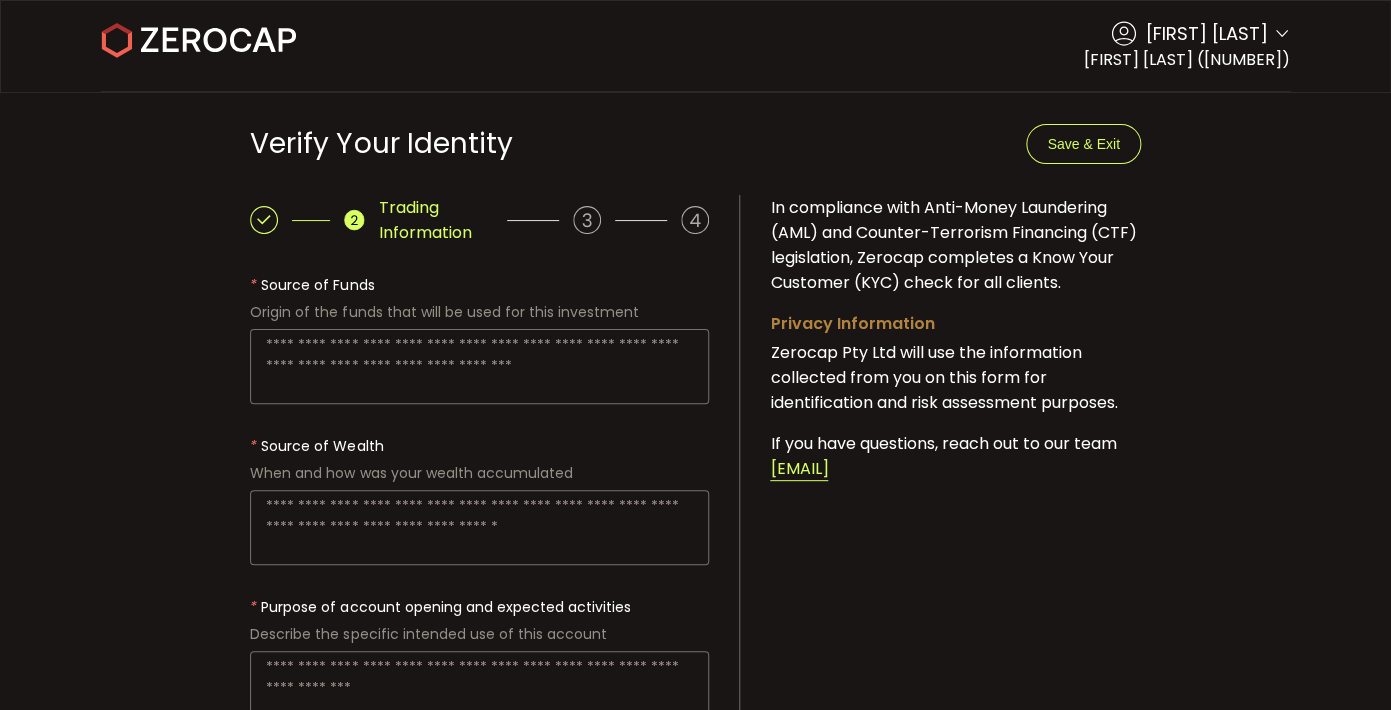 click at bounding box center (479, 366) 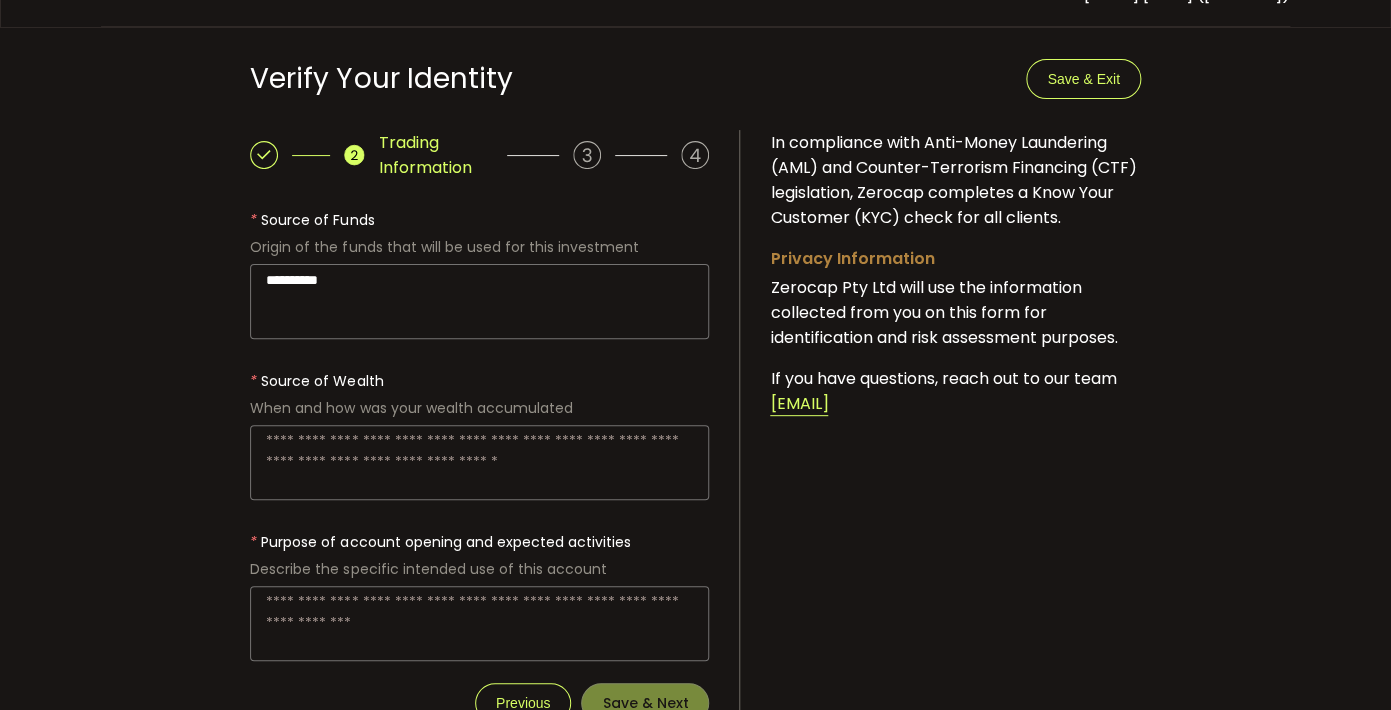 scroll, scrollTop: 0, scrollLeft: 0, axis: both 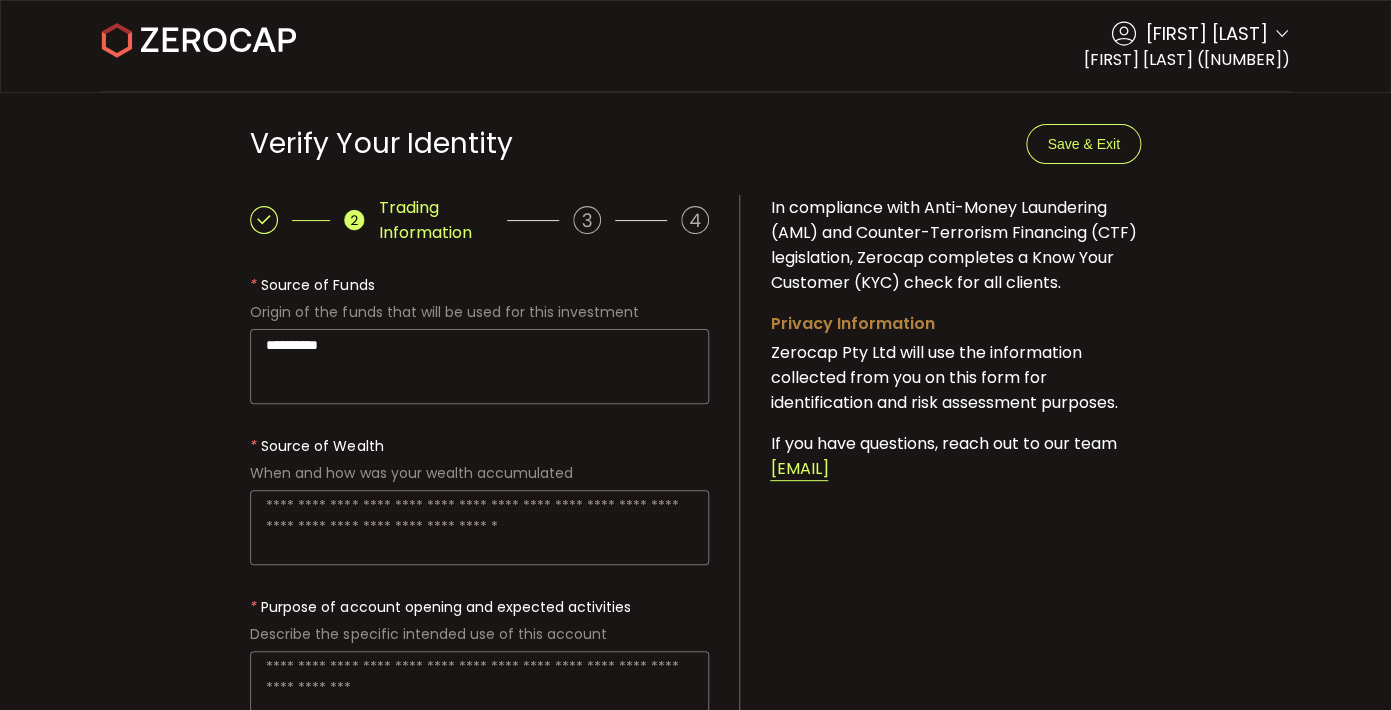 type on "**********" 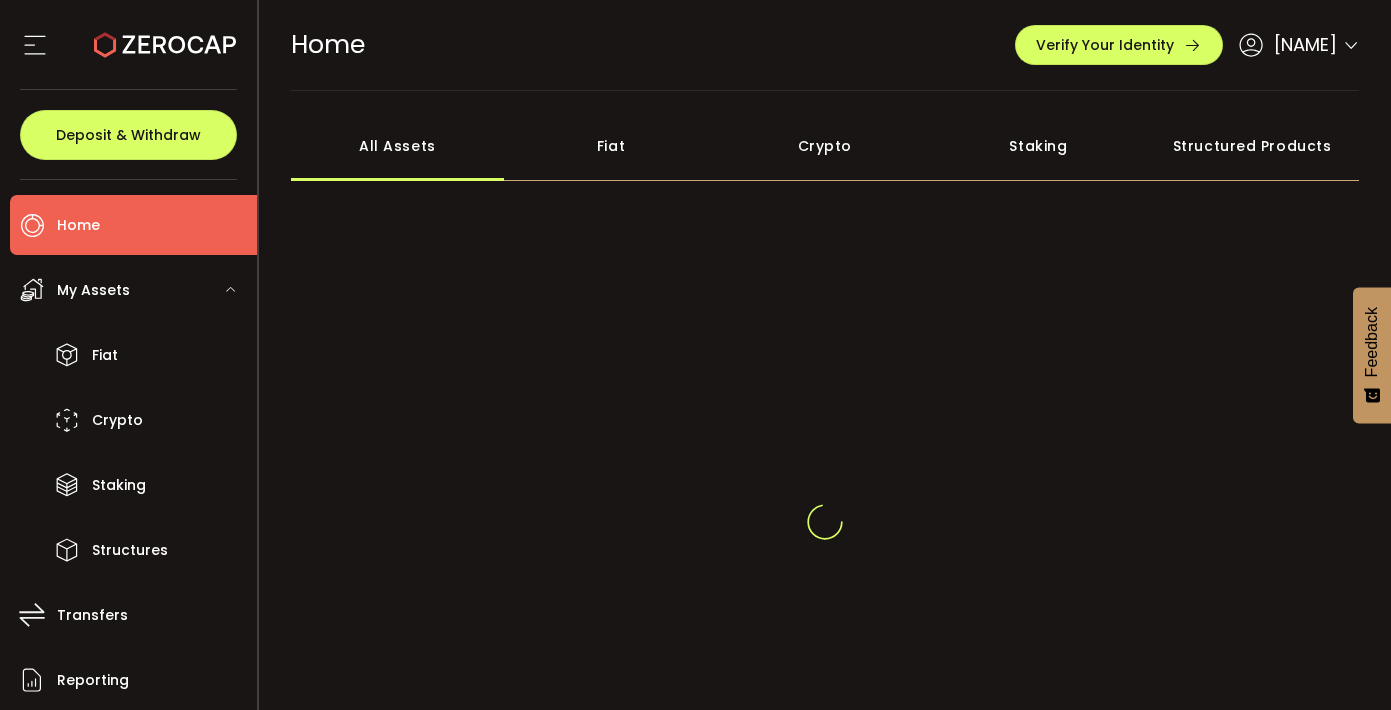 scroll, scrollTop: 0, scrollLeft: 0, axis: both 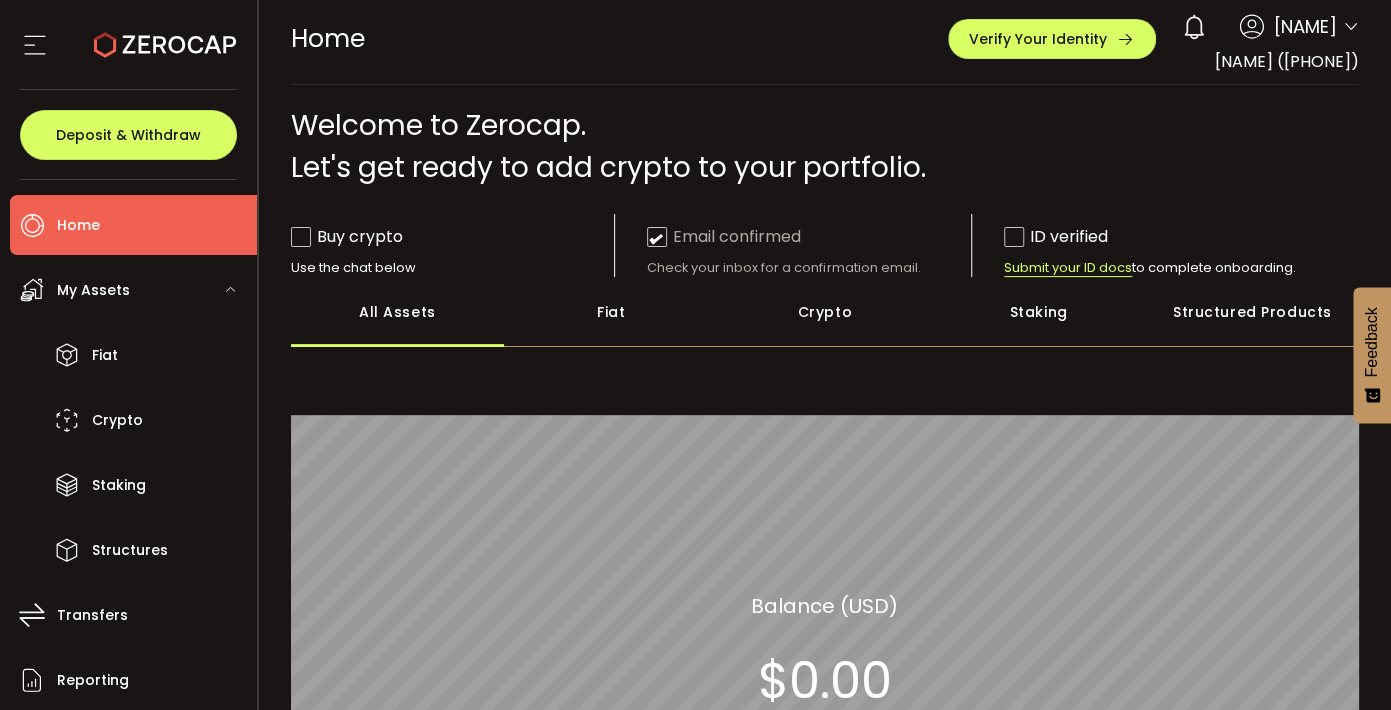click on "Fiat" at bounding box center [611, 312] 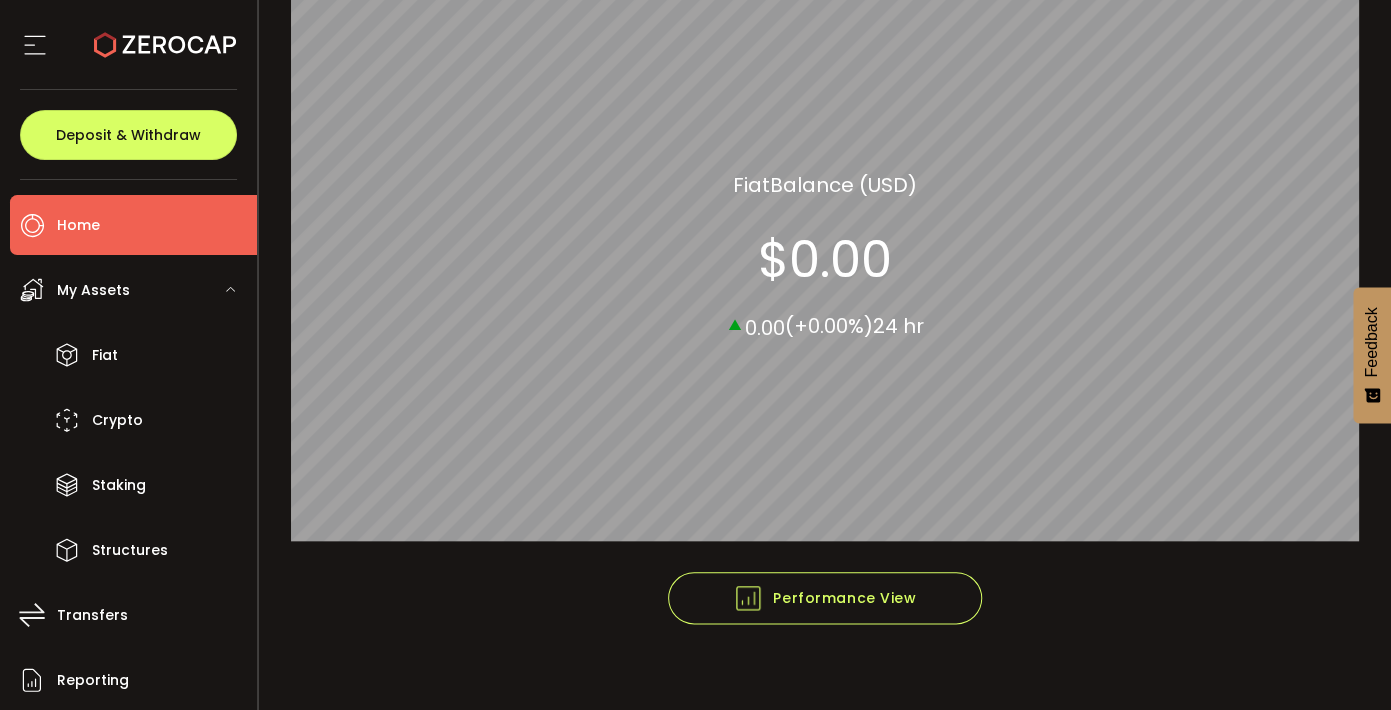 scroll, scrollTop: 0, scrollLeft: 0, axis: both 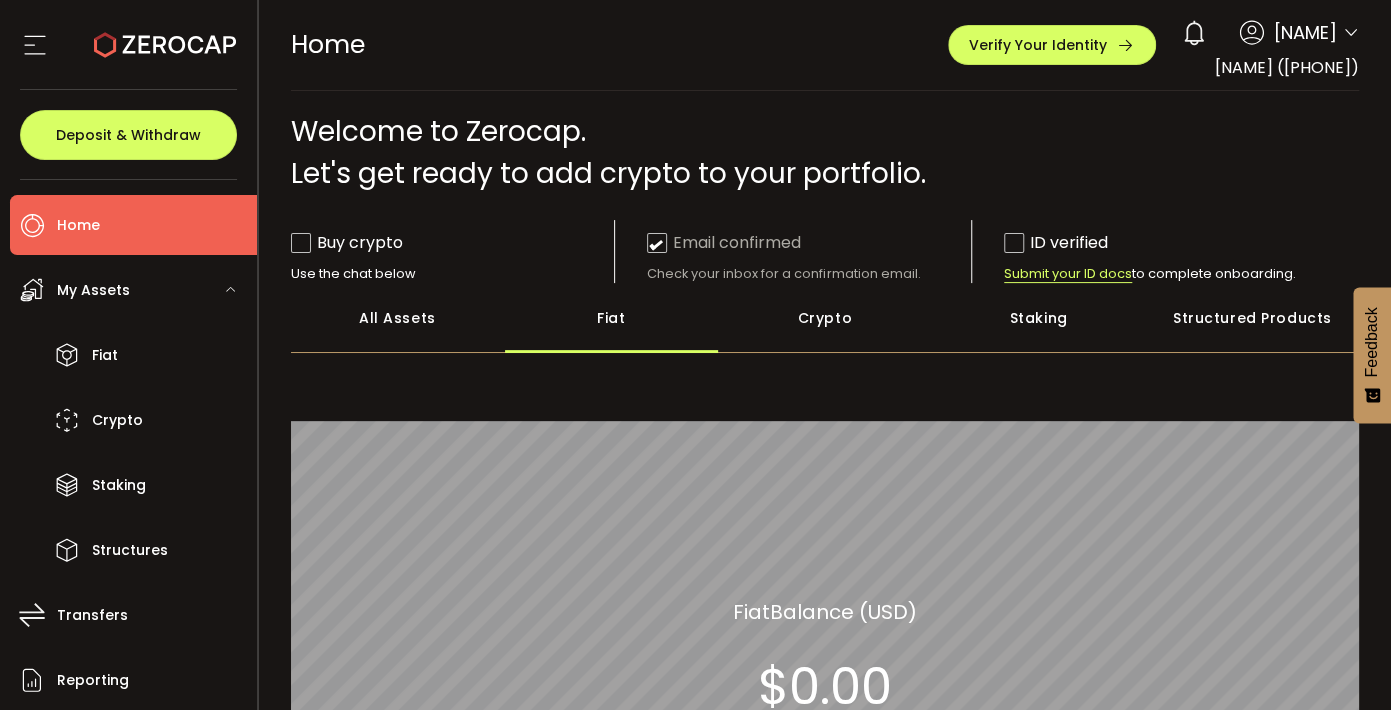 click on "Crypto" at bounding box center (825, 318) 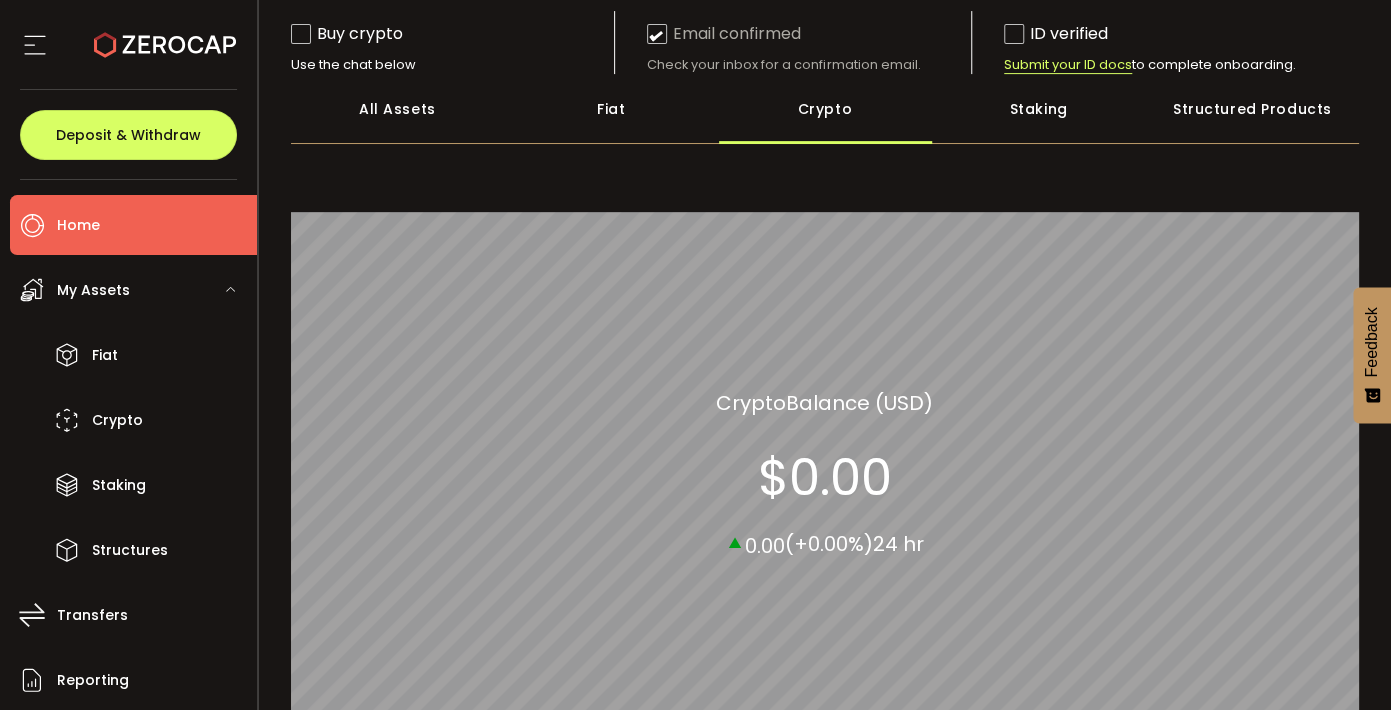 scroll, scrollTop: 0, scrollLeft: 0, axis: both 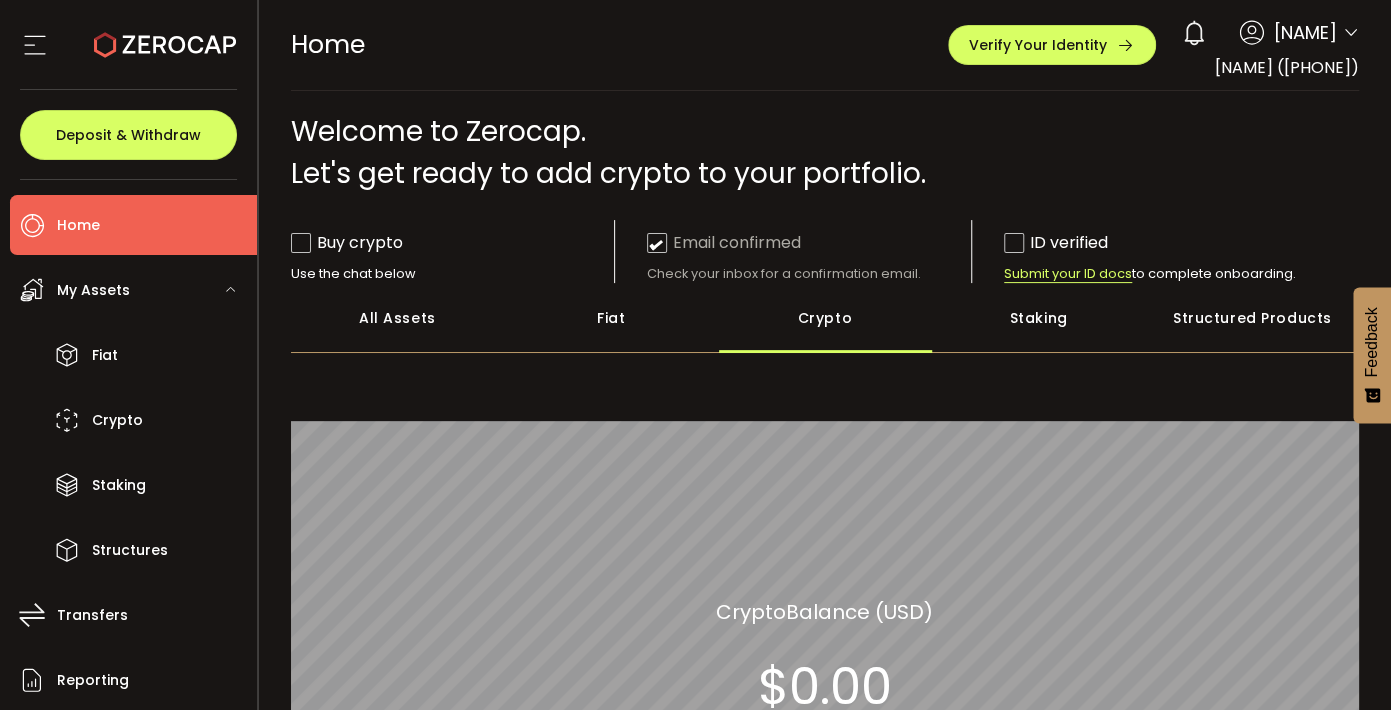 click on "Staking" at bounding box center [1039, 318] 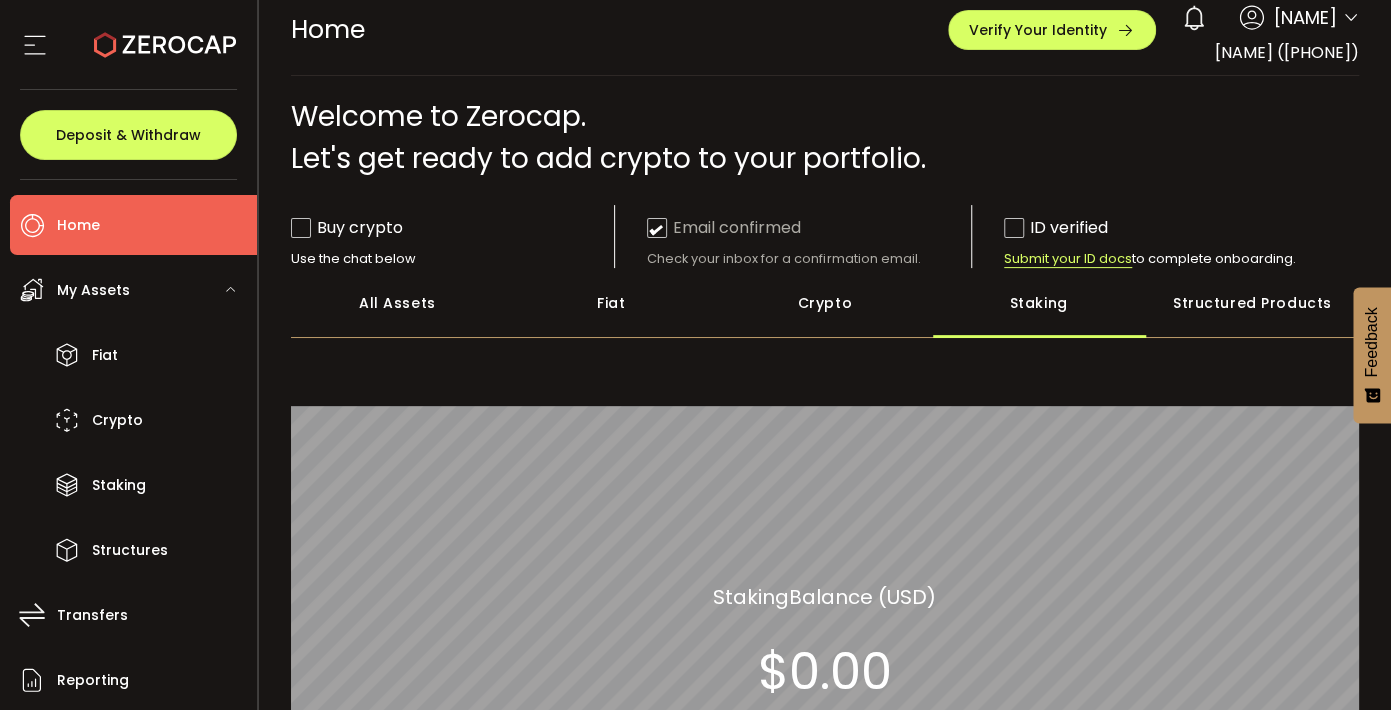 scroll, scrollTop: 0, scrollLeft: 0, axis: both 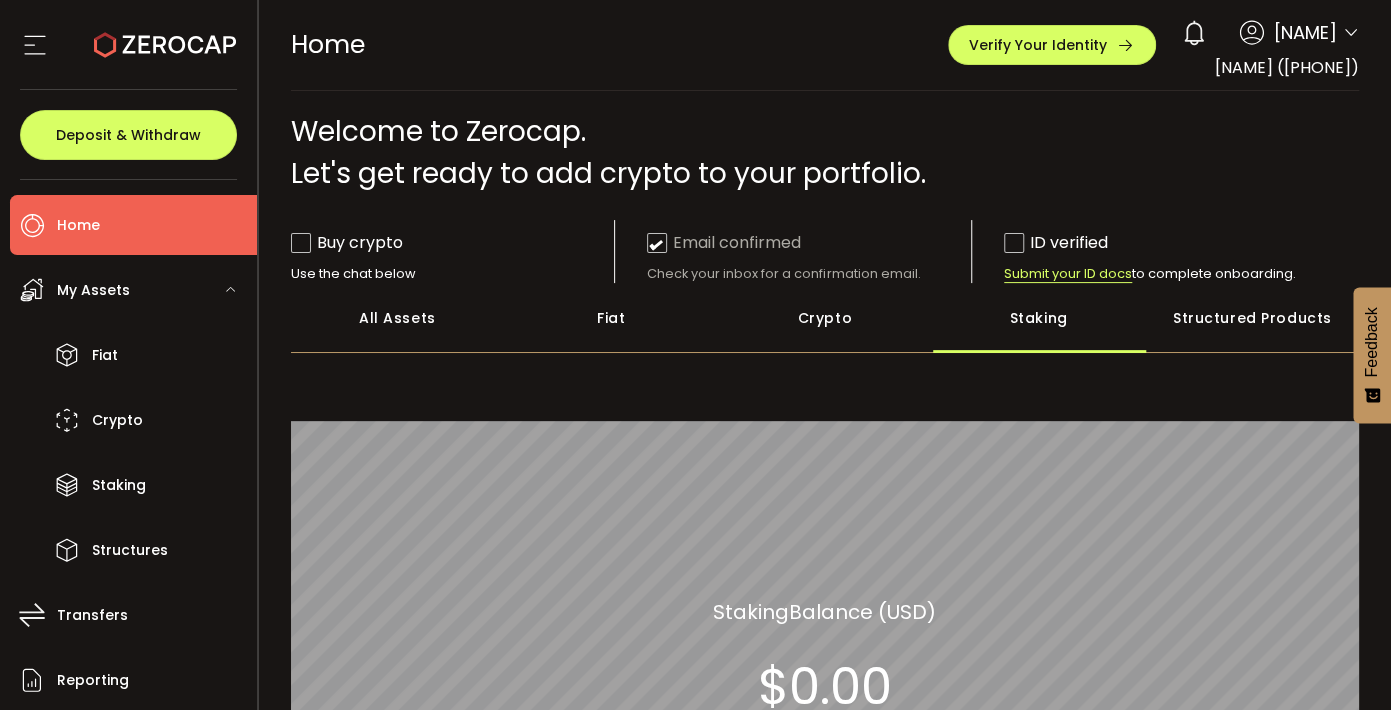 click on "Structured Products" at bounding box center (1252, 318) 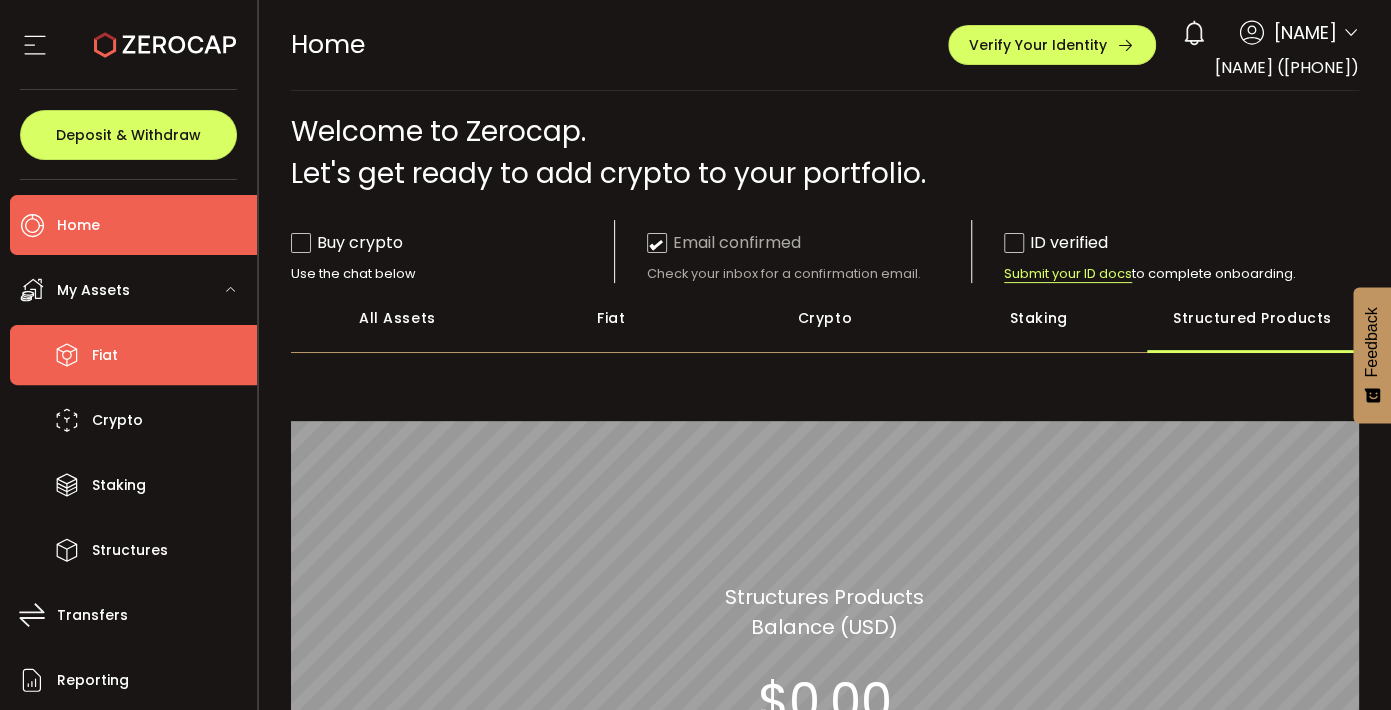 click on "Fiat" at bounding box center [105, 355] 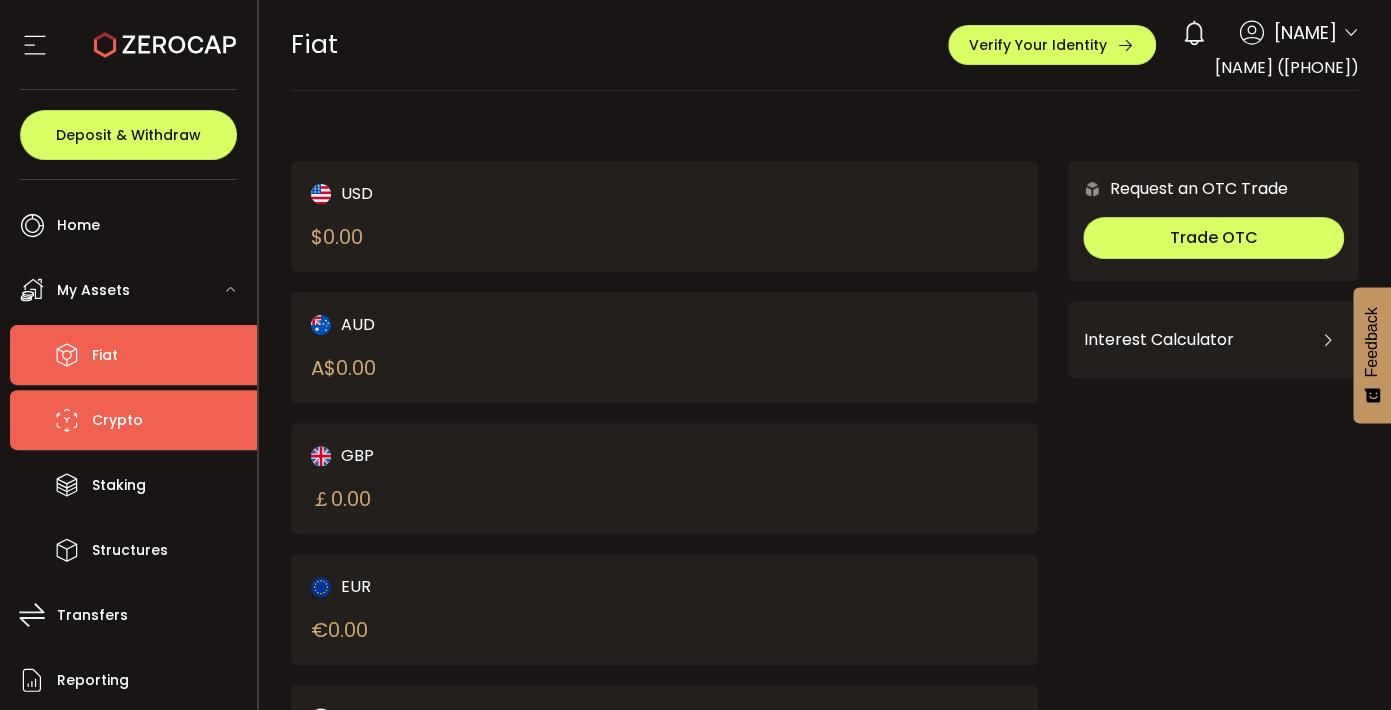 click on "Crypto" at bounding box center (117, 420) 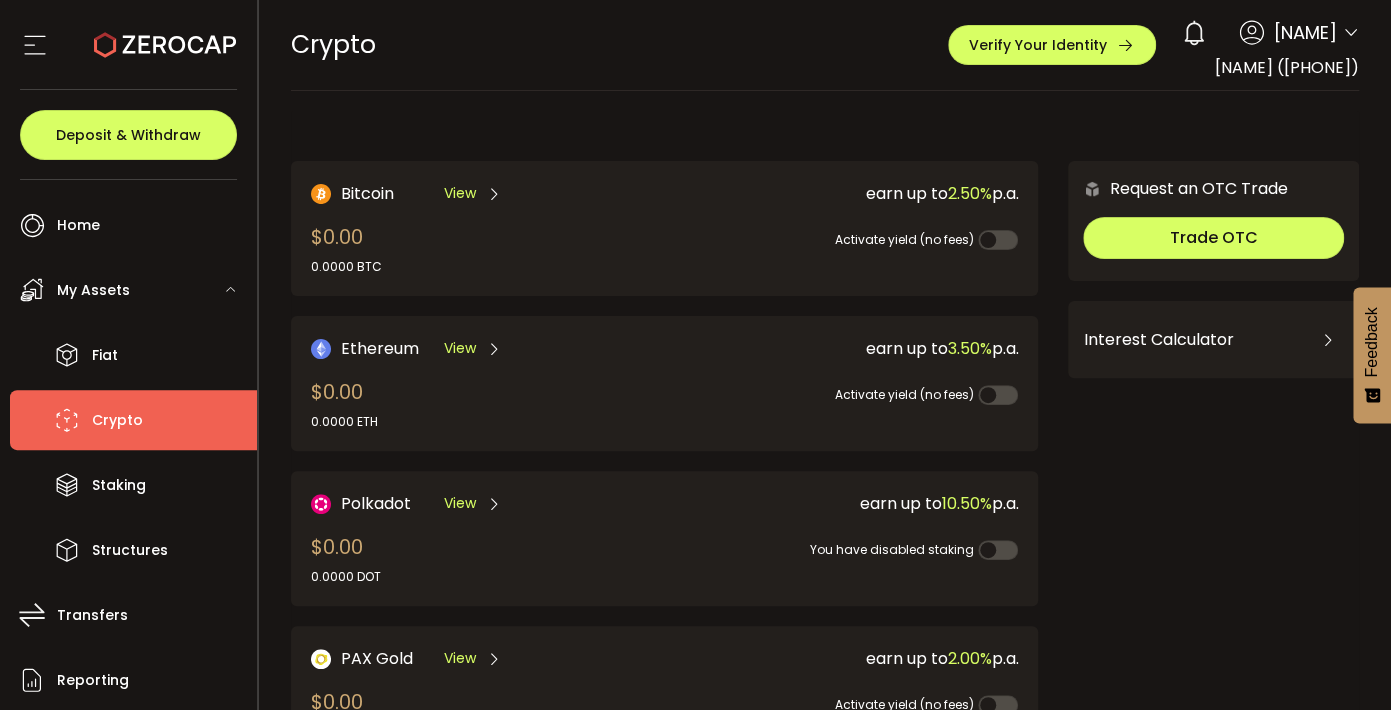 click on "Interest Calculator Crypto *** BTC ETH USDT USDC PAXG DOT Account ******* Savings Term_3M Term_6M Term_12M Amount BTC Interest Estimated ****** BTC Interest Estimated Period is 5 Years
Display a line chart" at bounding box center [1213, 339] 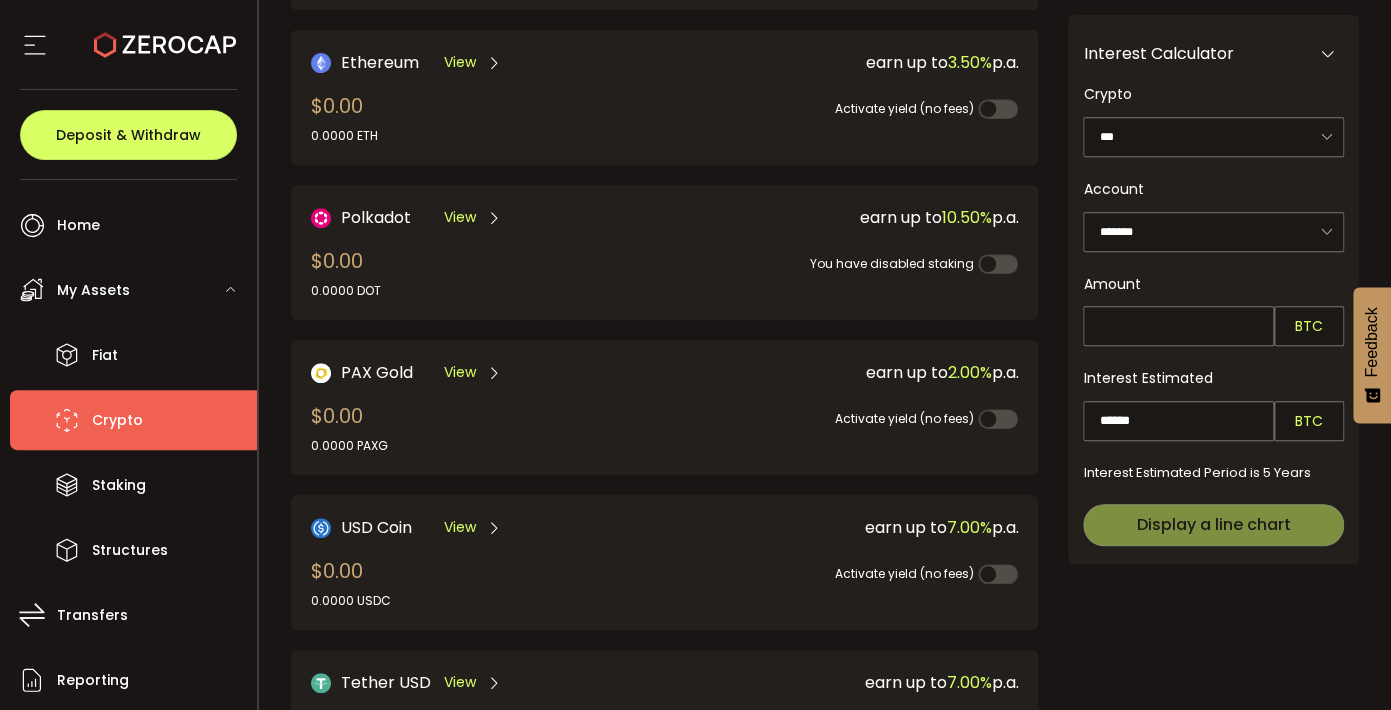 scroll, scrollTop: 289, scrollLeft: 0, axis: vertical 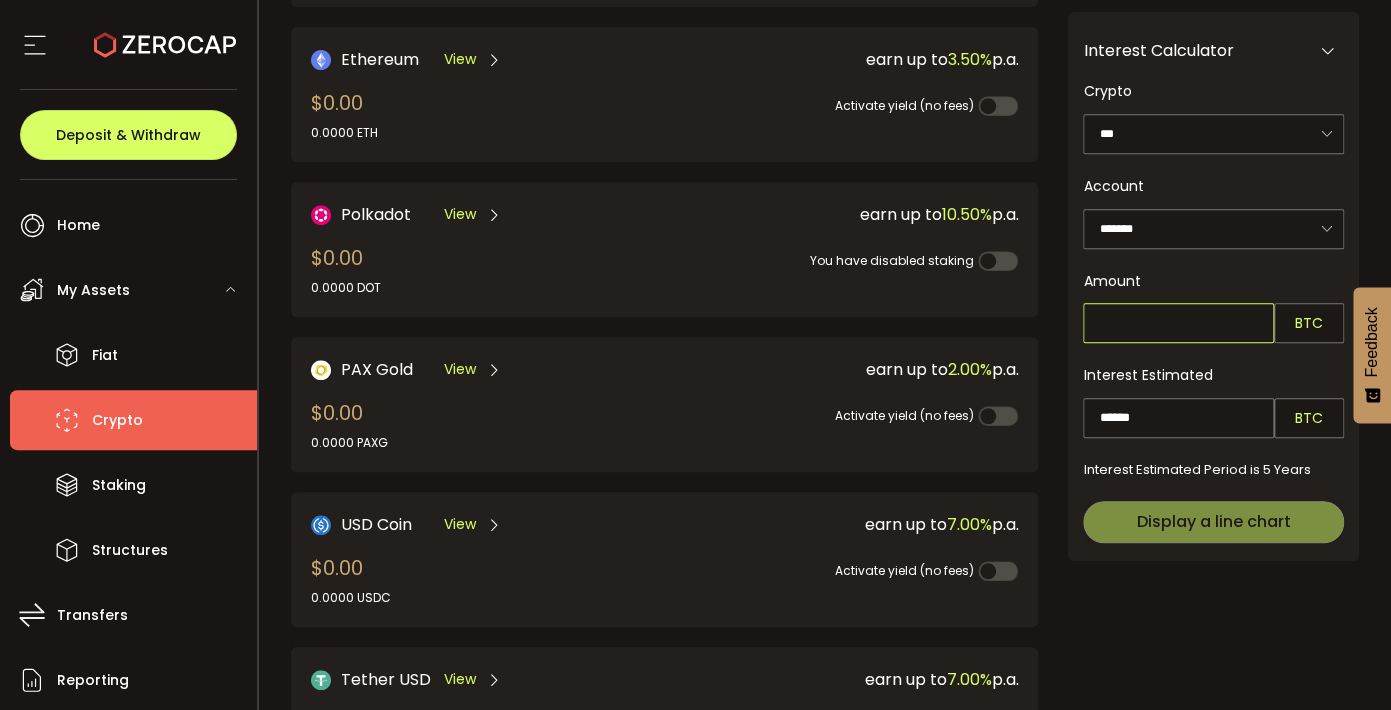 click at bounding box center [1178, 323] 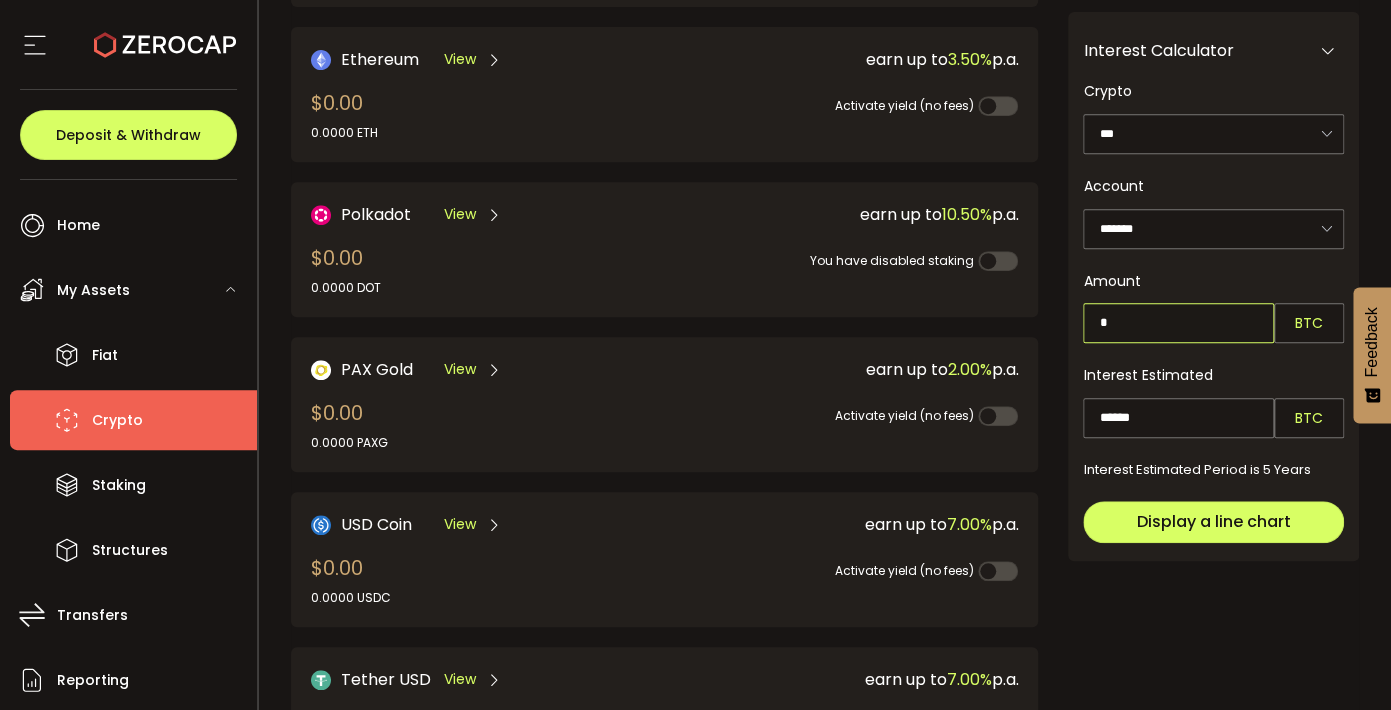 type on "*" 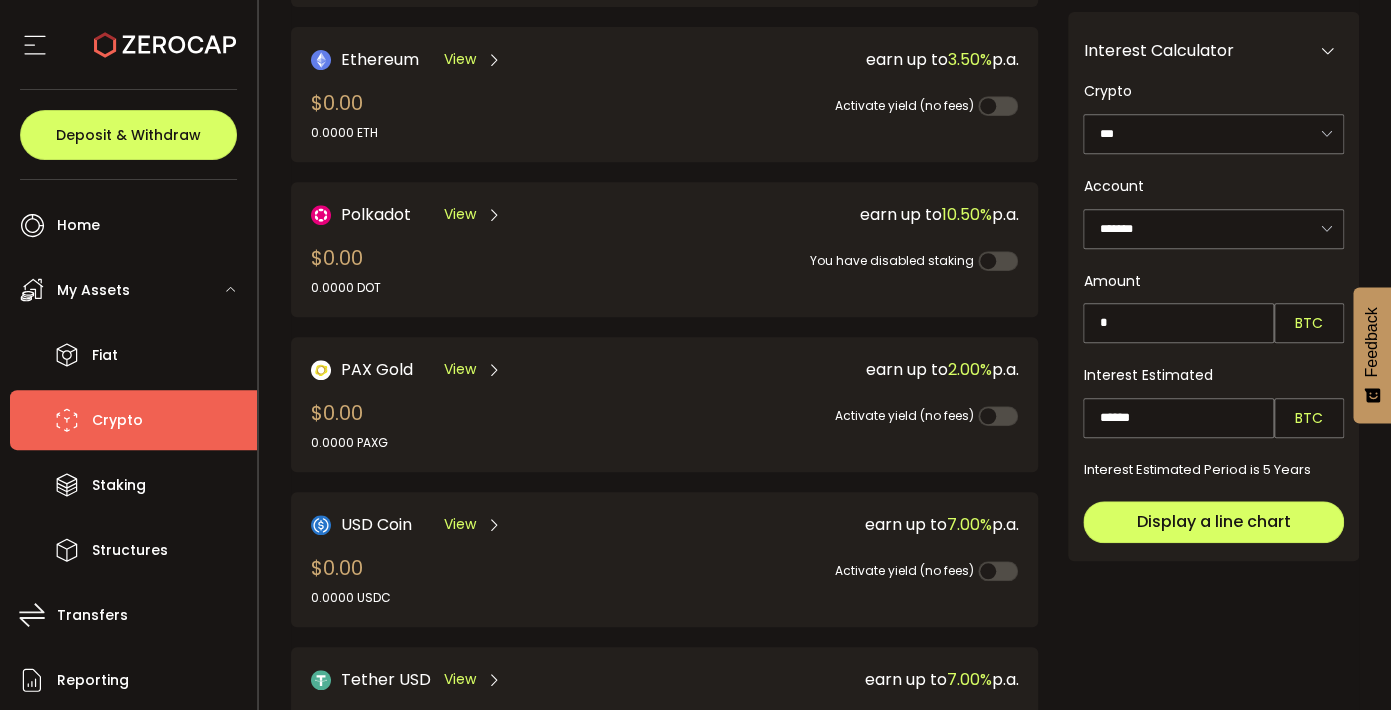 click on "Amount" at bounding box center (1213, 281) 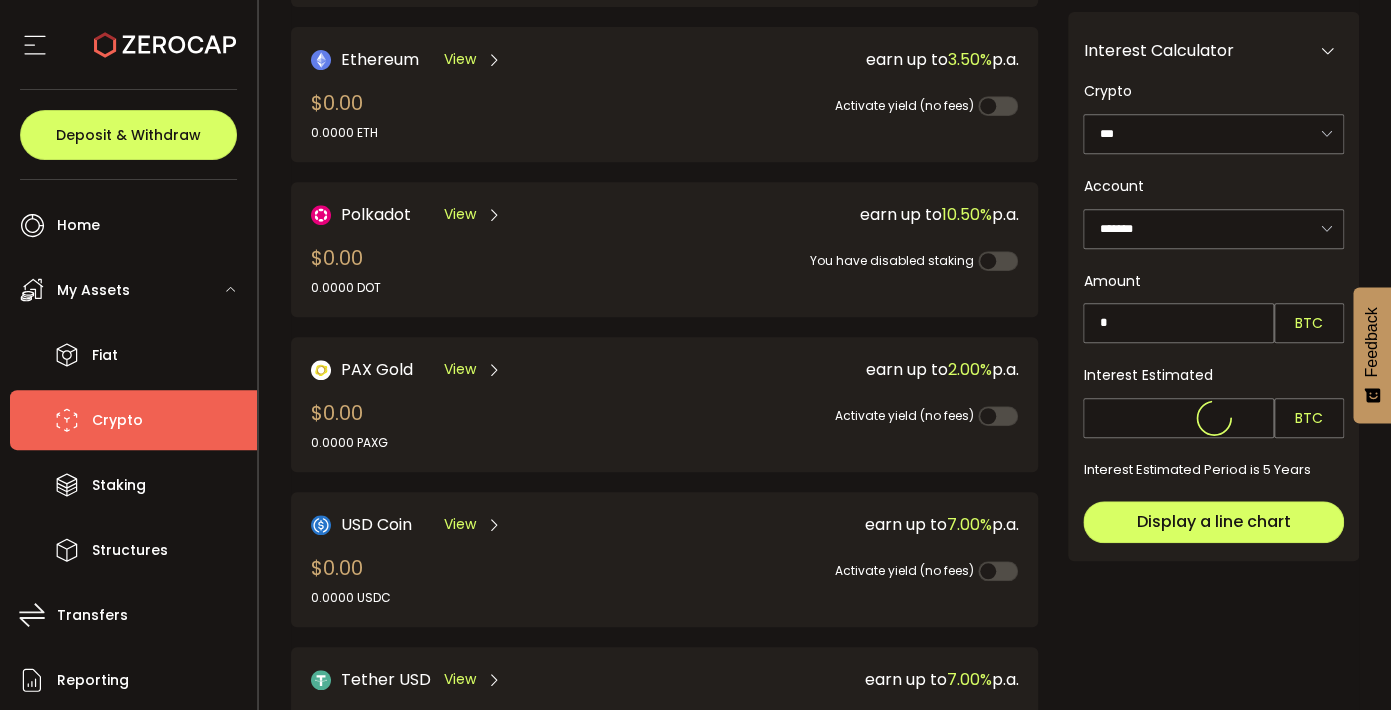 type on "******" 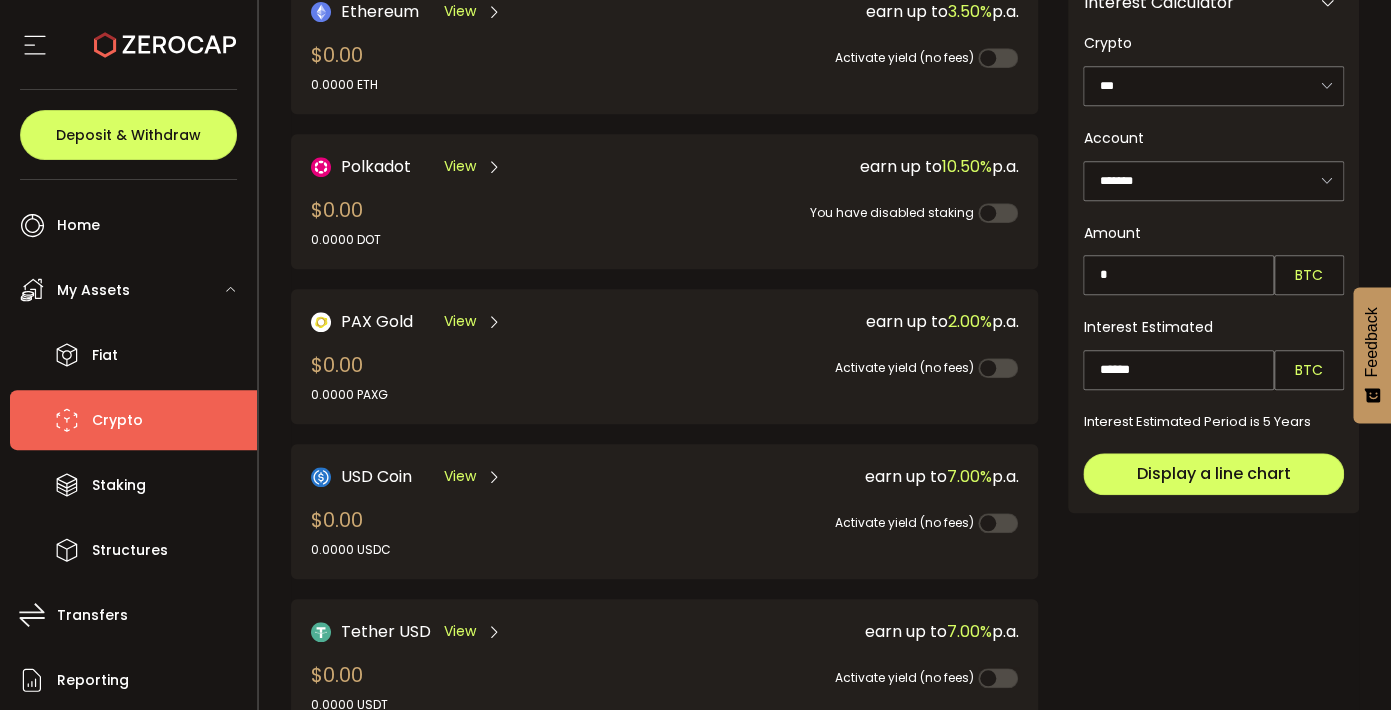 scroll, scrollTop: 331, scrollLeft: 0, axis: vertical 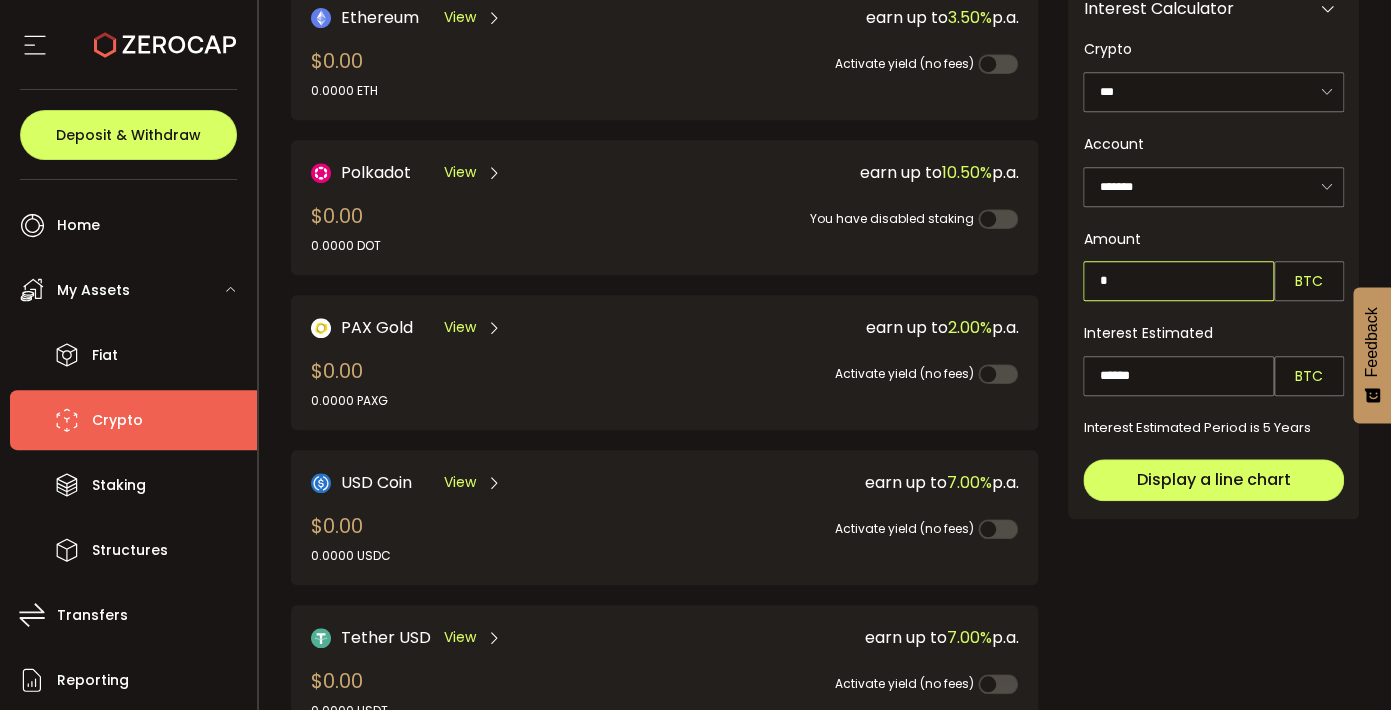 drag, startPoint x: 1123, startPoint y: 285, endPoint x: 1061, endPoint y: 284, distance: 62.008064 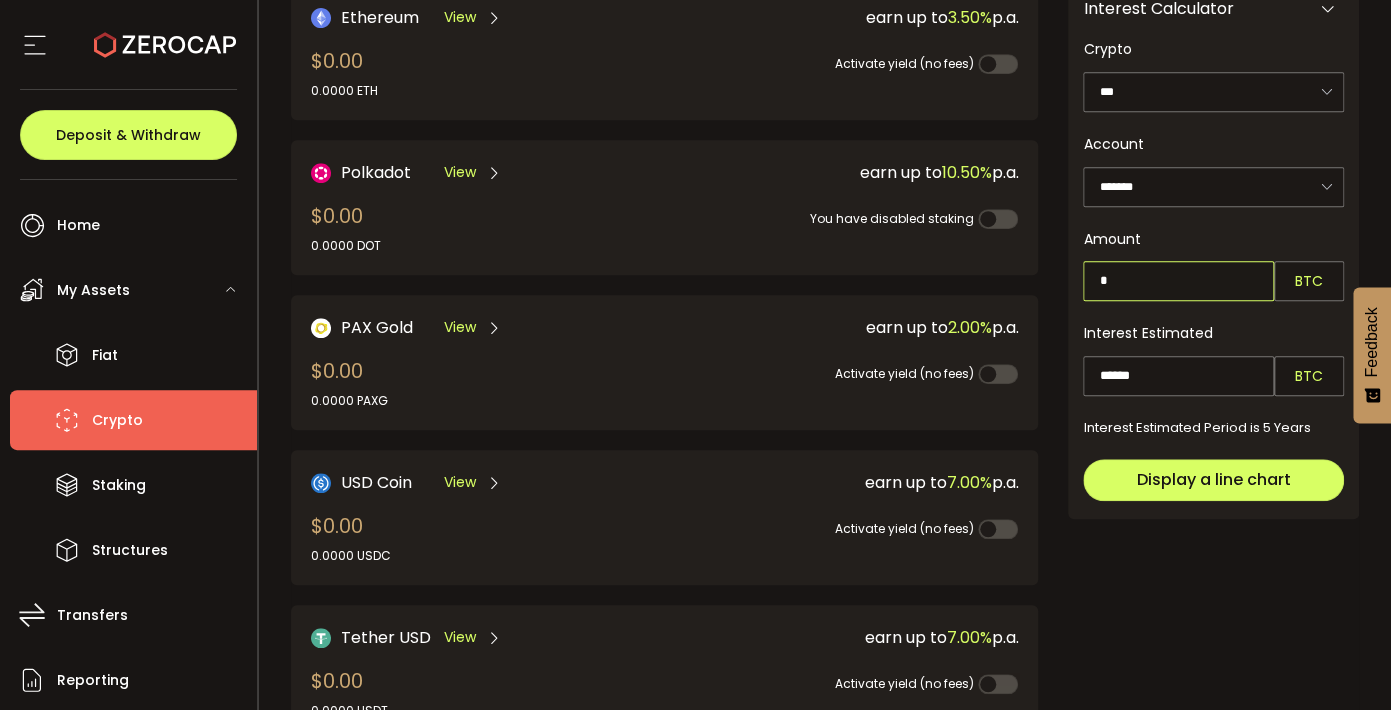 click on "*" at bounding box center (1178, 281) 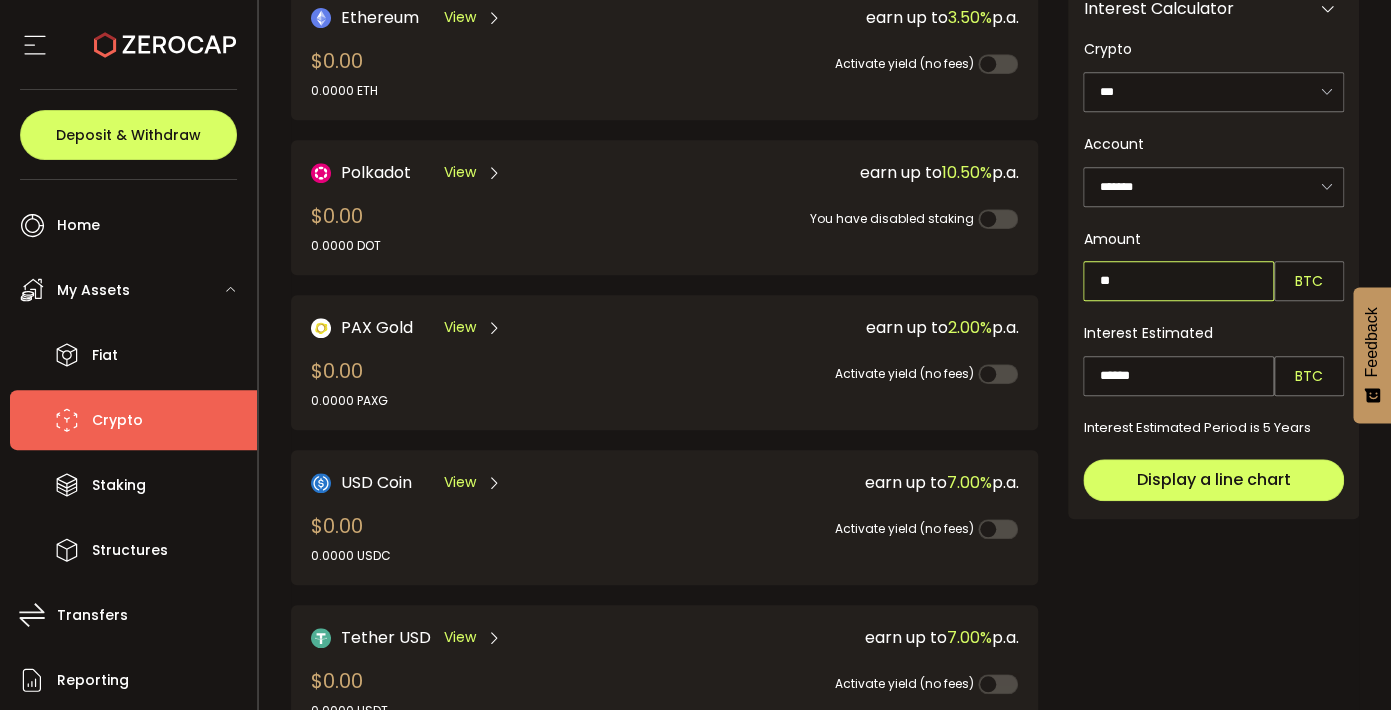 type on "**" 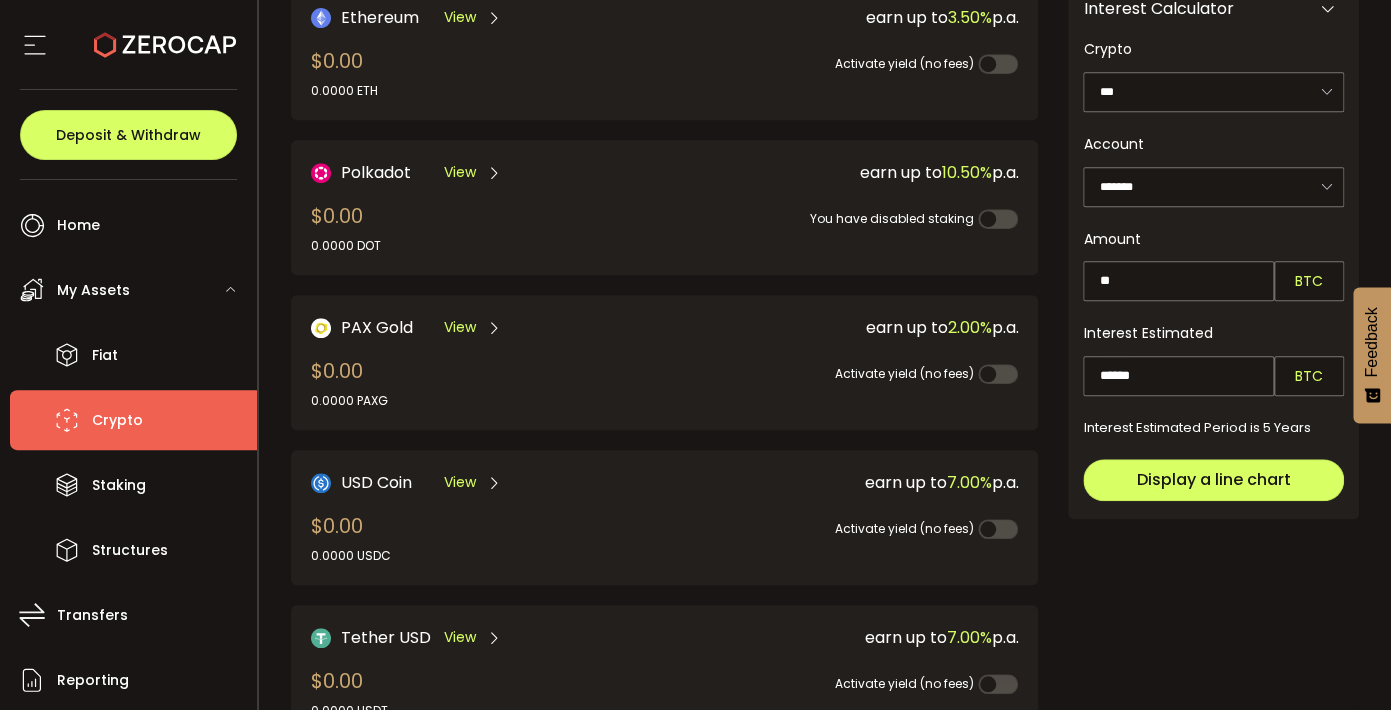 click on "Amount" at bounding box center [1213, 239] 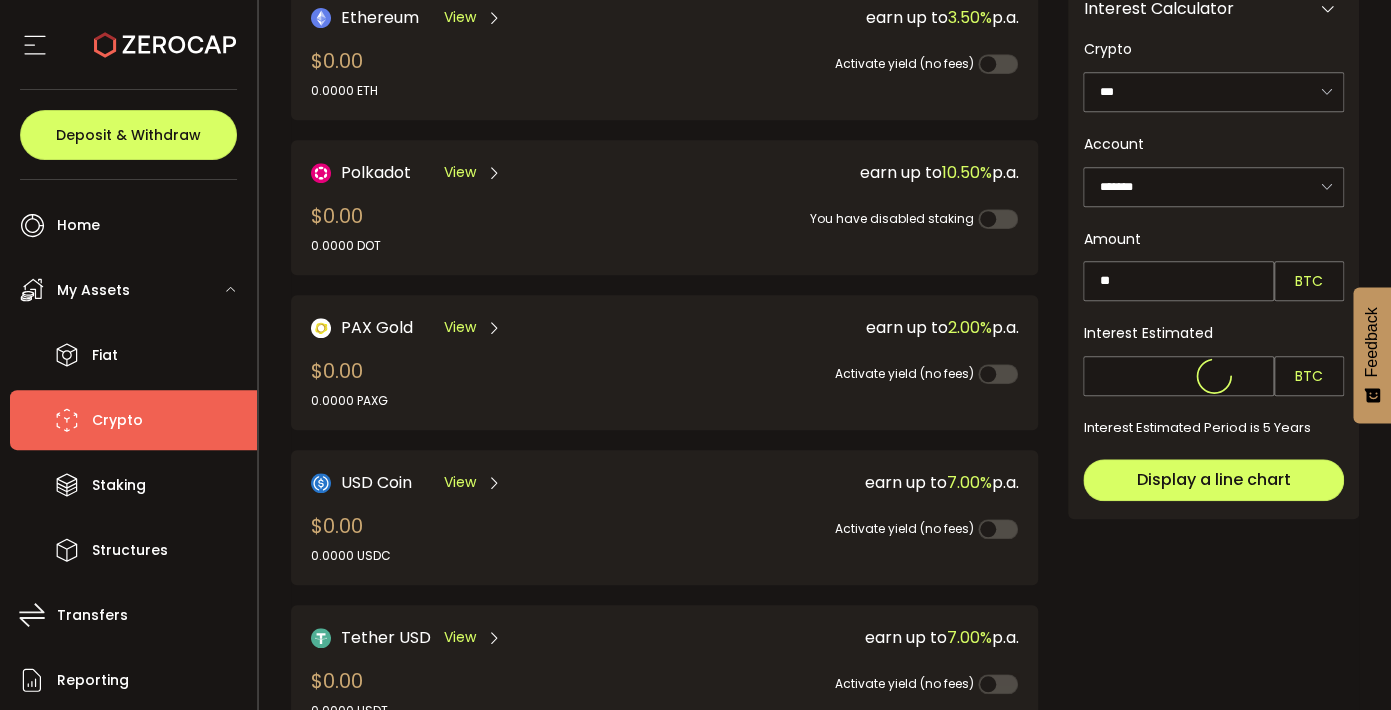 type on "******" 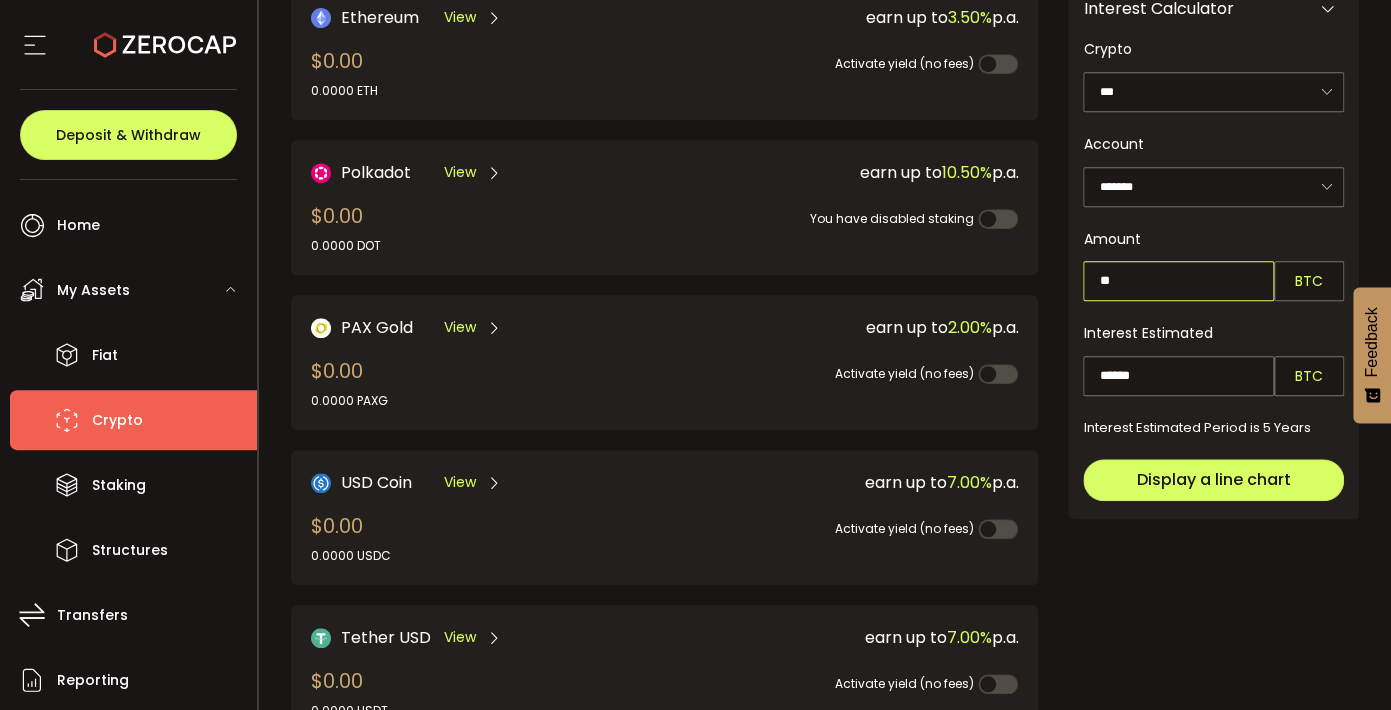 click on "**" at bounding box center (1178, 281) 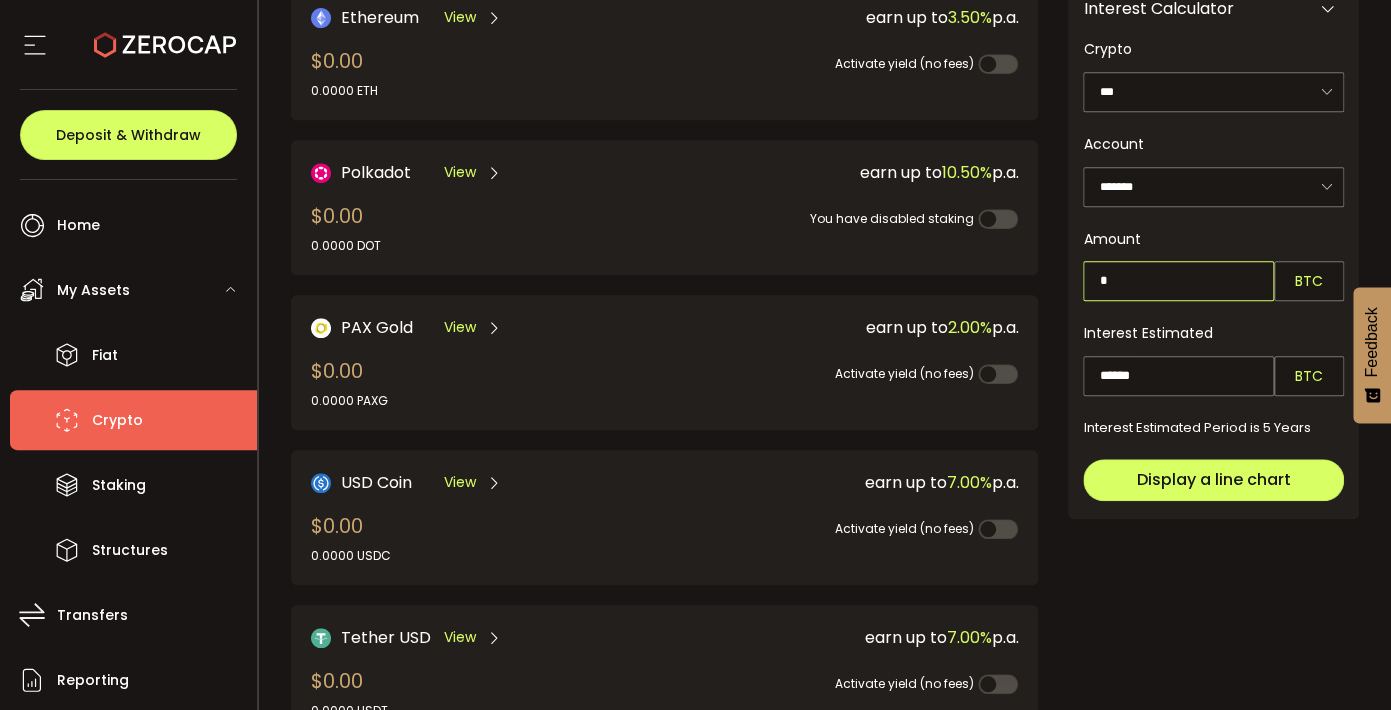 type on "*" 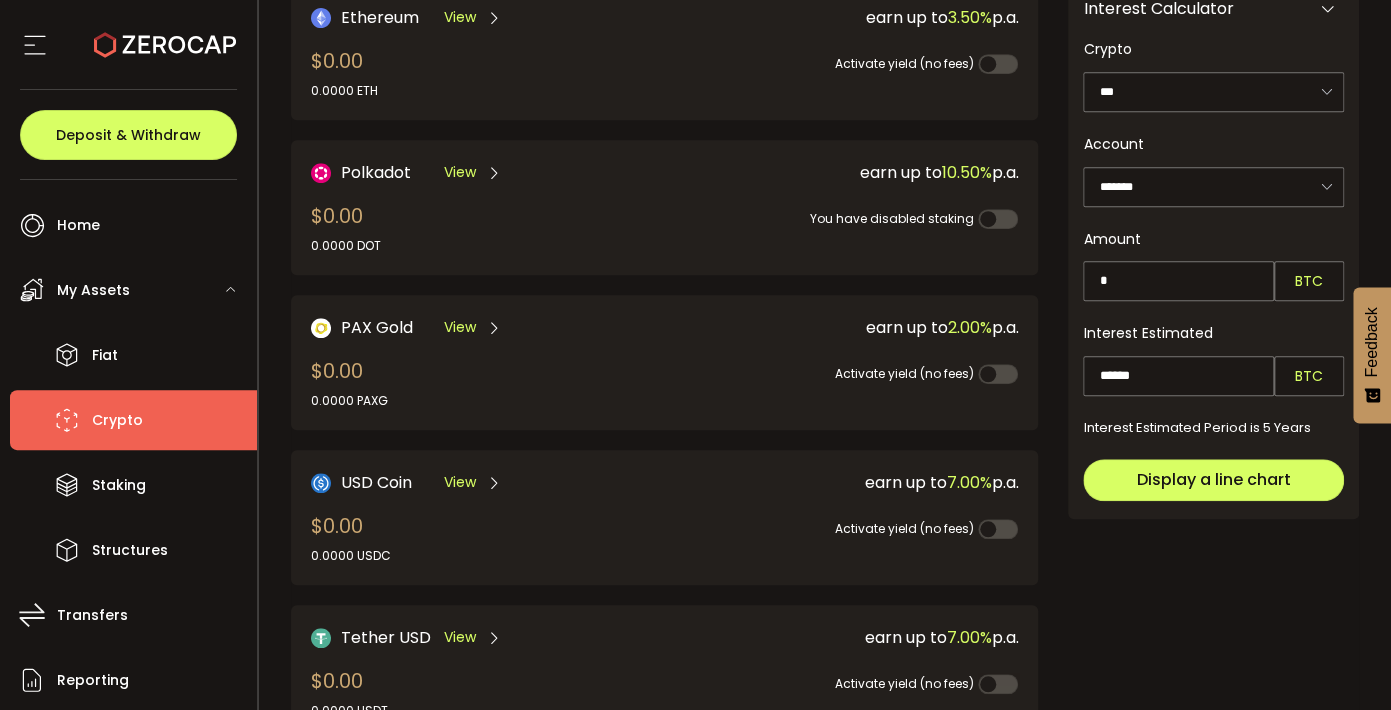 click on "Amount" at bounding box center [1213, 239] 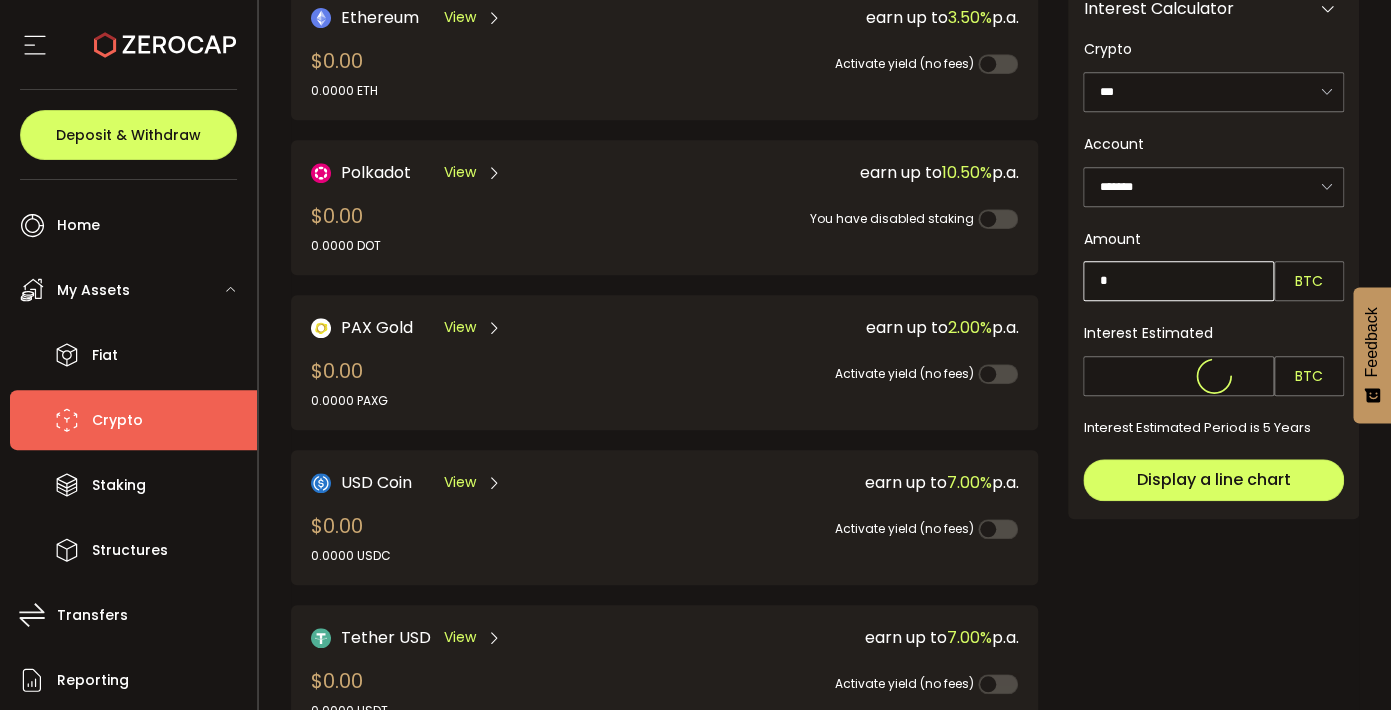 type on "******" 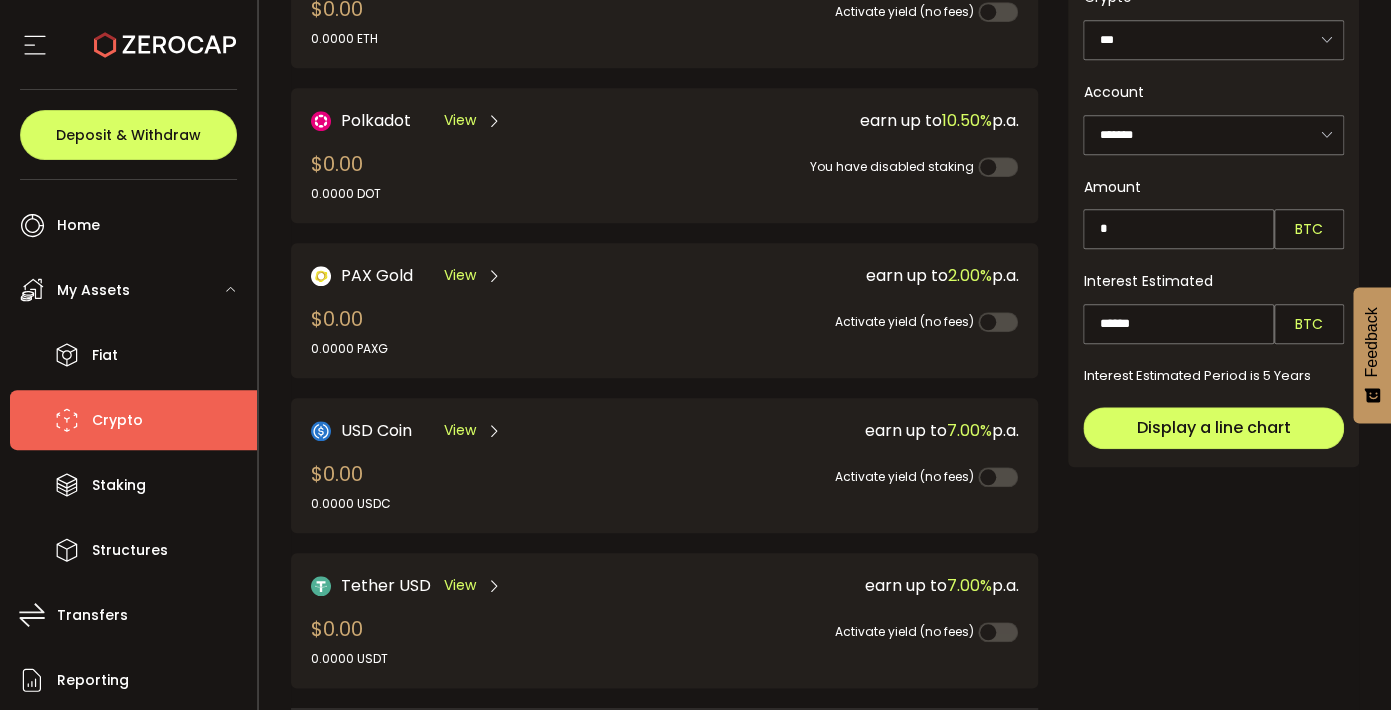 scroll, scrollTop: 433, scrollLeft: 0, axis: vertical 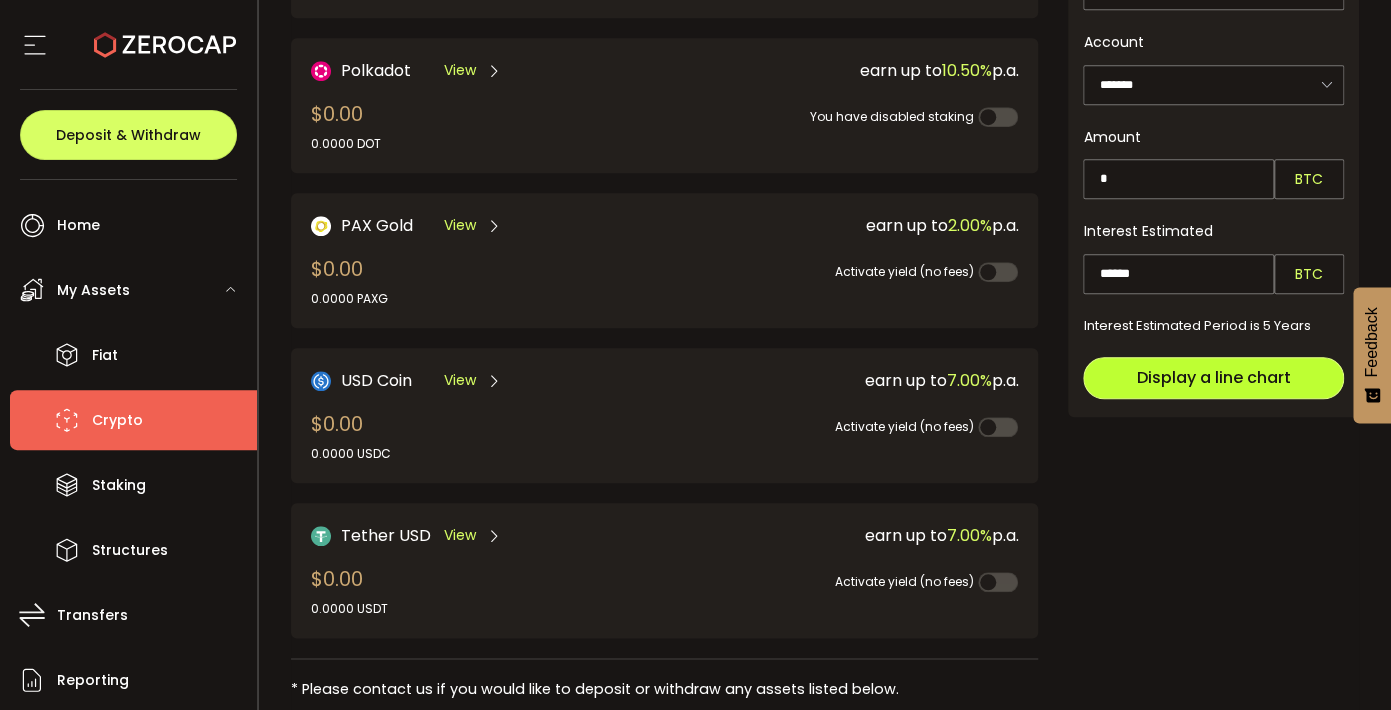 click on "Display a line chart" at bounding box center (1214, 377) 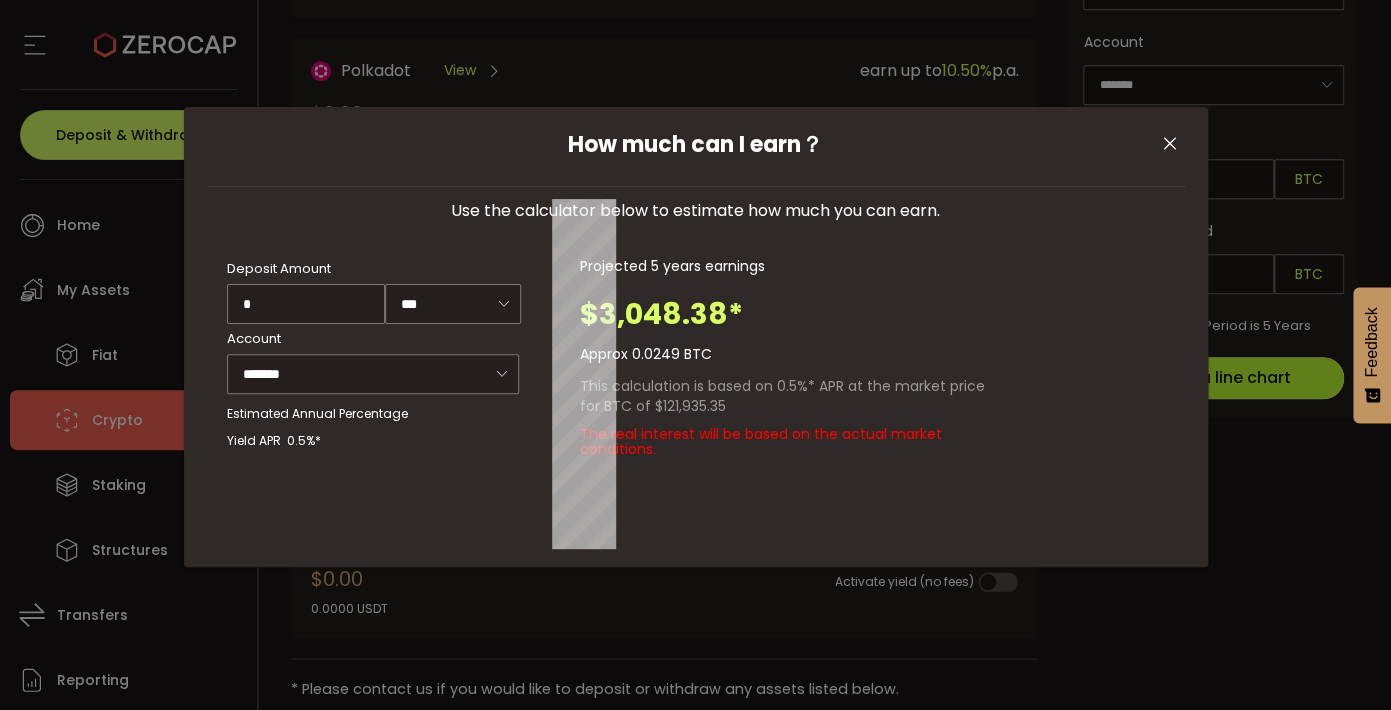 type on "******" 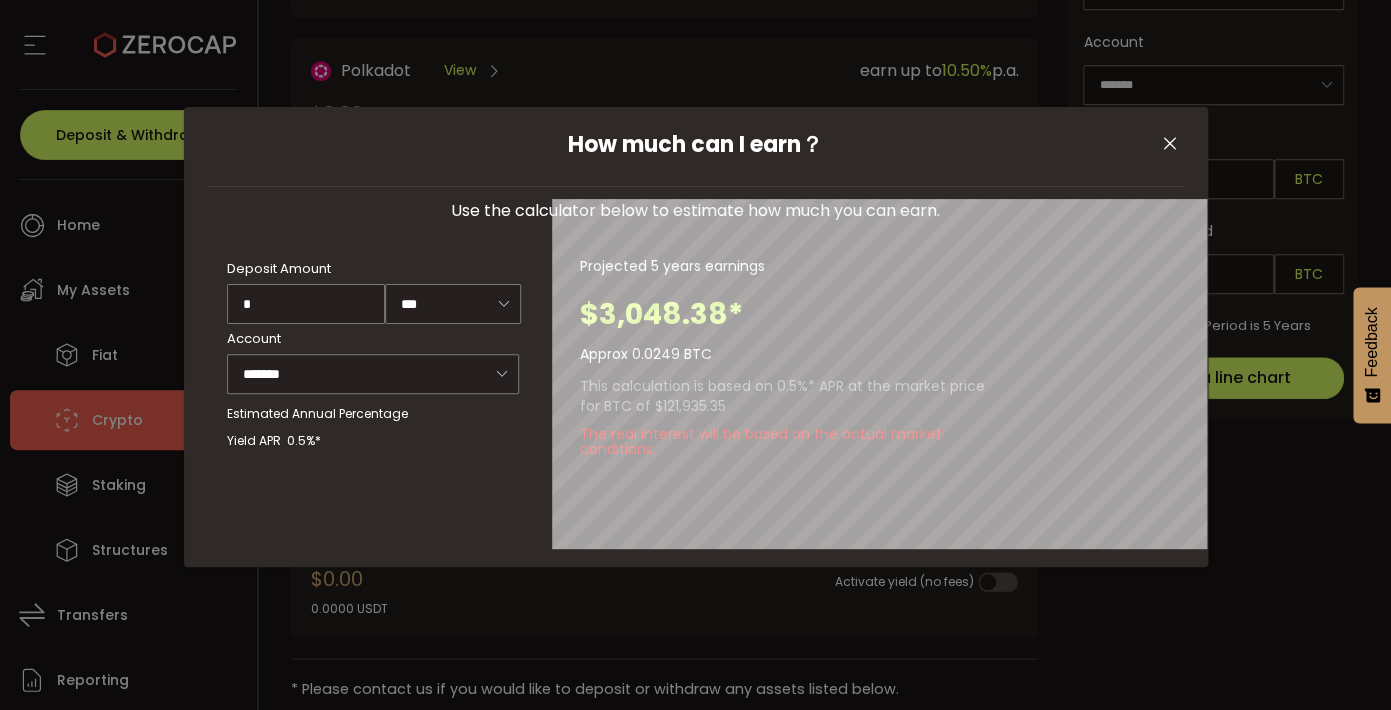 click at bounding box center (1170, 144) 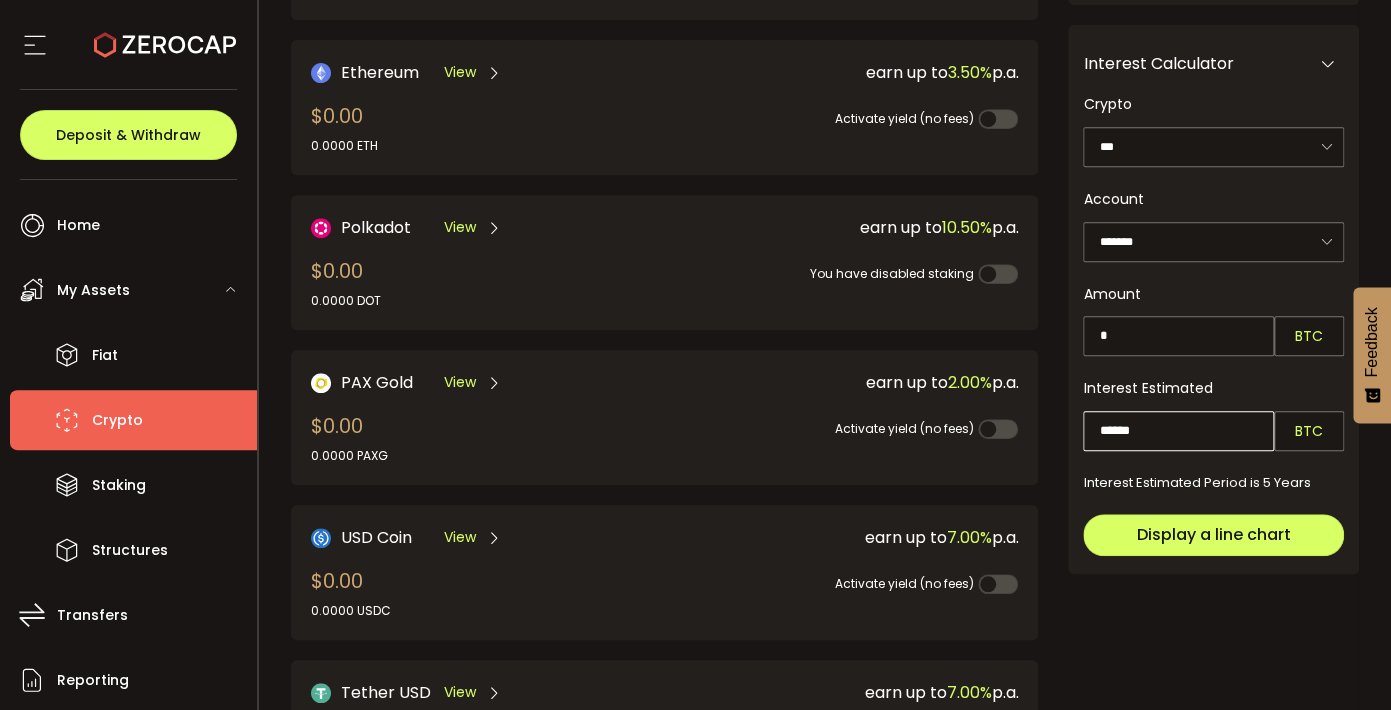 scroll, scrollTop: 0, scrollLeft: 0, axis: both 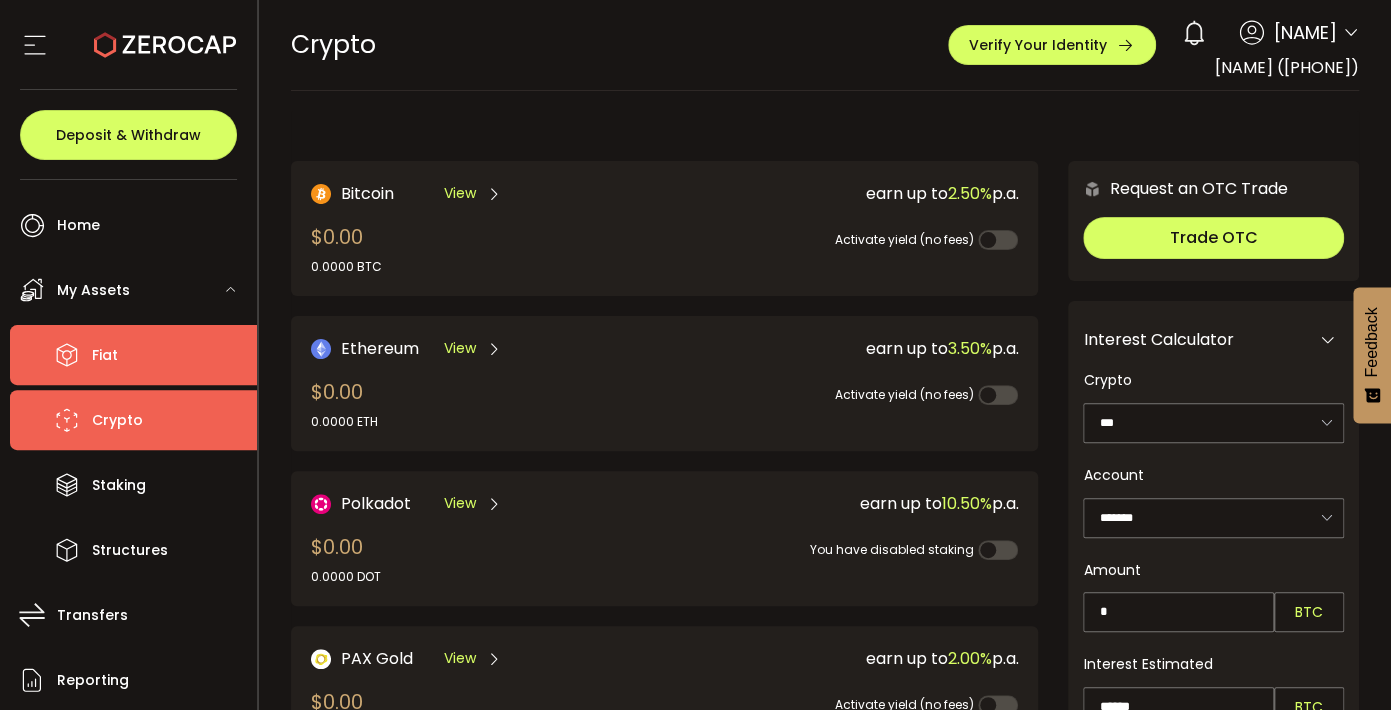 click on "Fiat" at bounding box center (133, 355) 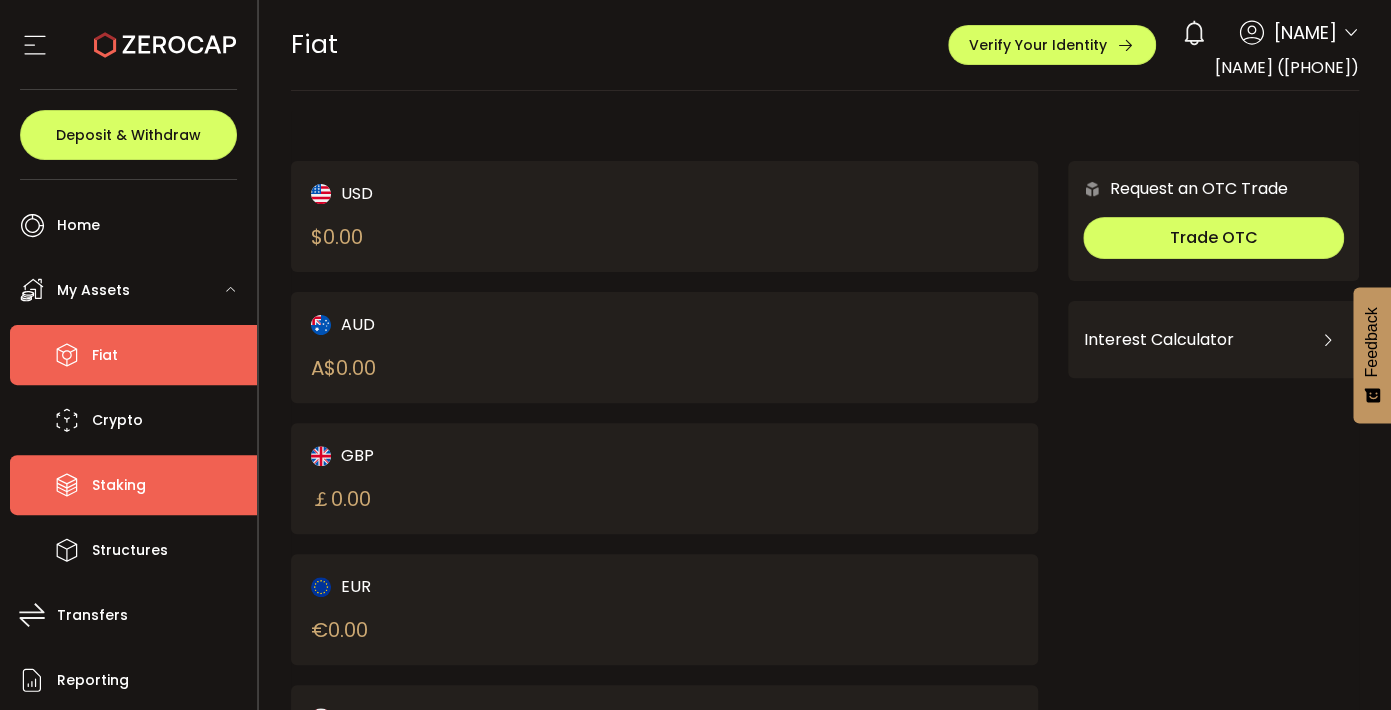 click on "Staking" at bounding box center [119, 485] 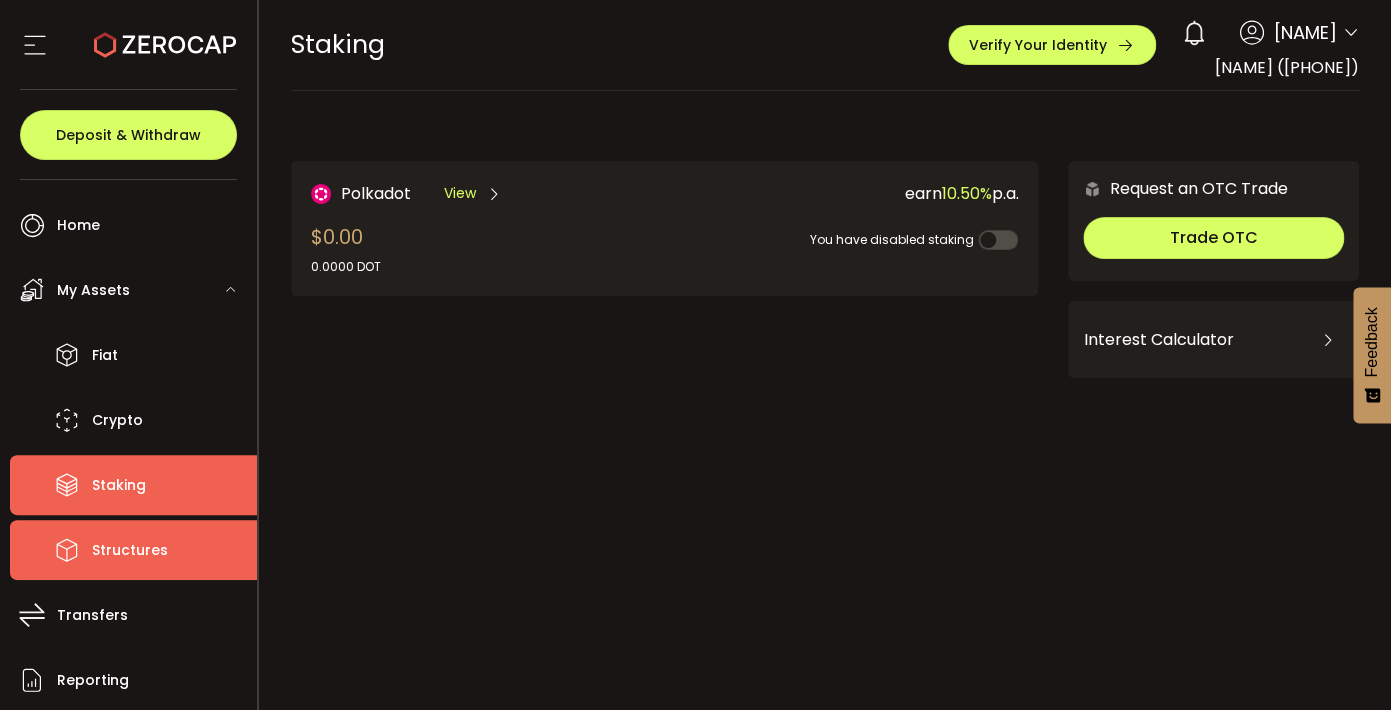 click on "Structures" at bounding box center [130, 550] 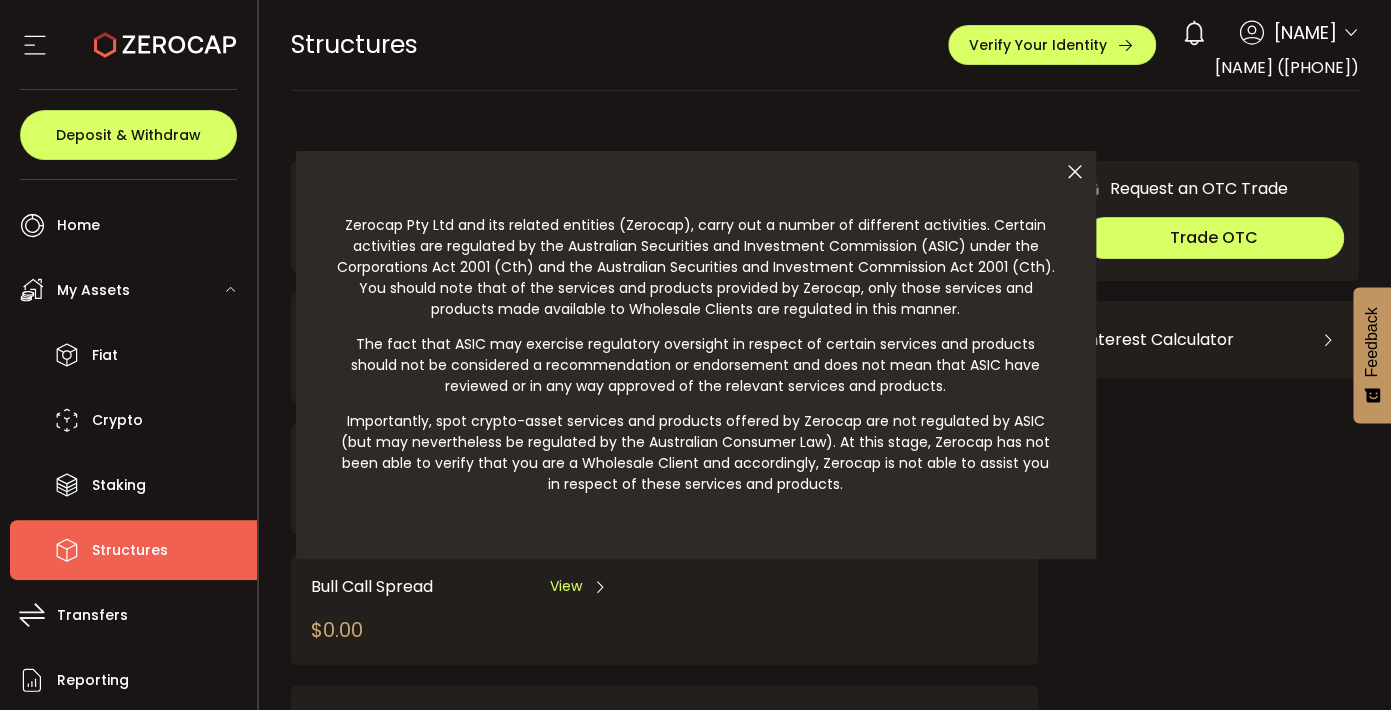 click at bounding box center [1075, 172] 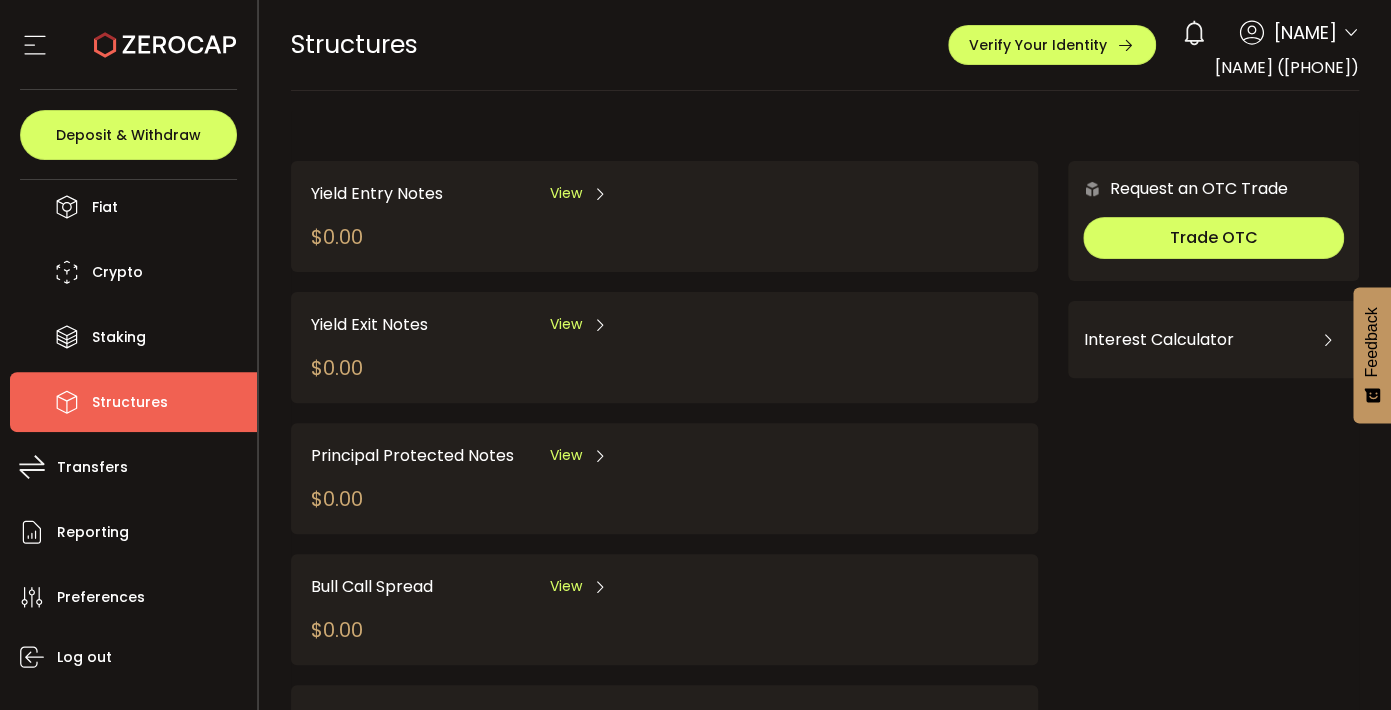 scroll, scrollTop: 151, scrollLeft: 0, axis: vertical 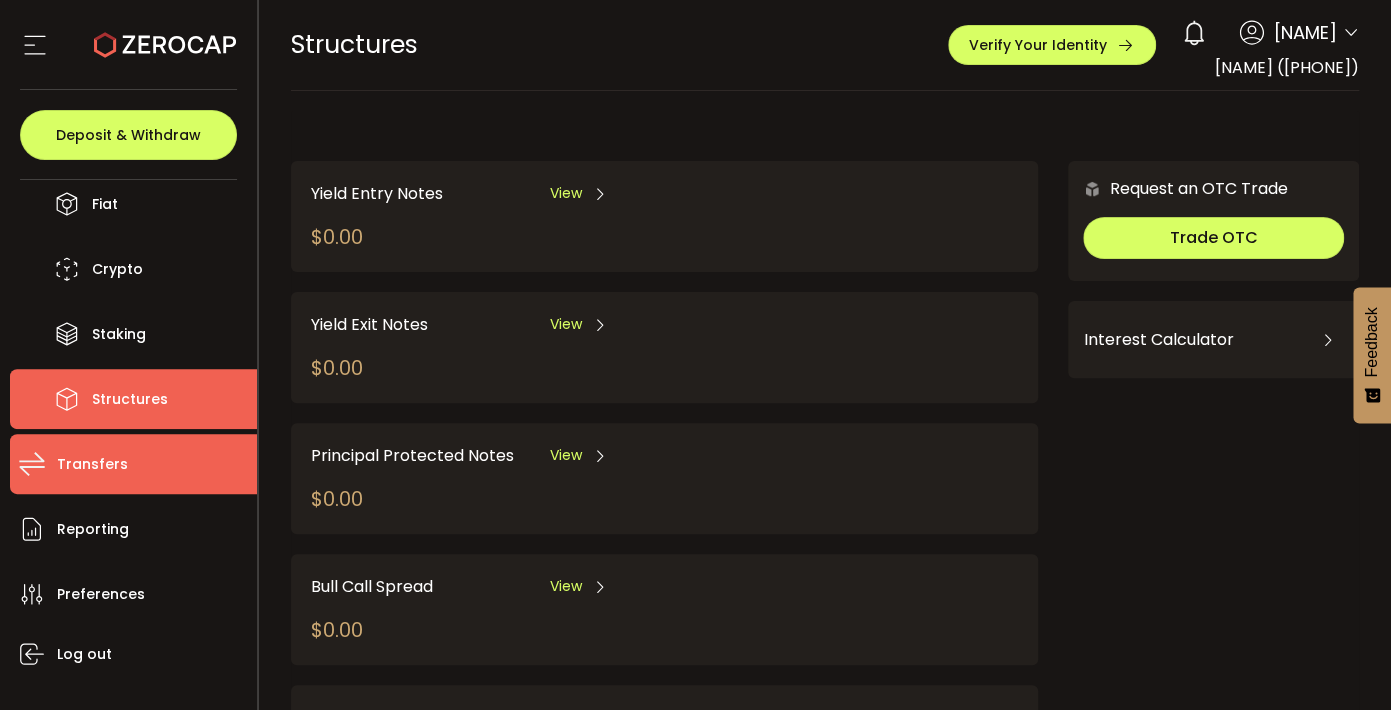 click on "Transfers" at bounding box center (92, 464) 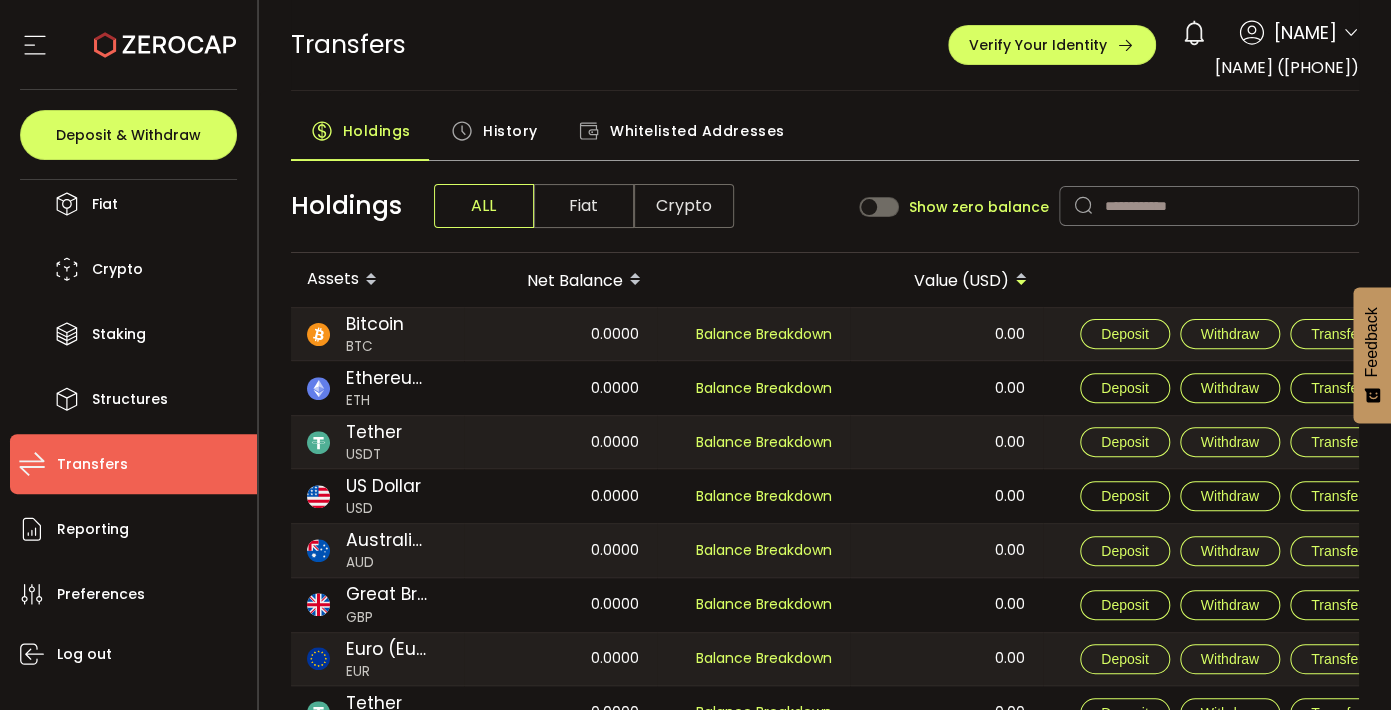 click on "Fiat" at bounding box center (584, 206) 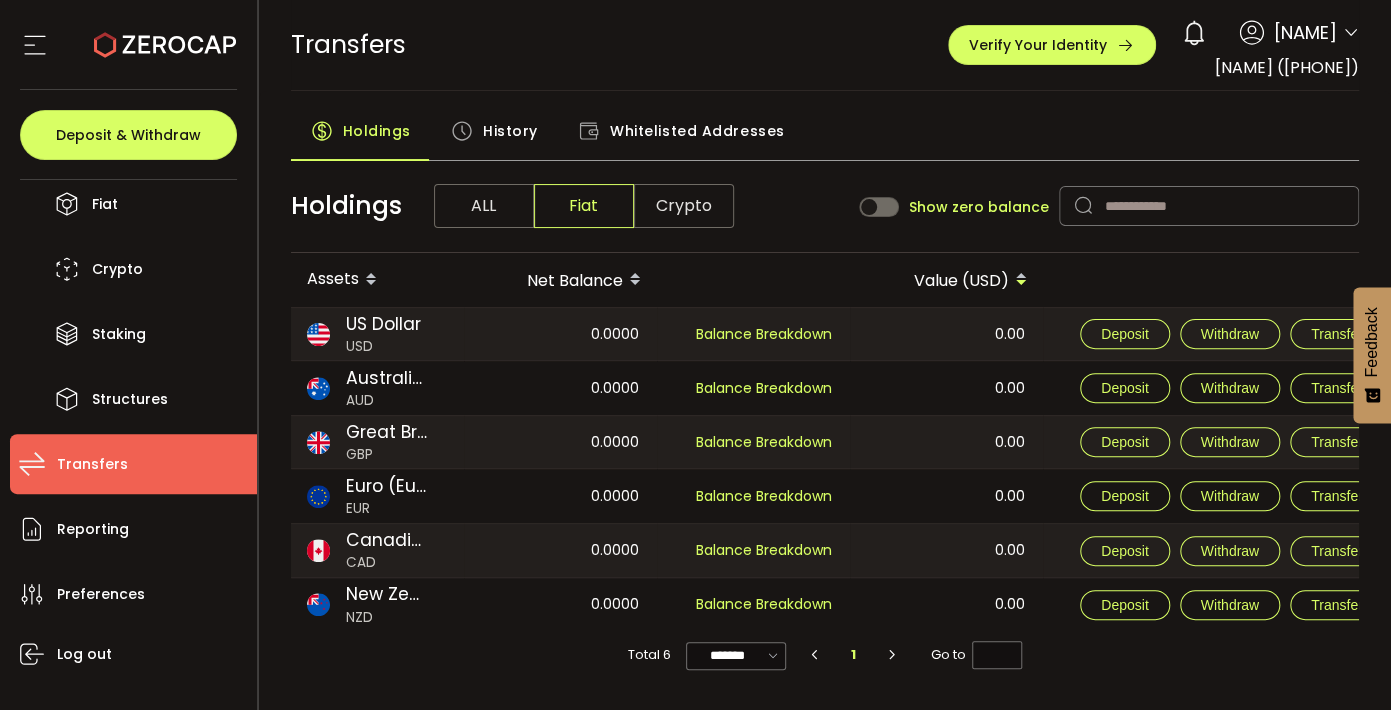 scroll, scrollTop: 0, scrollLeft: 41, axis: horizontal 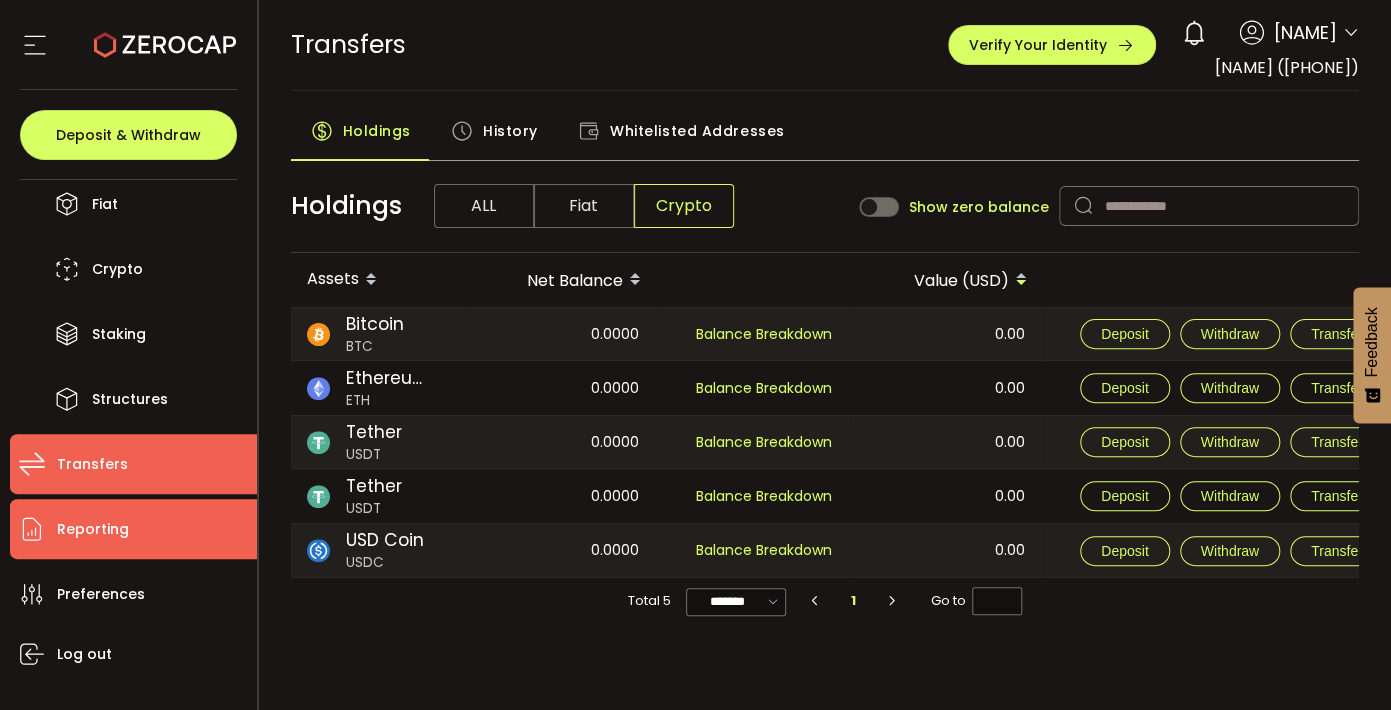 click on "Reporting" at bounding box center (133, 529) 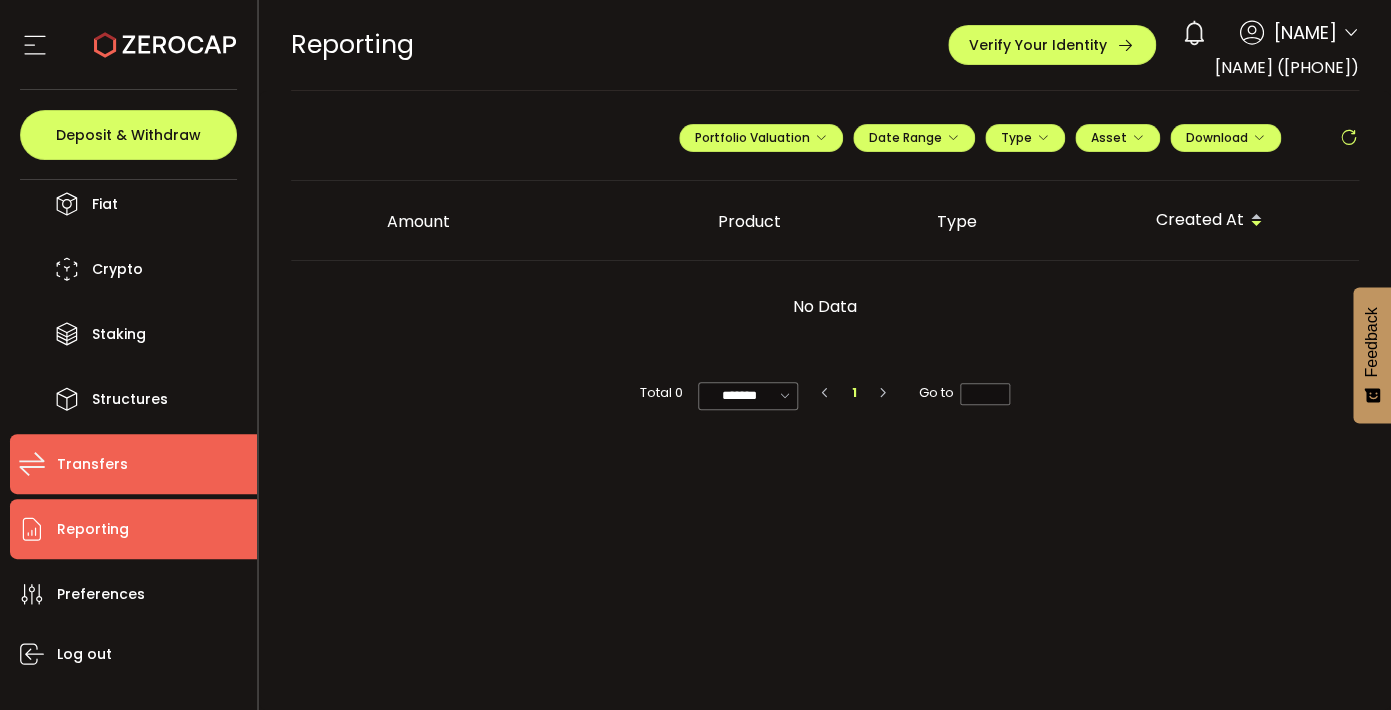 click on "Transfers" at bounding box center [92, 464] 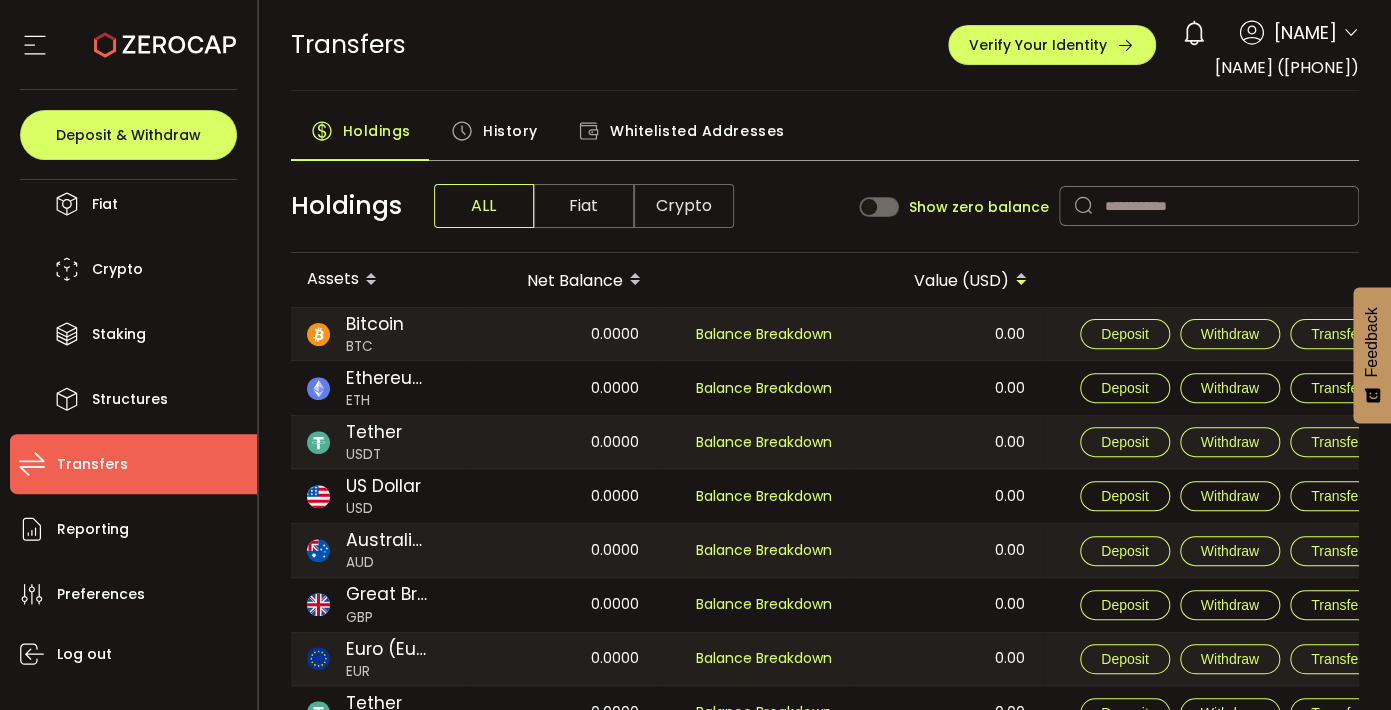 click on "History" at bounding box center (510, 131) 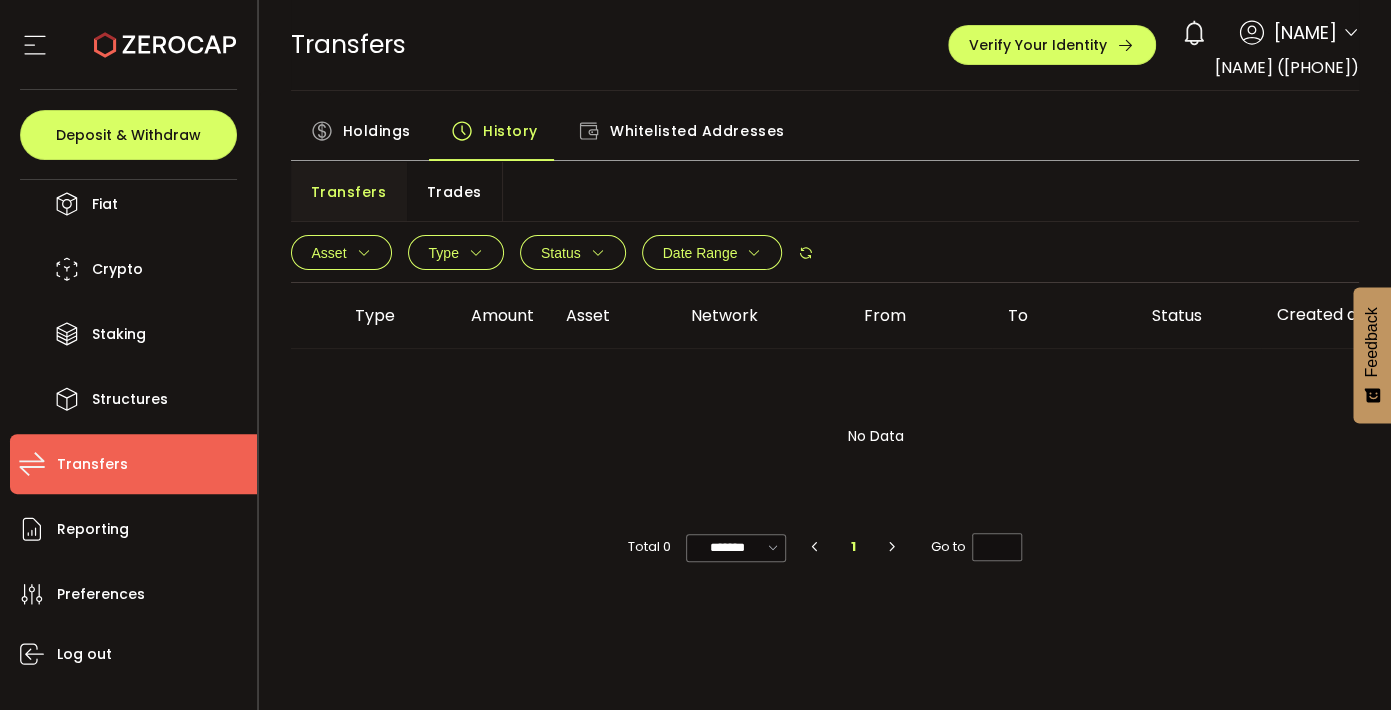 click on "Whitelisted Addresses" at bounding box center [697, 131] 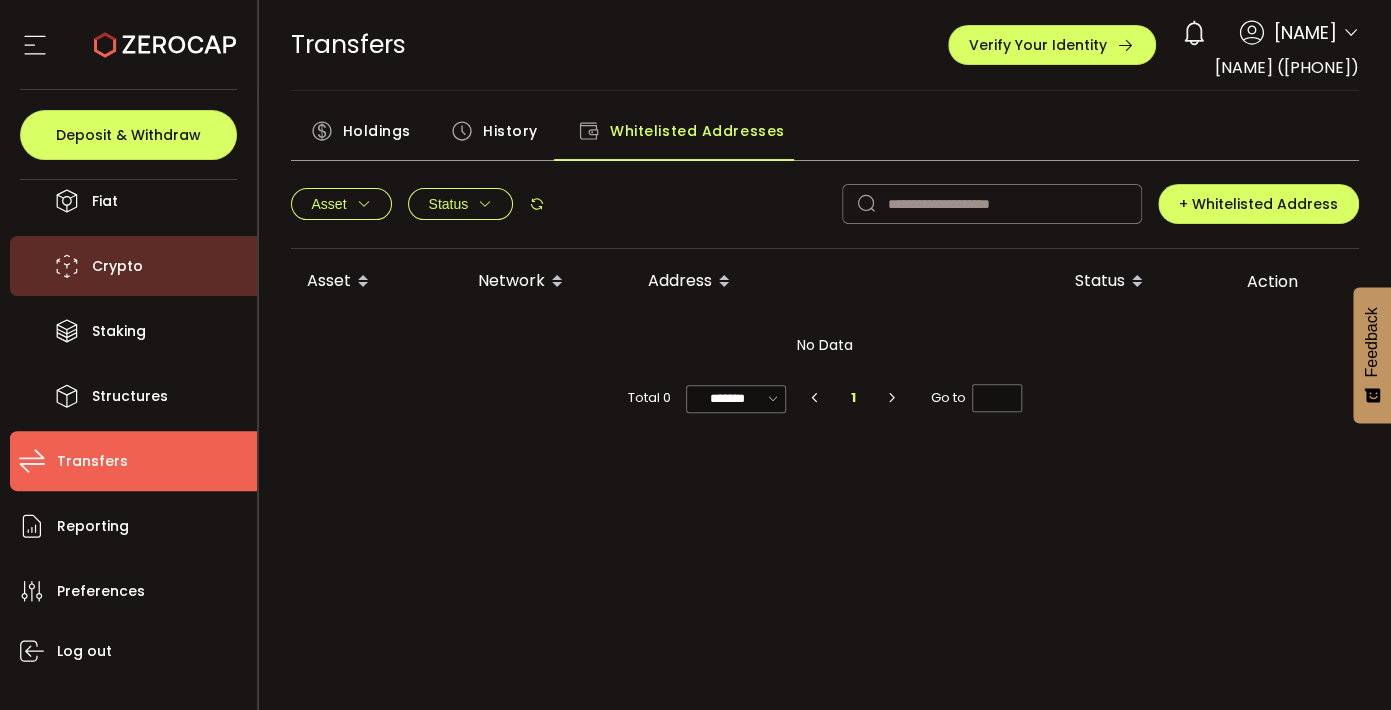 scroll, scrollTop: 152, scrollLeft: 0, axis: vertical 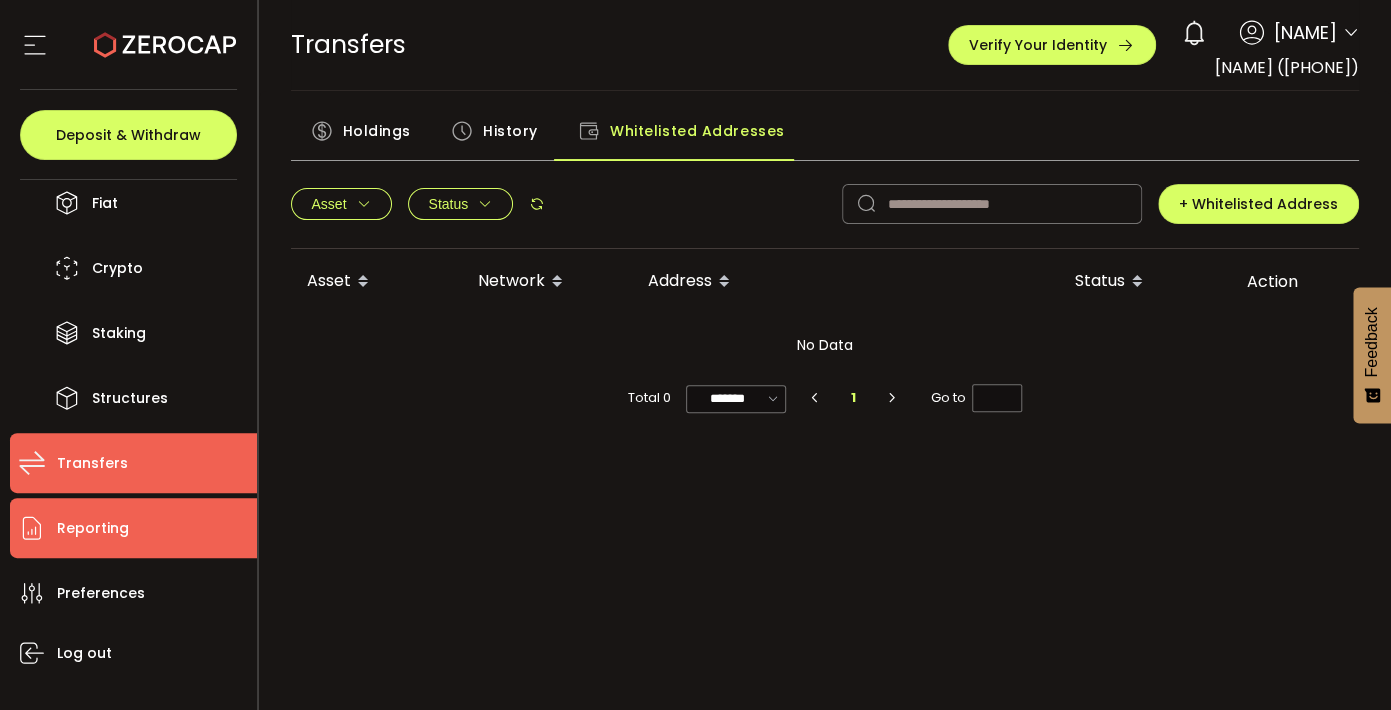 click on "Reporting" at bounding box center (93, 528) 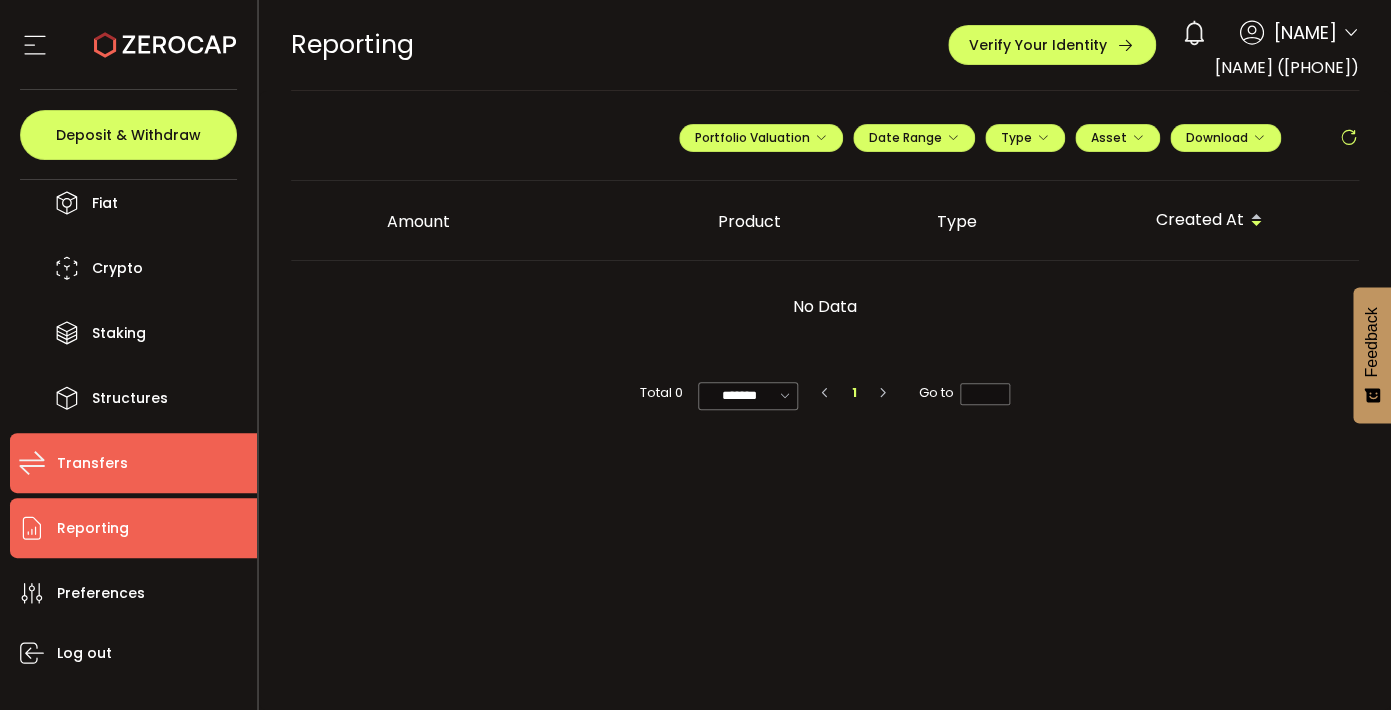 click on "Transfers" at bounding box center (92, 463) 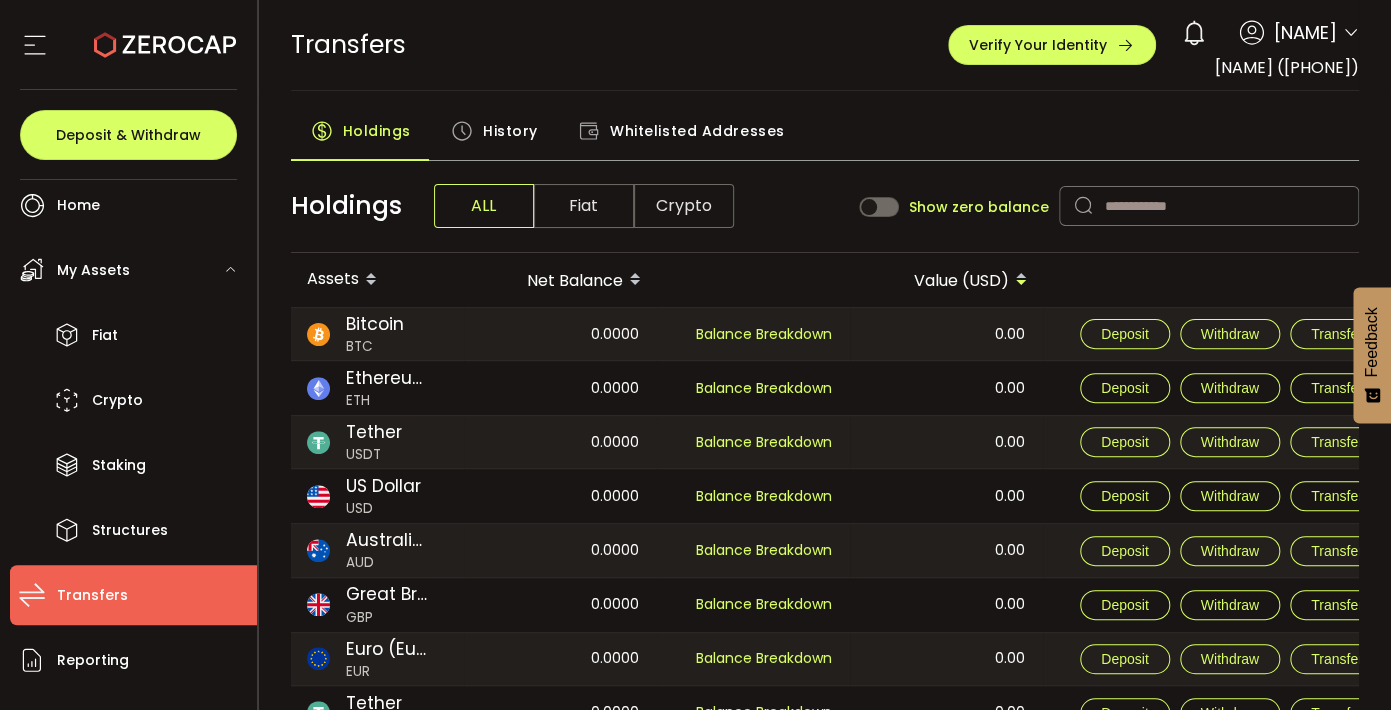 scroll, scrollTop: 19, scrollLeft: 0, axis: vertical 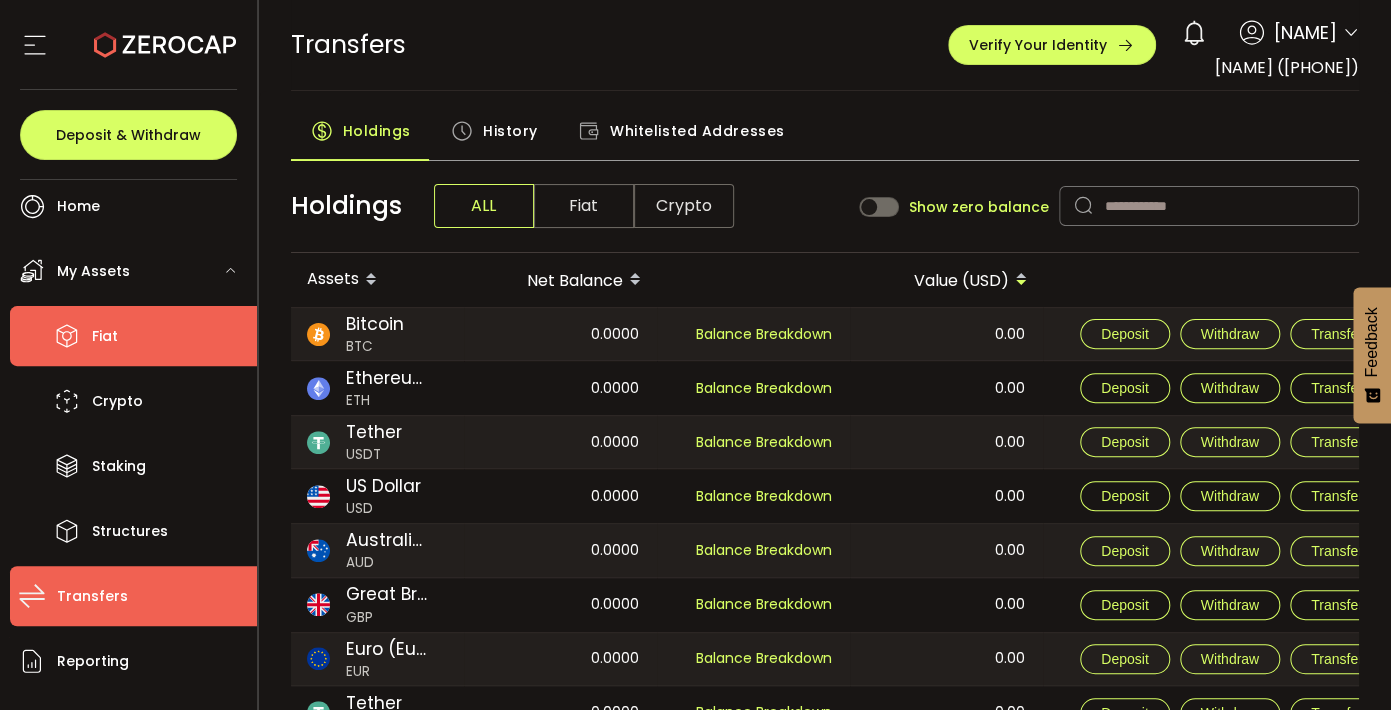click on "Fiat" at bounding box center (133, 336) 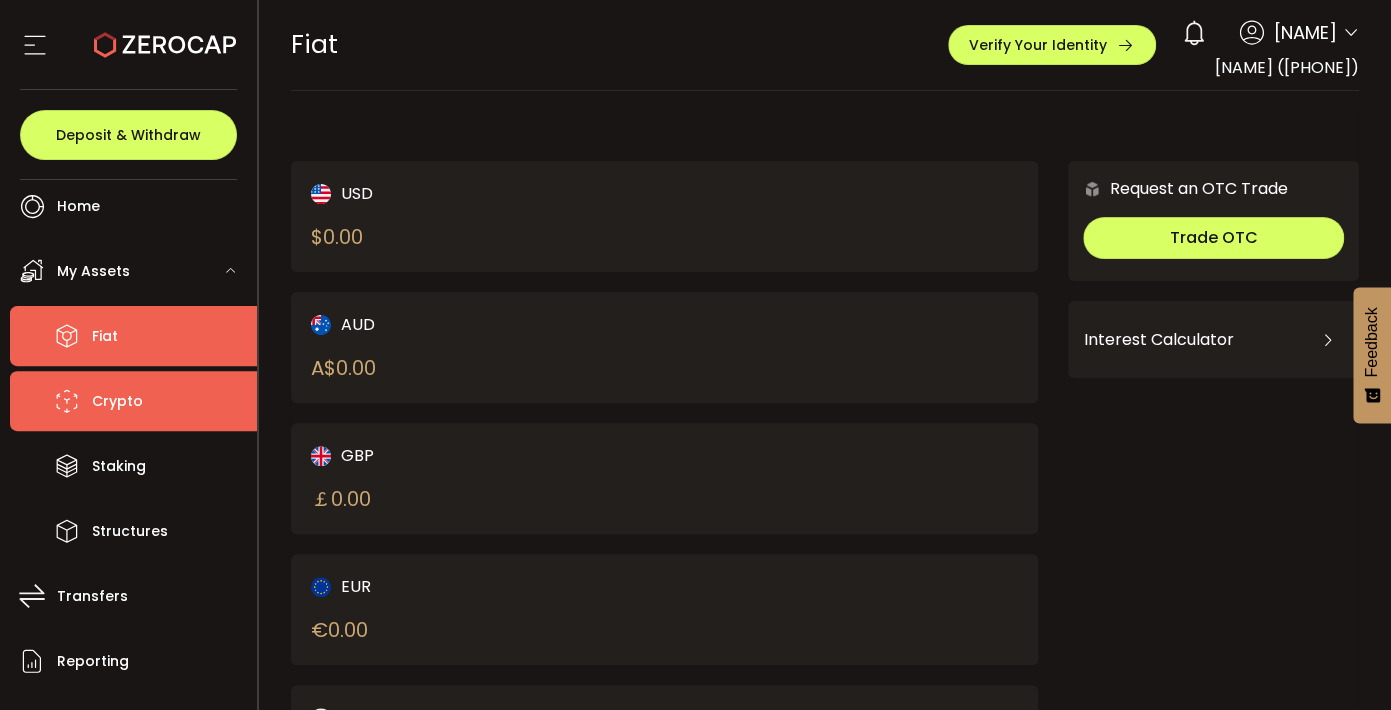 click on "Crypto" at bounding box center (133, 401) 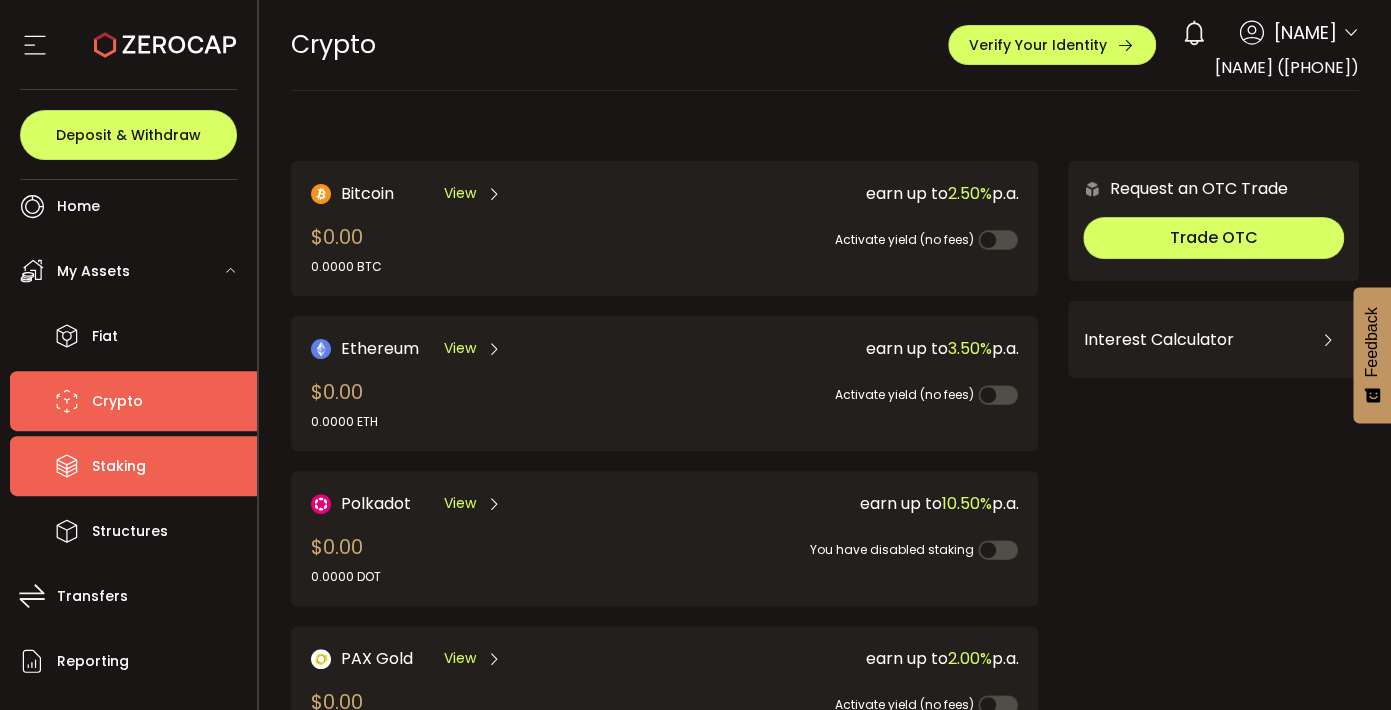 click on "Staking" at bounding box center (119, 466) 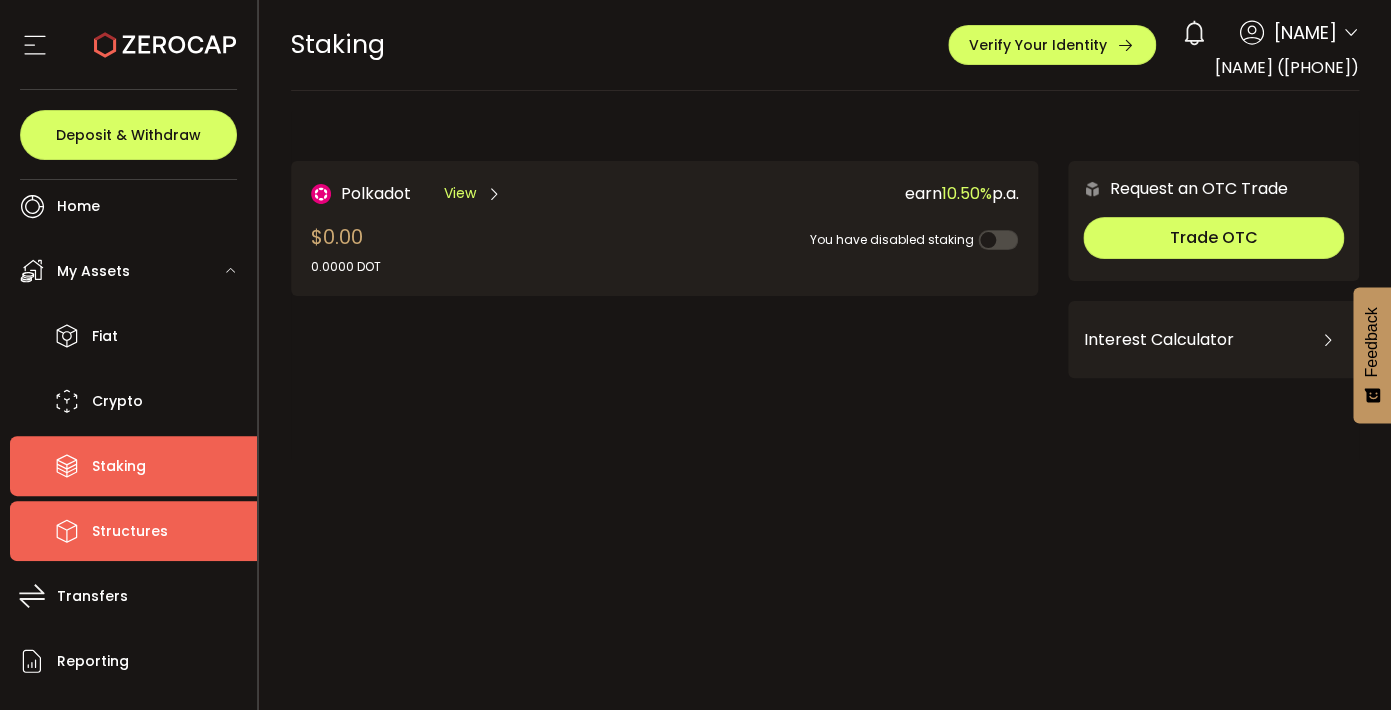 click on "Structures" at bounding box center (130, 531) 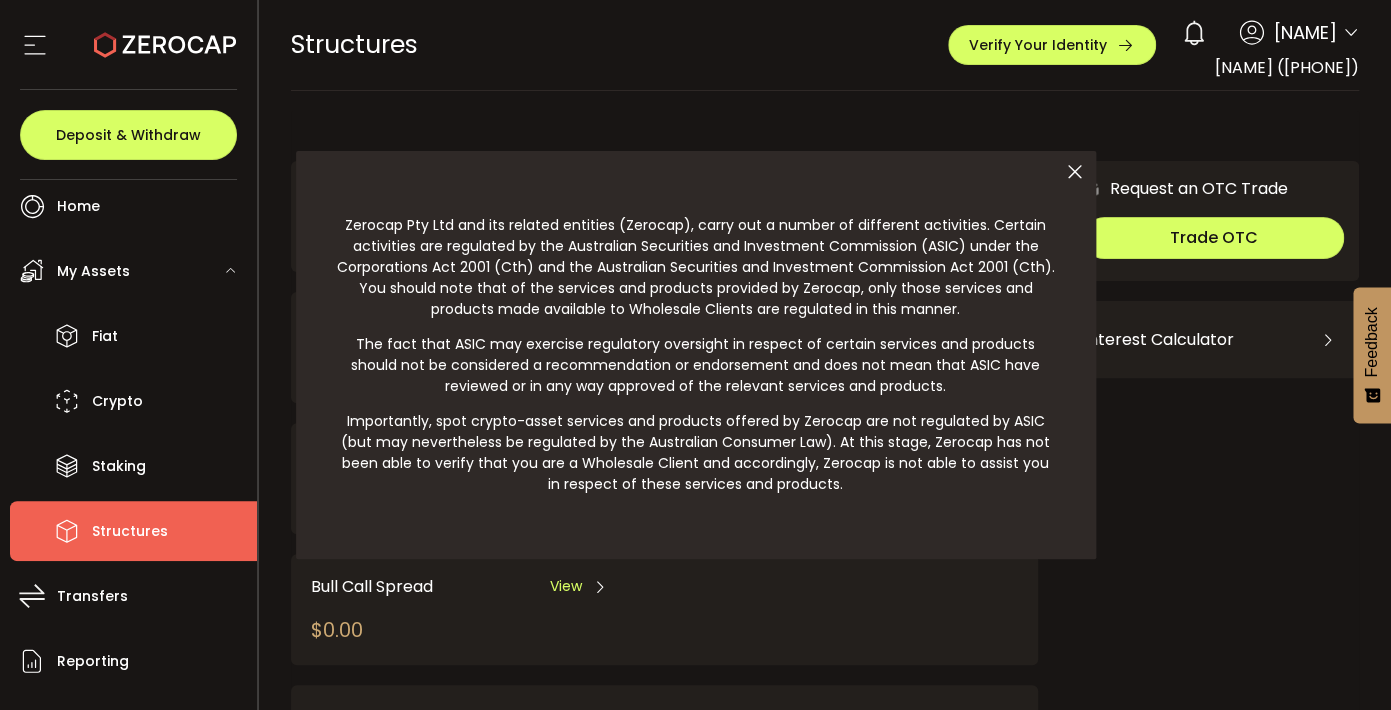 click at bounding box center (1075, 172) 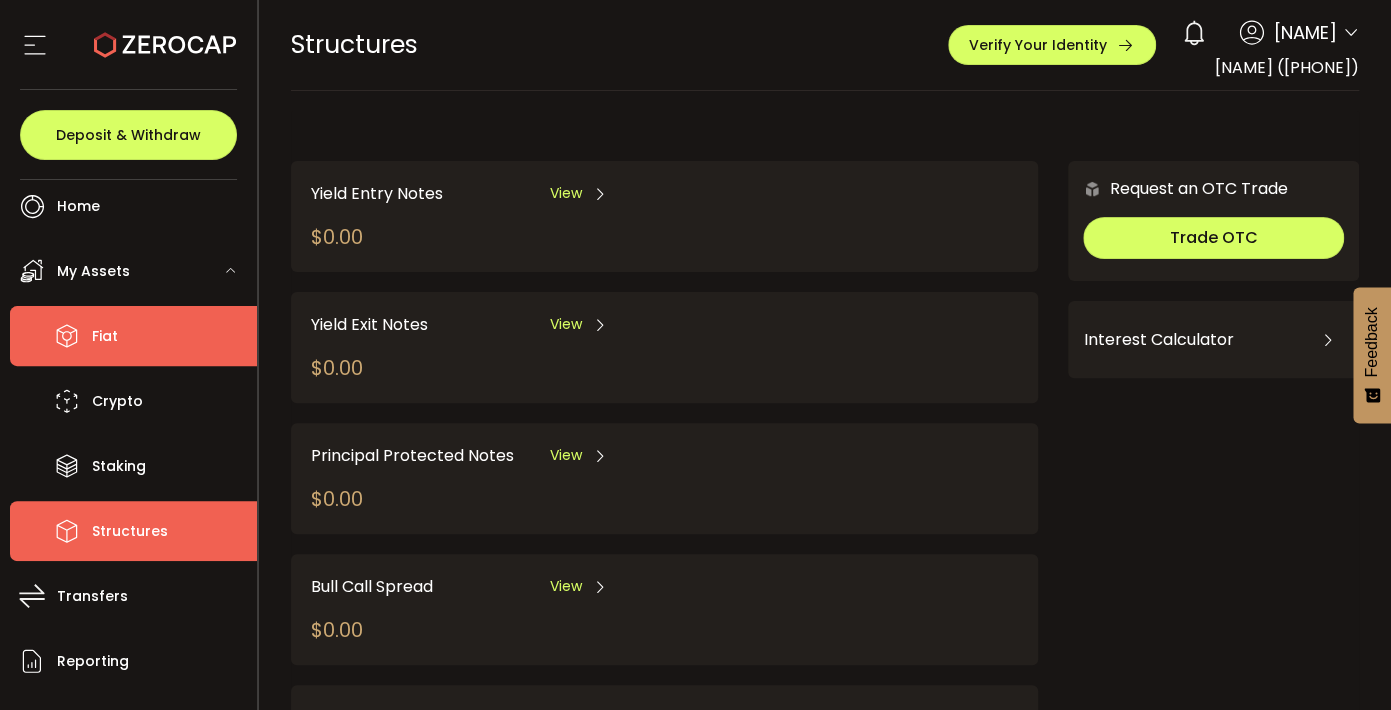 click on "Fiat" at bounding box center [105, 336] 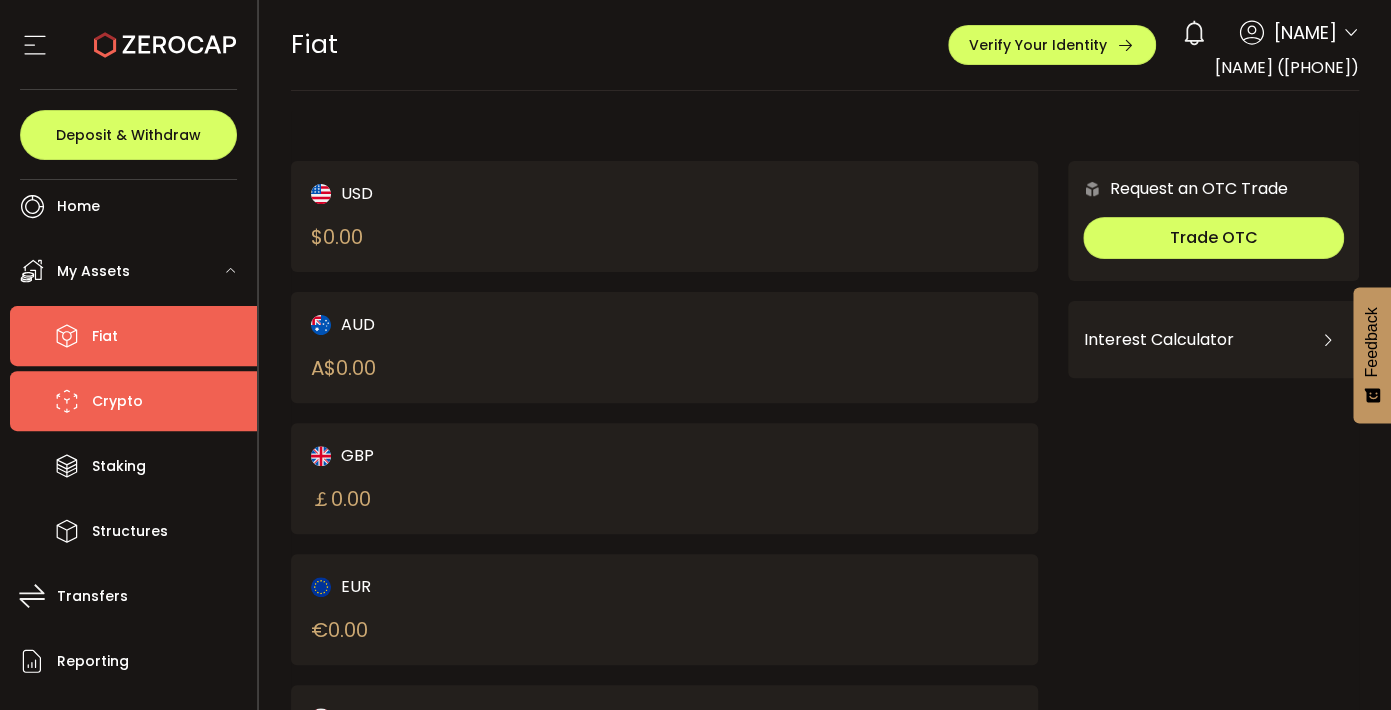 click on "Crypto" at bounding box center (117, 401) 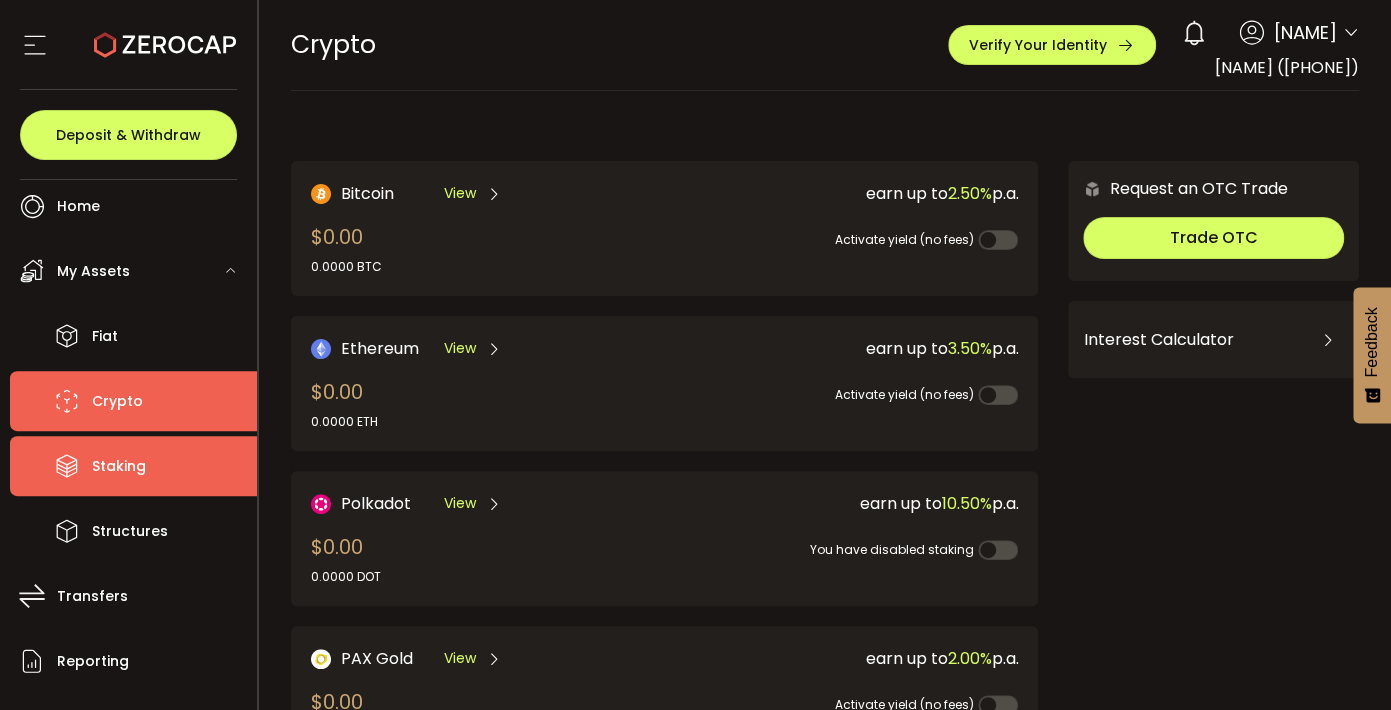 click on "Staking" at bounding box center (133, 466) 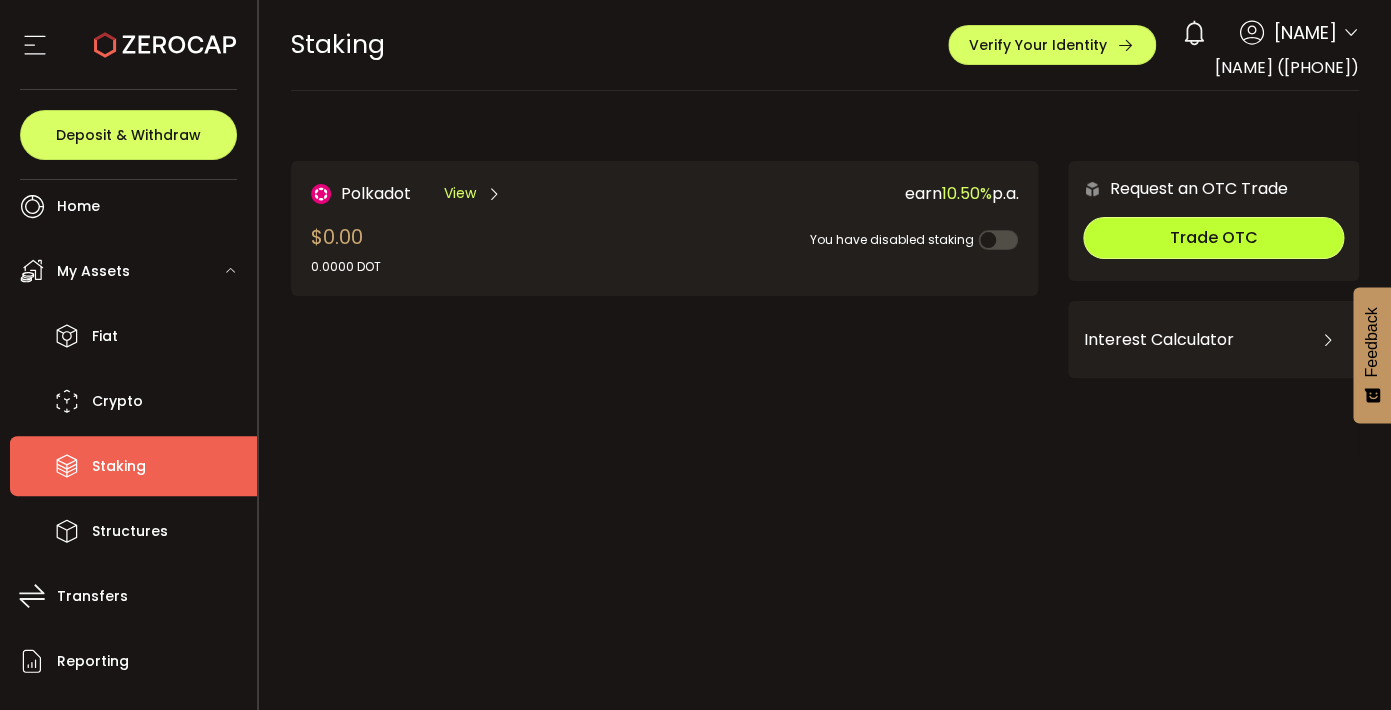 click on "Trade OTC" at bounding box center (1214, 237) 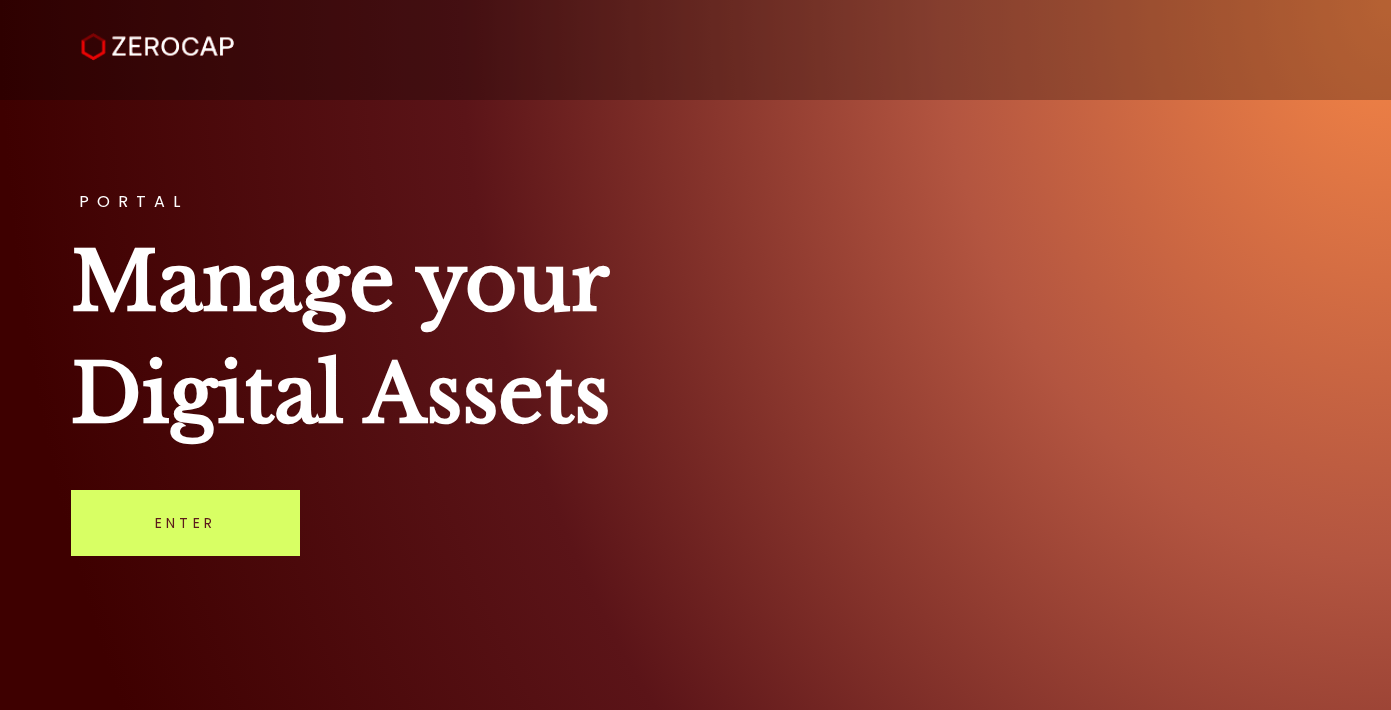 scroll, scrollTop: 0, scrollLeft: 0, axis: both 